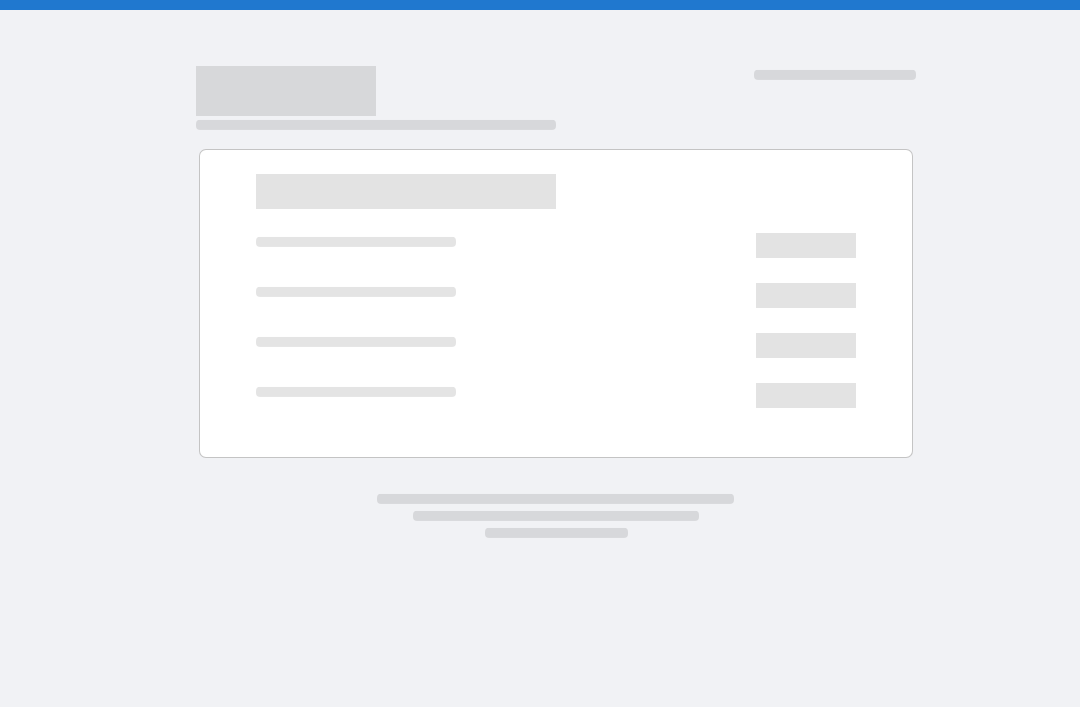 scroll, scrollTop: 0, scrollLeft: 0, axis: both 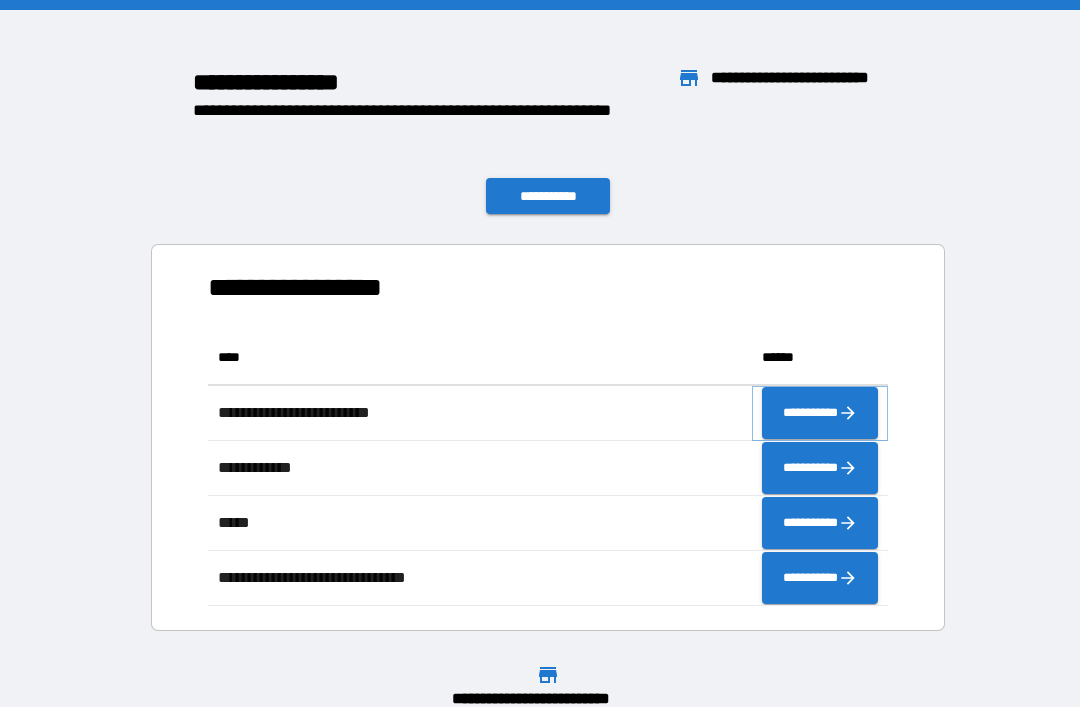 click on "**********" at bounding box center (820, 413) 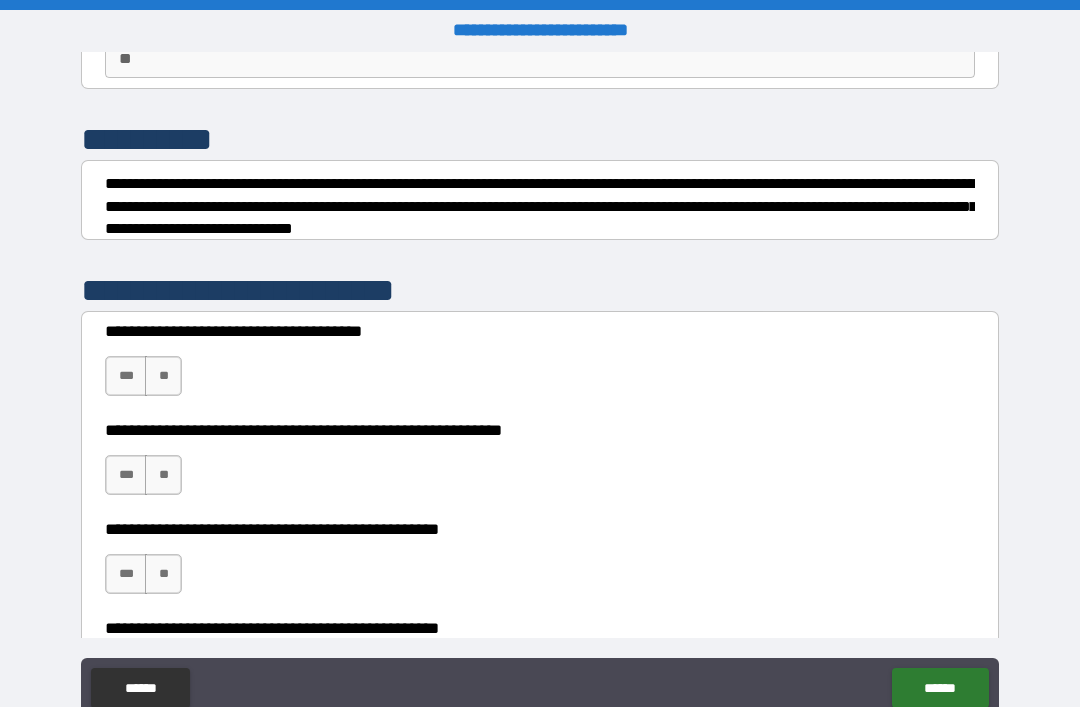 scroll, scrollTop: 213, scrollLeft: 0, axis: vertical 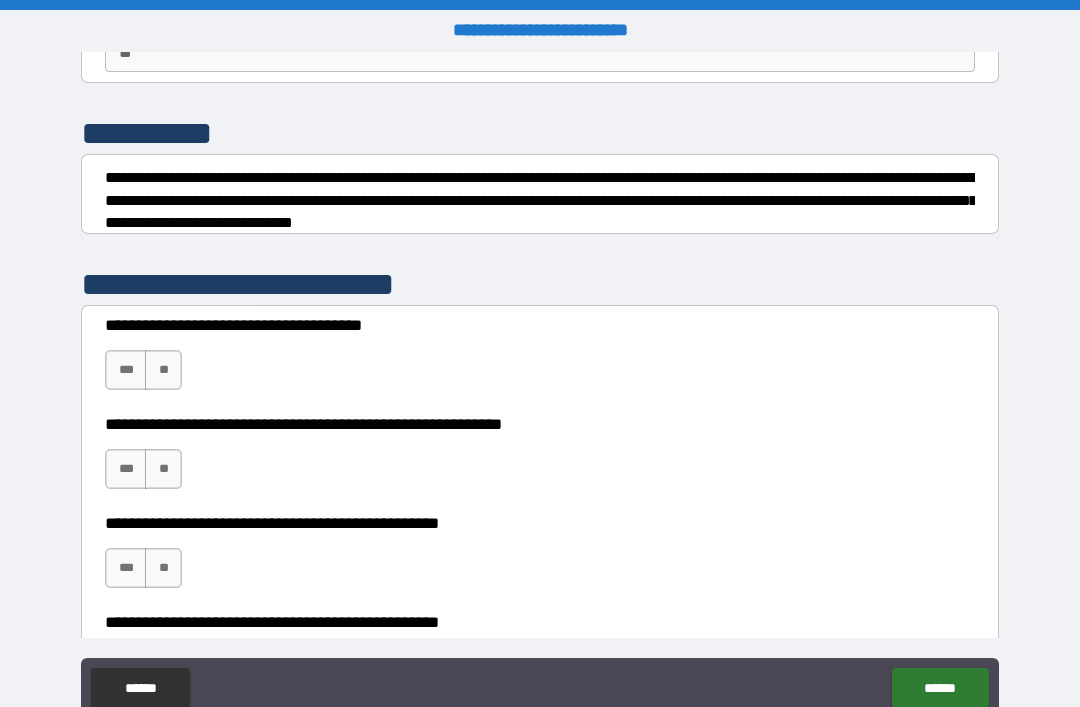 click on "**" at bounding box center [163, 370] 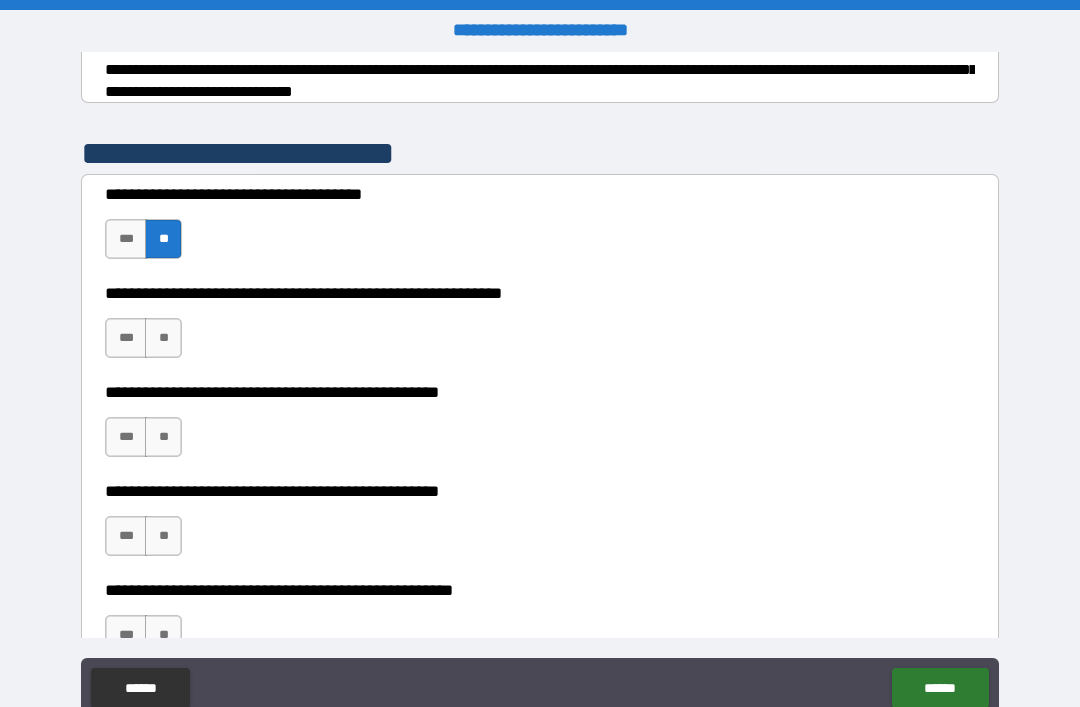 scroll, scrollTop: 350, scrollLeft: 0, axis: vertical 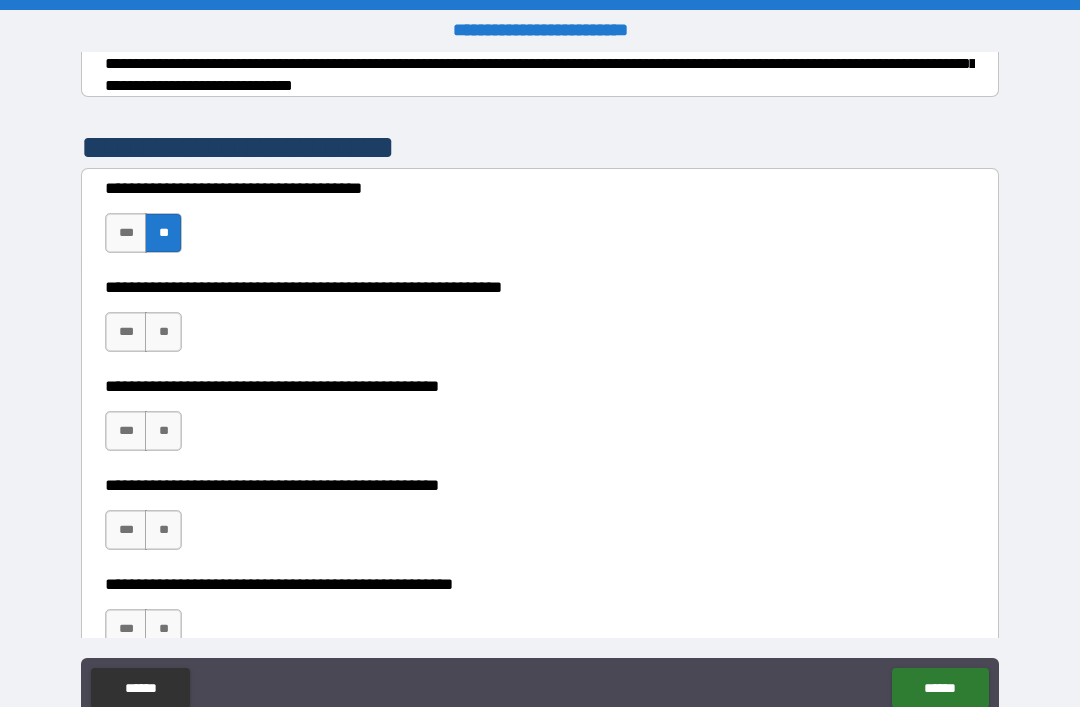 click on "**" at bounding box center (163, 332) 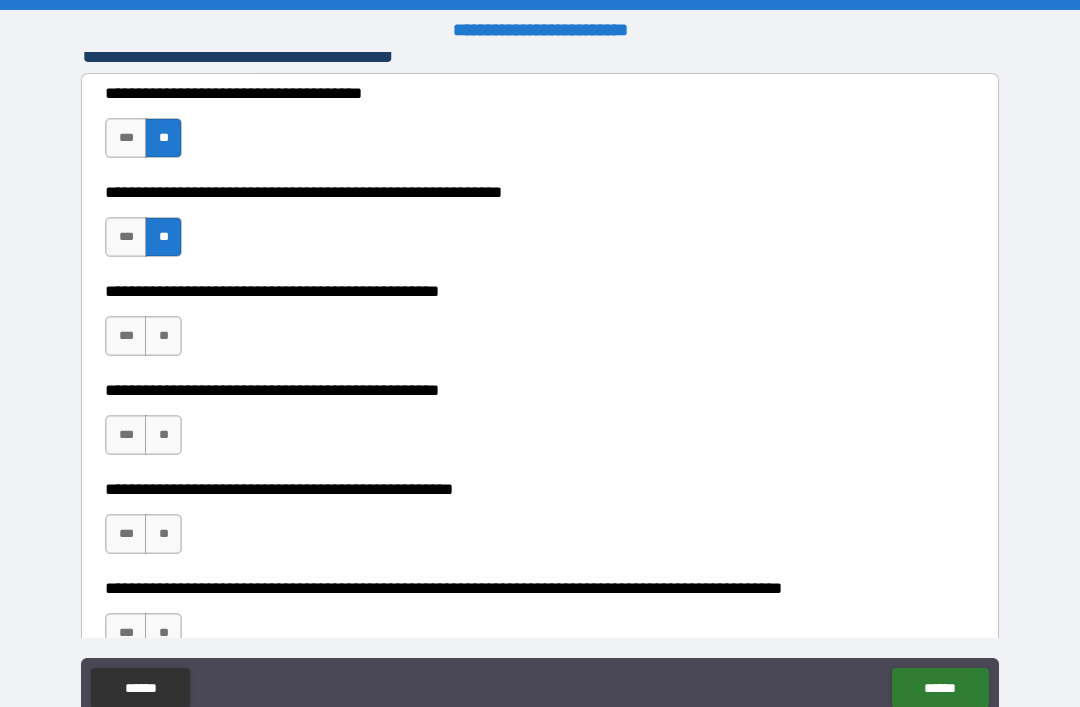 scroll, scrollTop: 449, scrollLeft: 0, axis: vertical 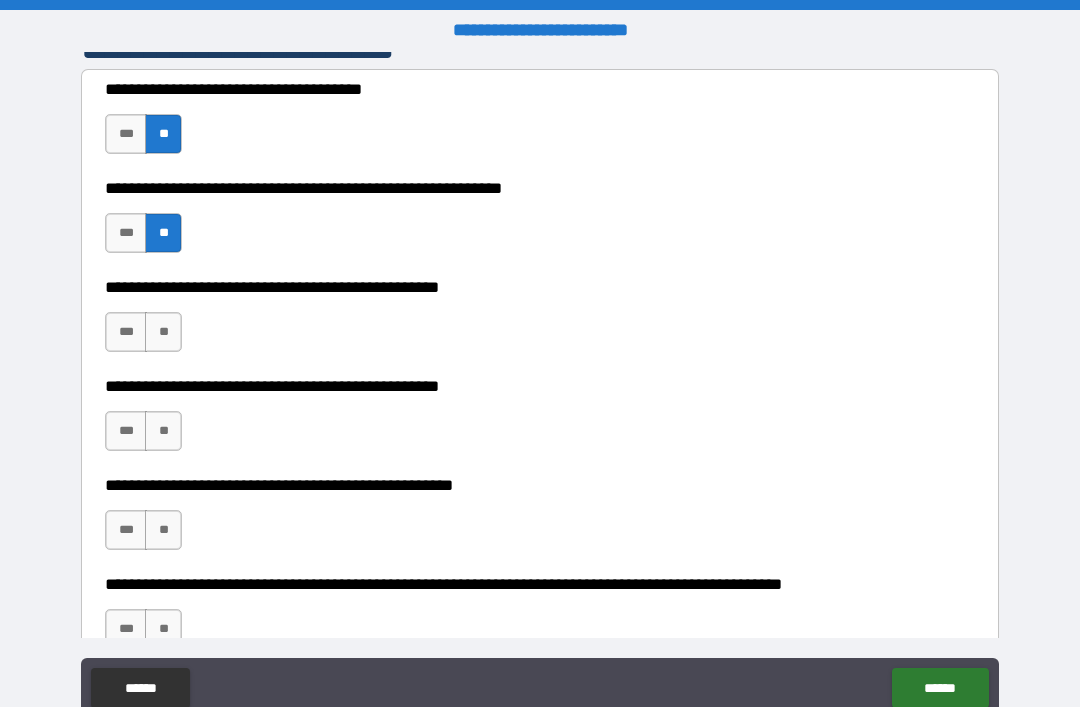 click on "**" at bounding box center [163, 332] 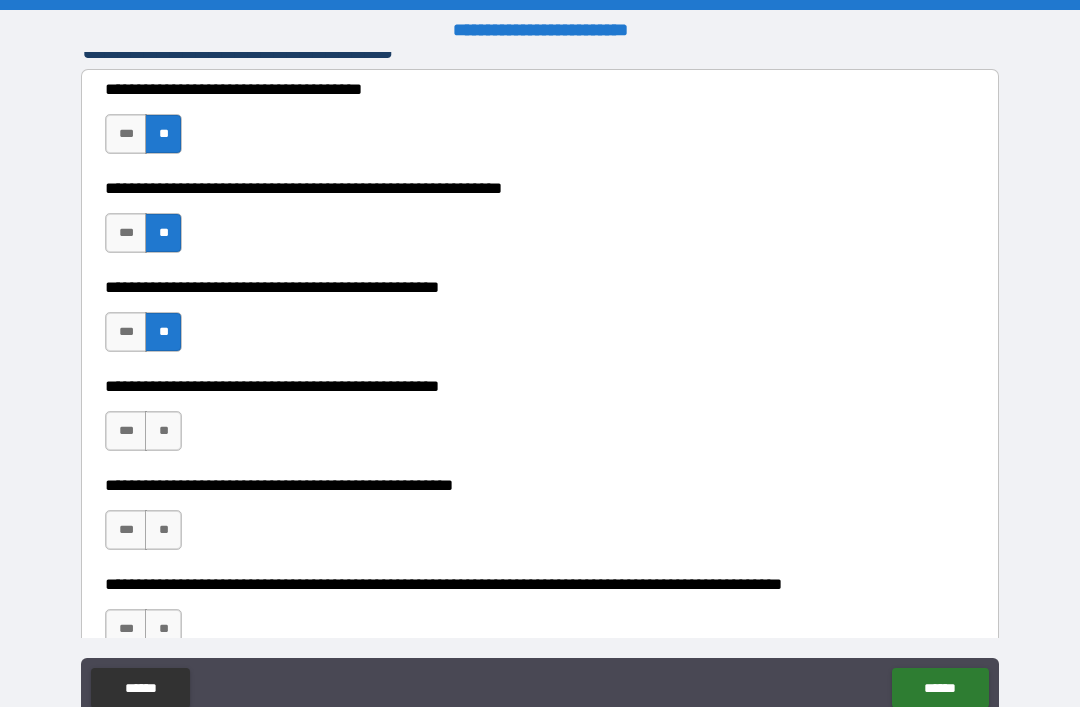 click on "**" at bounding box center (163, 431) 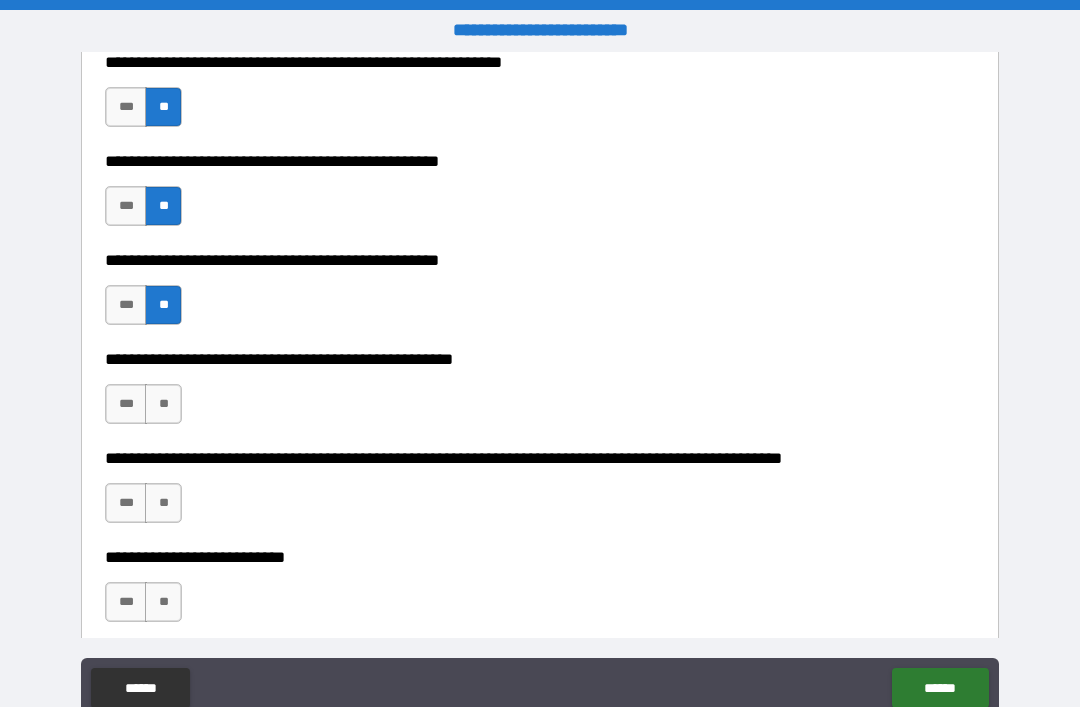 scroll, scrollTop: 630, scrollLeft: 0, axis: vertical 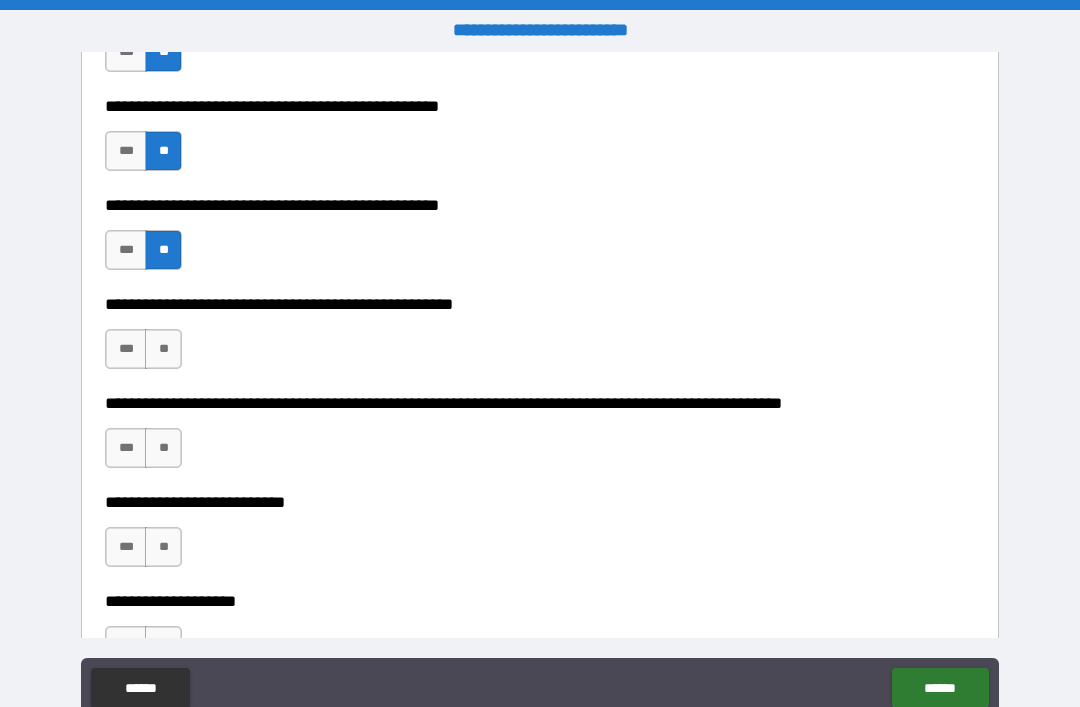 click on "**" at bounding box center (163, 349) 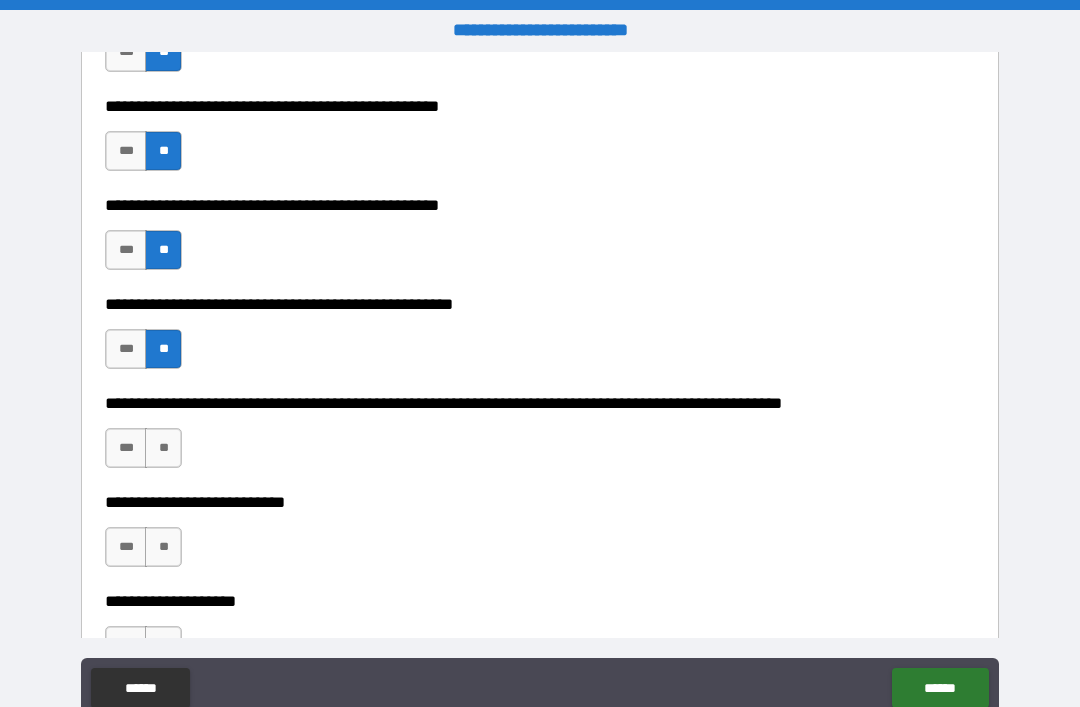 click on "**" at bounding box center (163, 448) 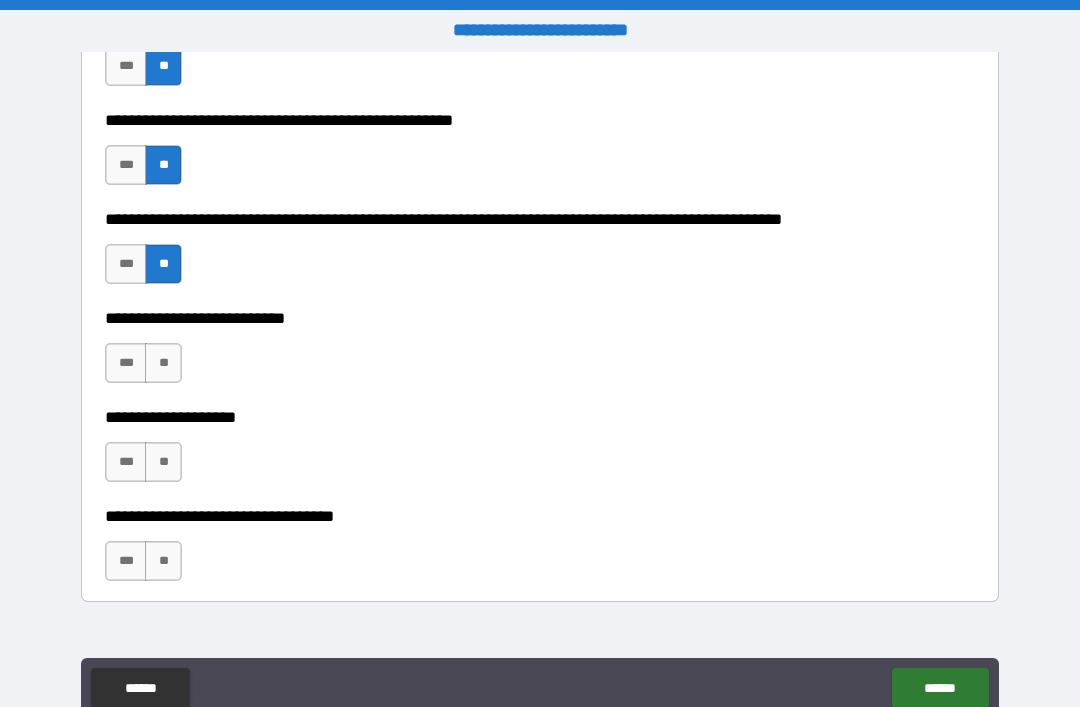 scroll, scrollTop: 815, scrollLeft: 0, axis: vertical 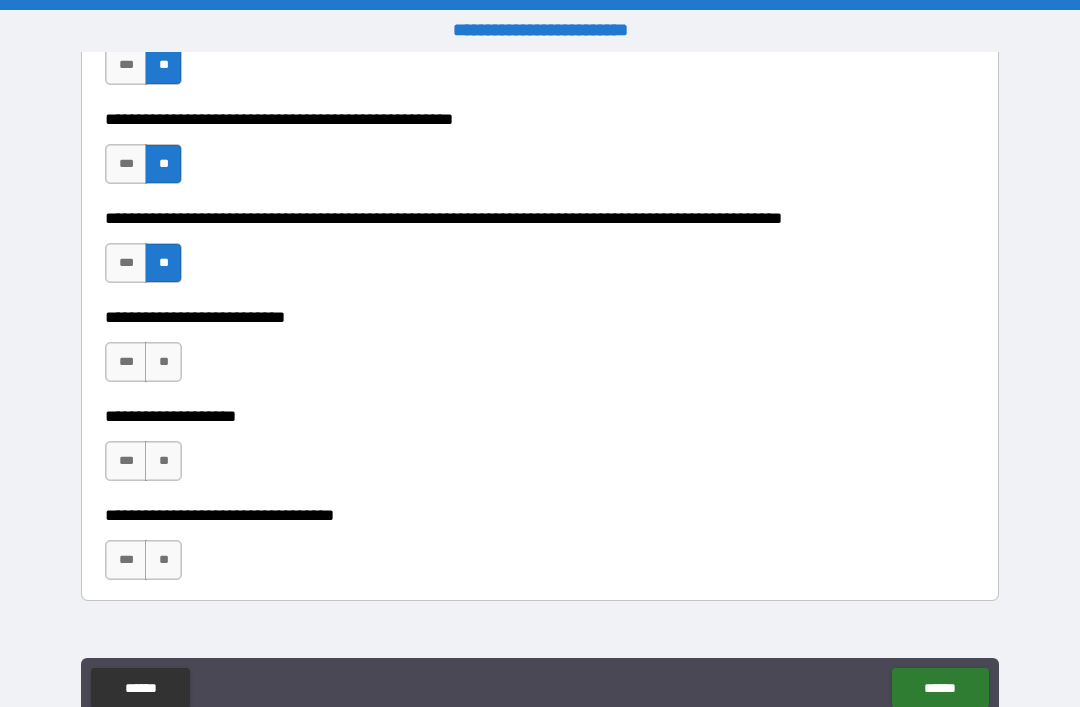 click on "***" at bounding box center (126, 362) 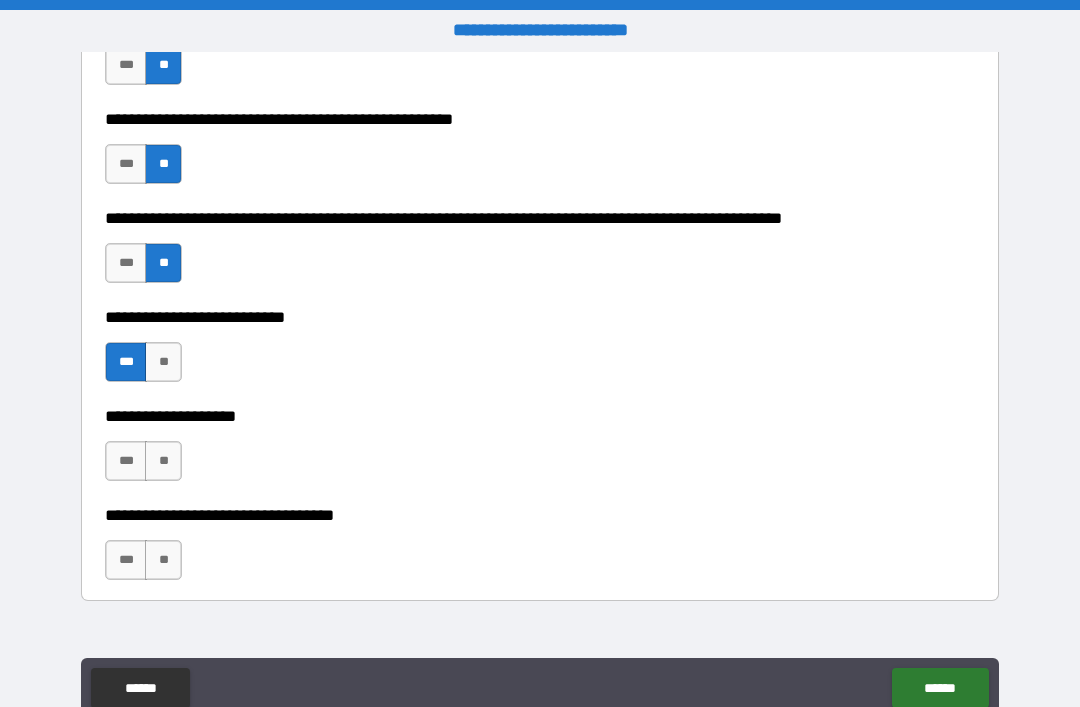 click on "**" at bounding box center [163, 461] 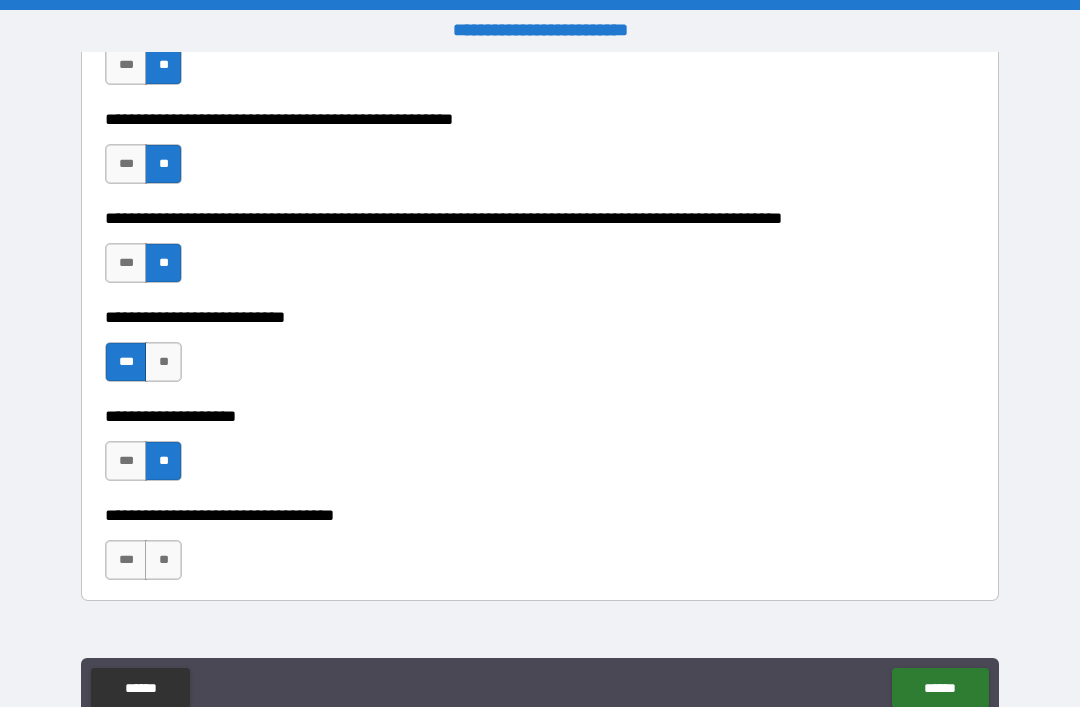 click on "**" at bounding box center [163, 560] 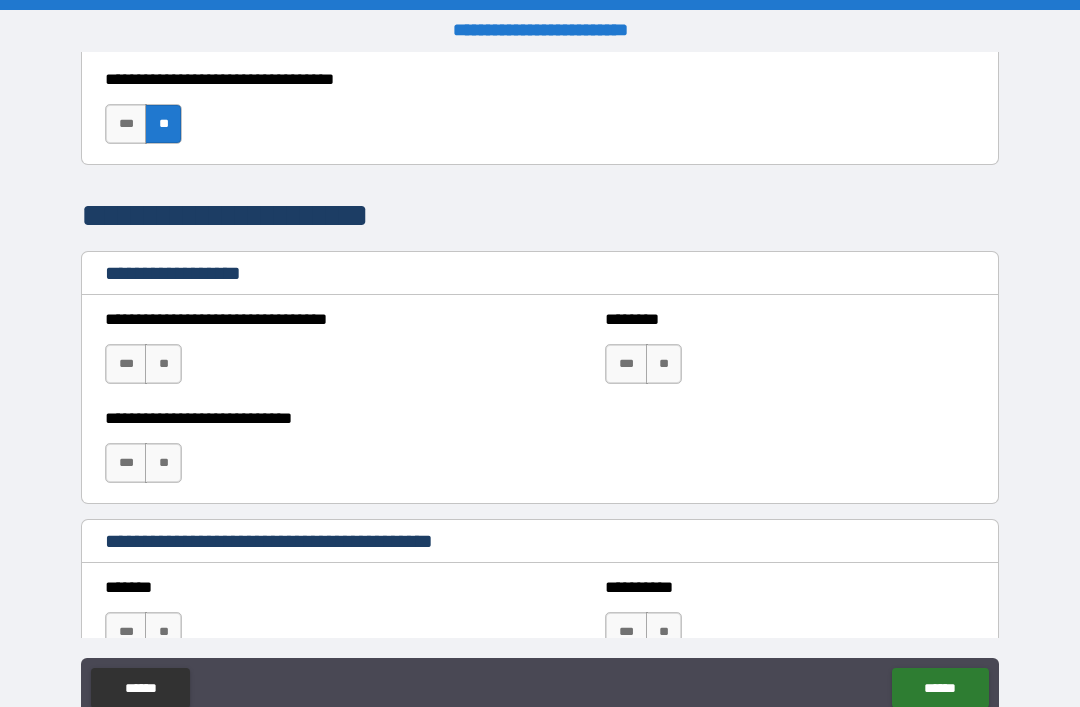 scroll, scrollTop: 1252, scrollLeft: 0, axis: vertical 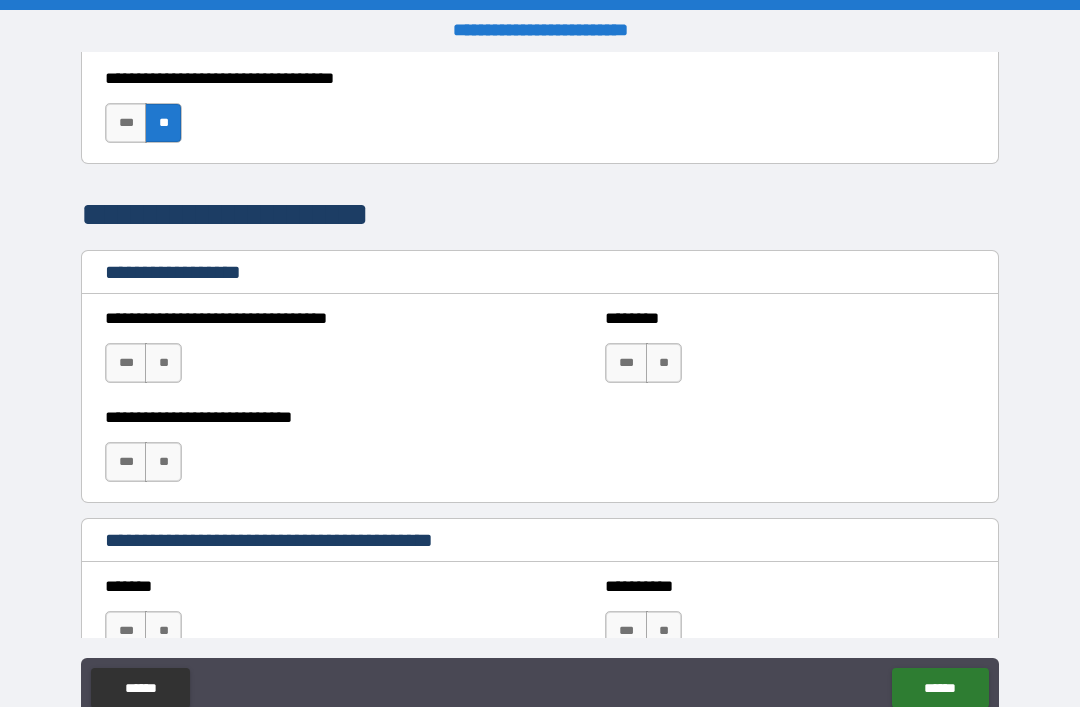 click on "**" at bounding box center (163, 363) 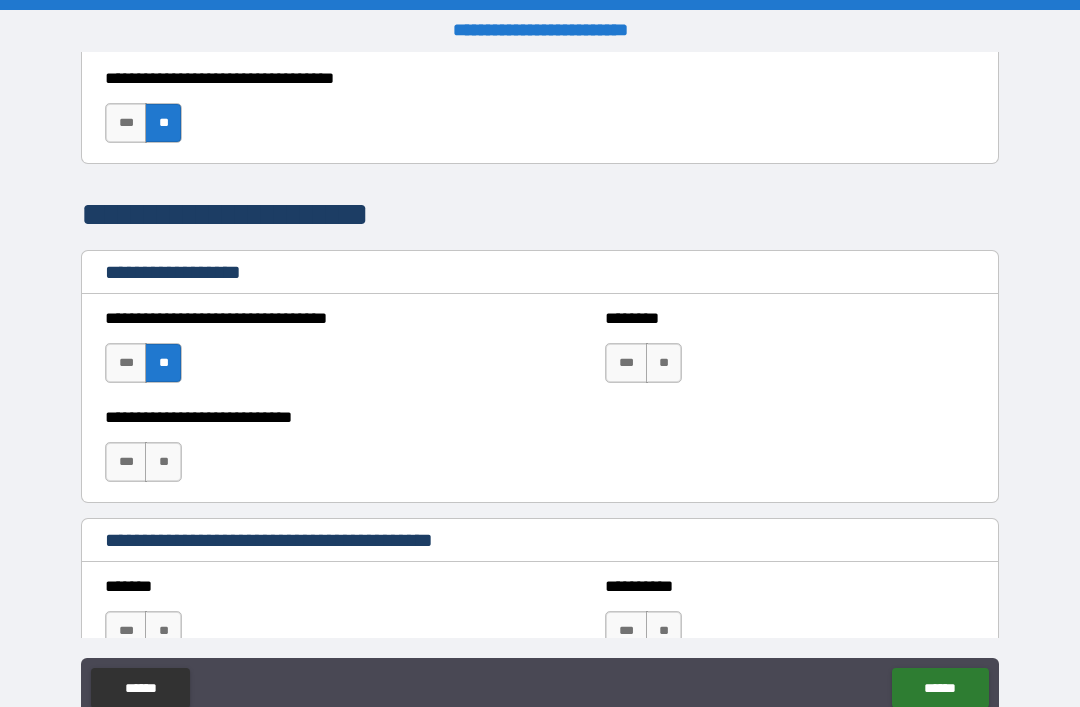 click on "**" at bounding box center [664, 363] 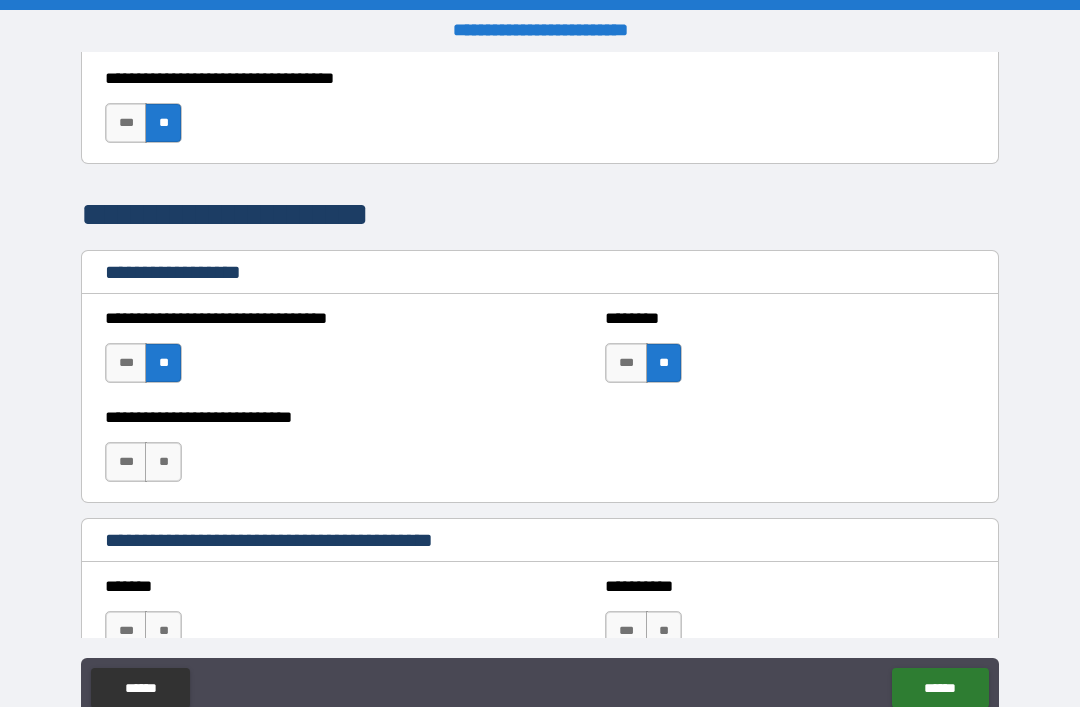 click on "**" at bounding box center [163, 462] 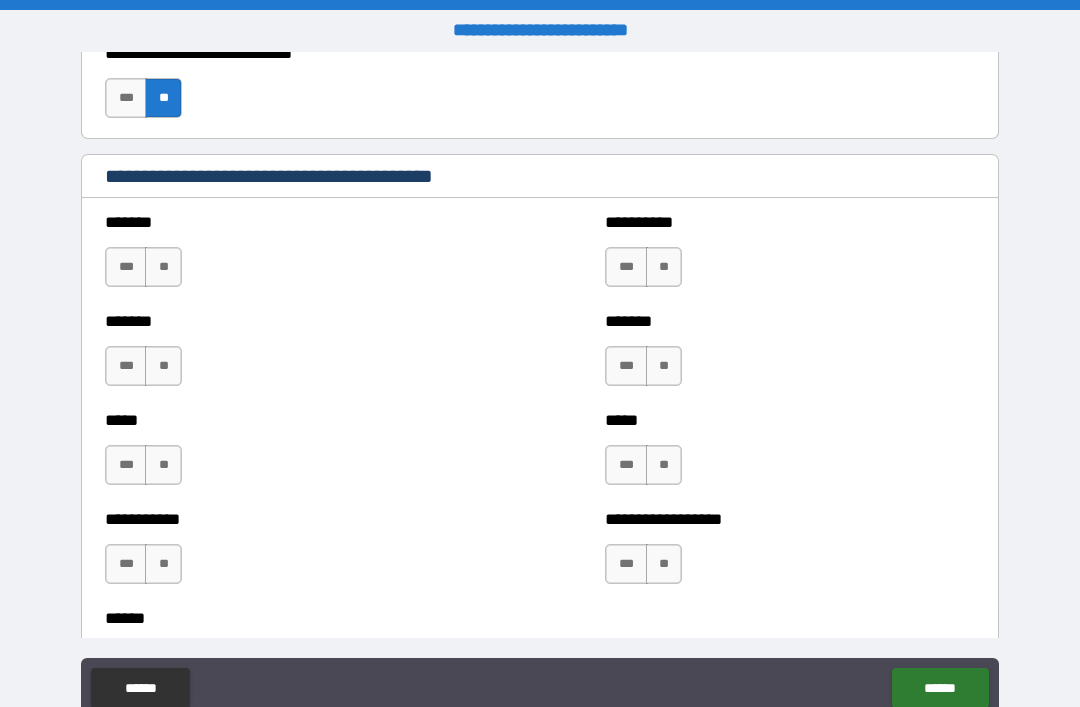 scroll, scrollTop: 1615, scrollLeft: 0, axis: vertical 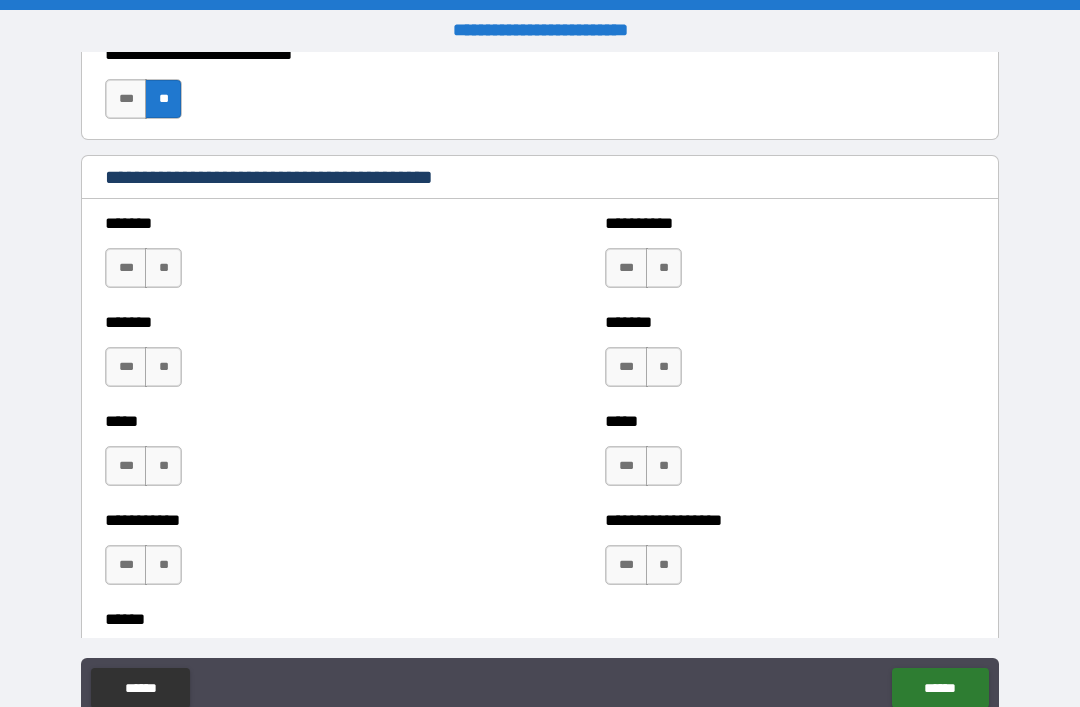 click on "**" at bounding box center [664, 268] 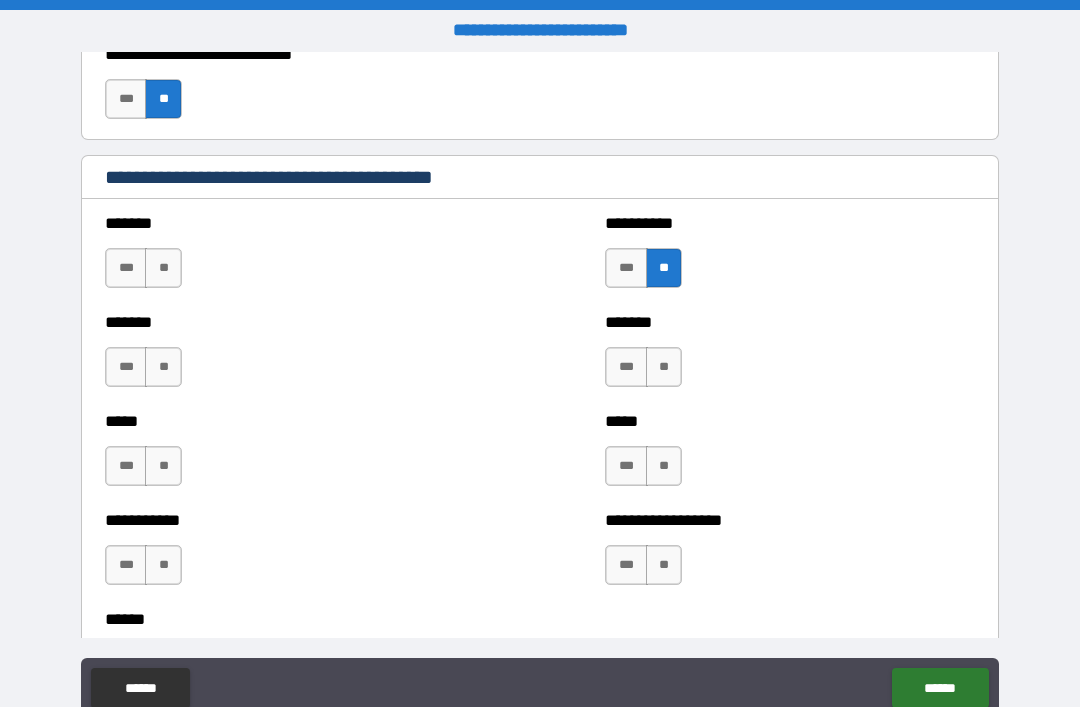click on "**" at bounding box center [664, 367] 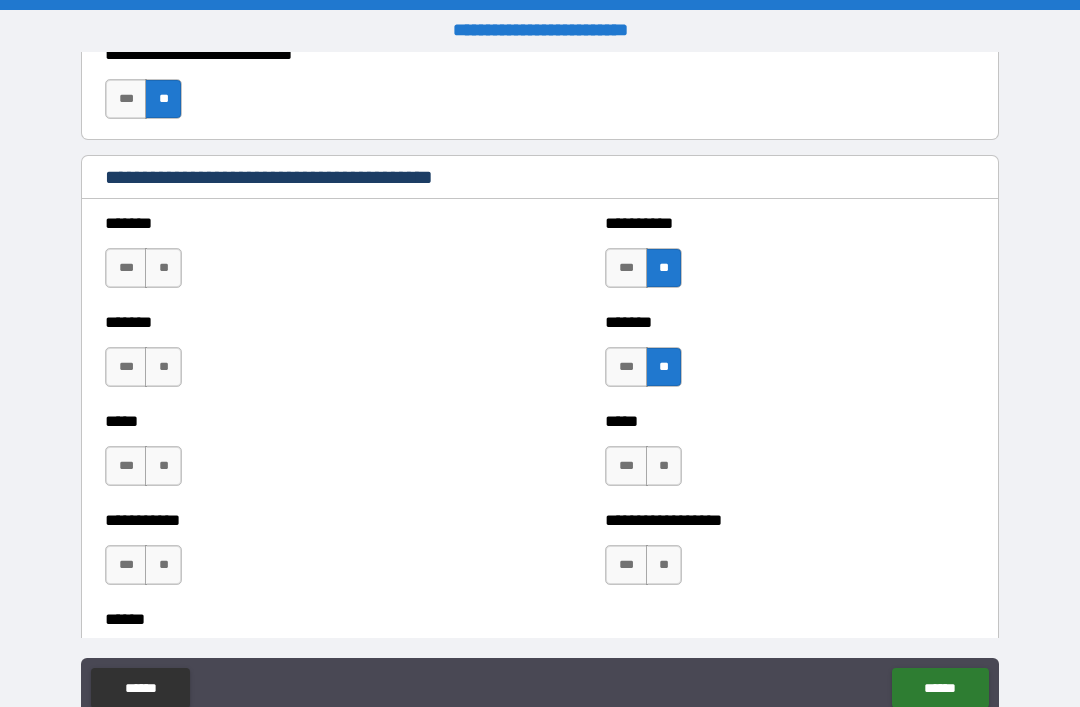 click on "**" at bounding box center (664, 466) 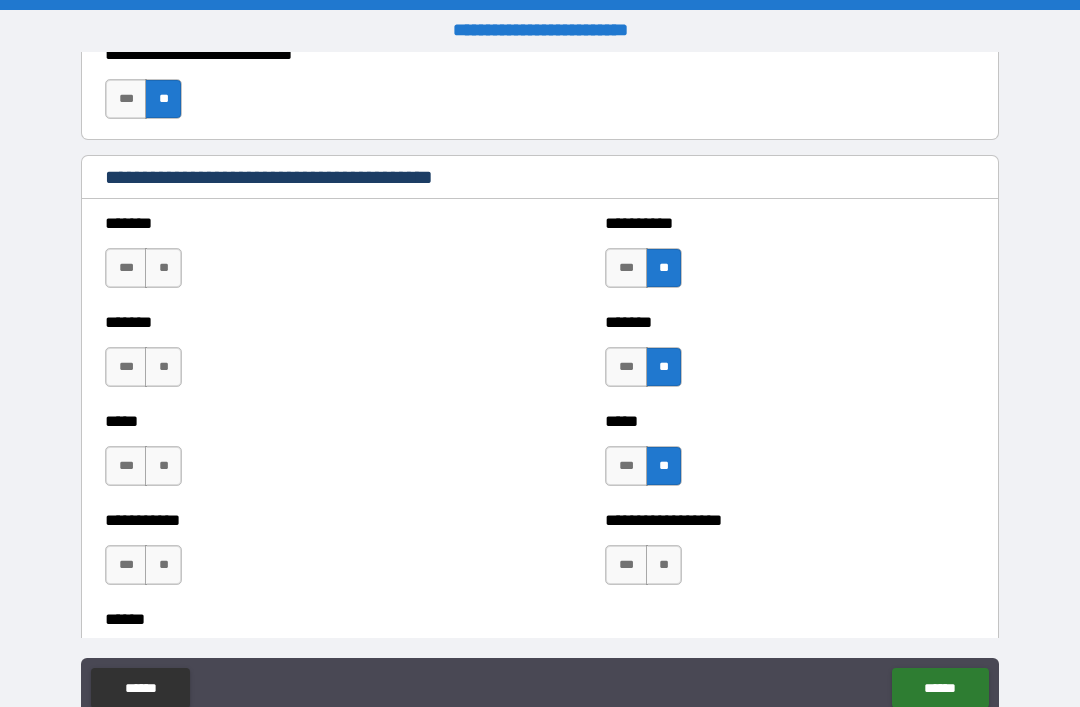 click on "**" at bounding box center (664, 565) 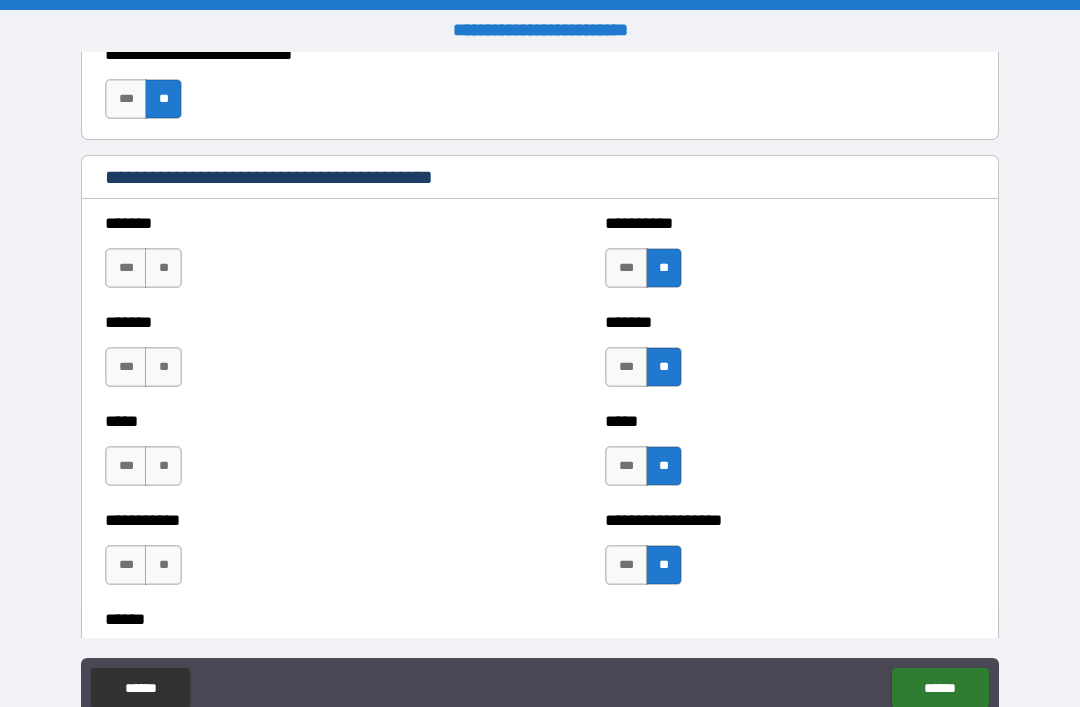 click on "**" at bounding box center (163, 565) 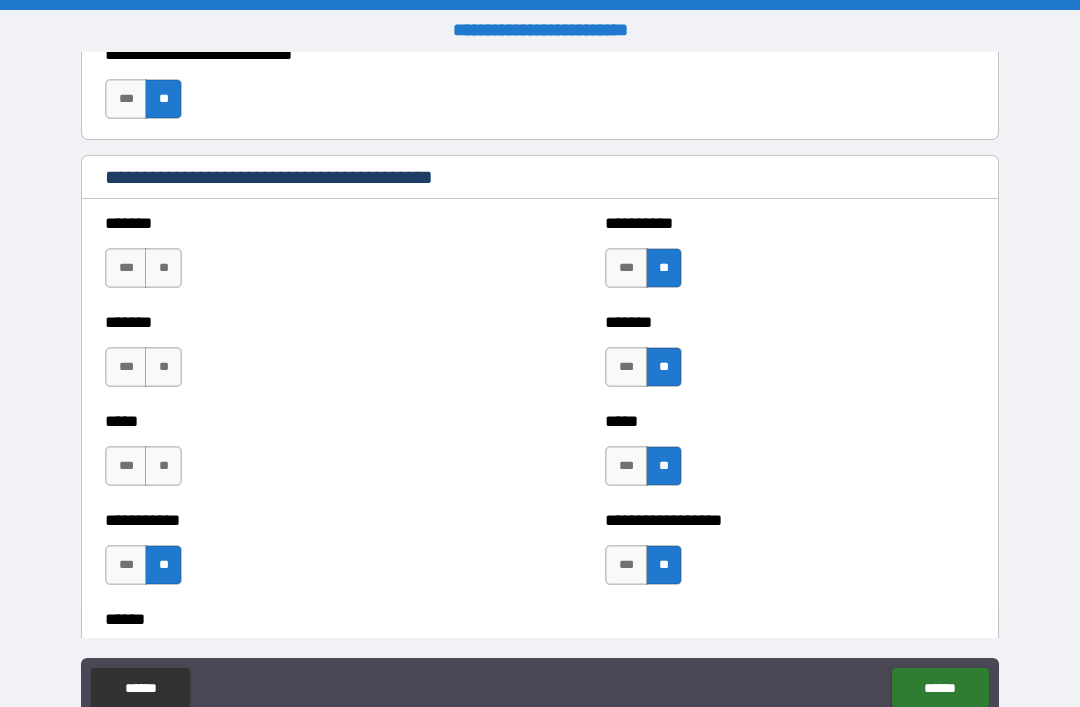 click on "**" at bounding box center [163, 466] 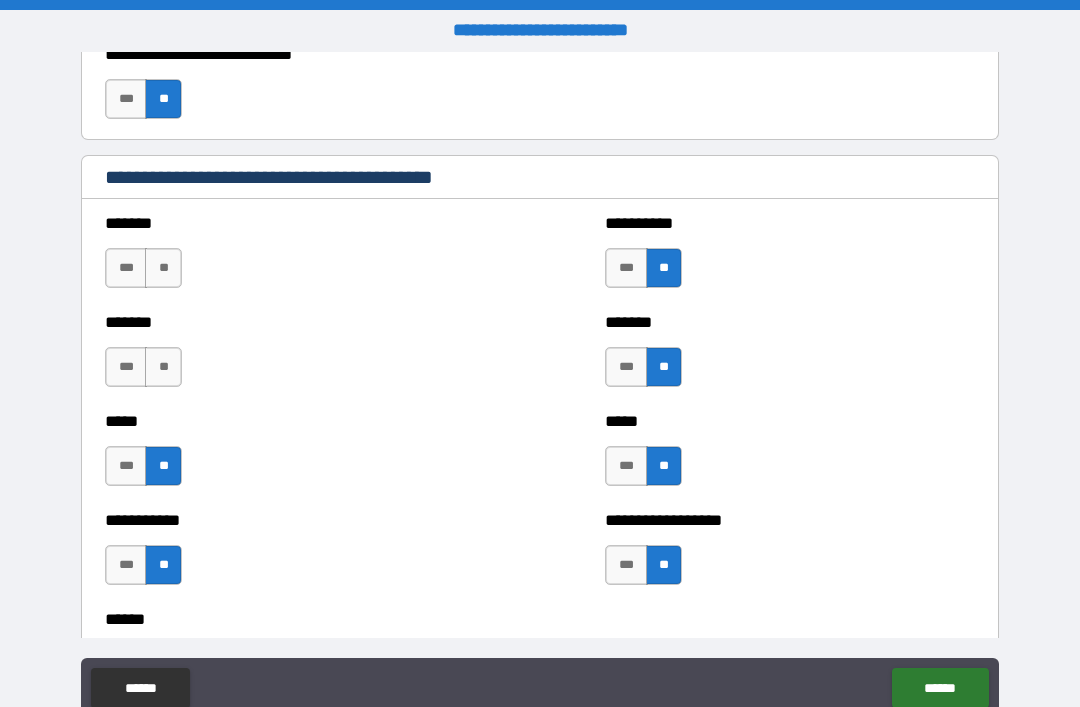 click on "**" at bounding box center [163, 367] 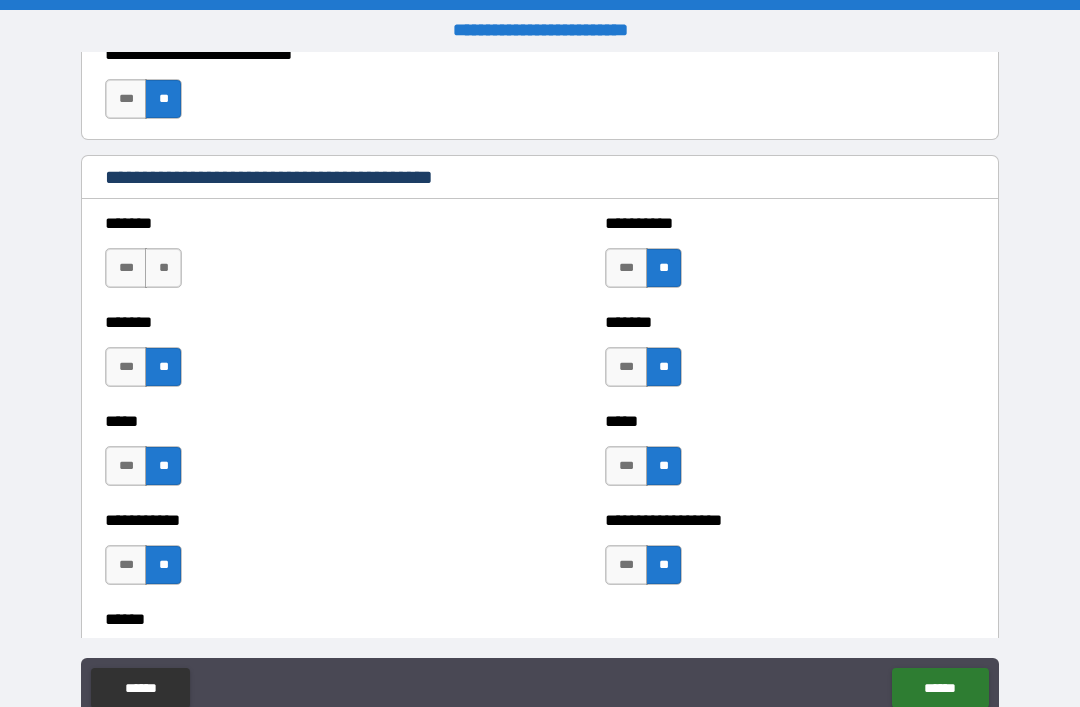 click on "**" at bounding box center [163, 268] 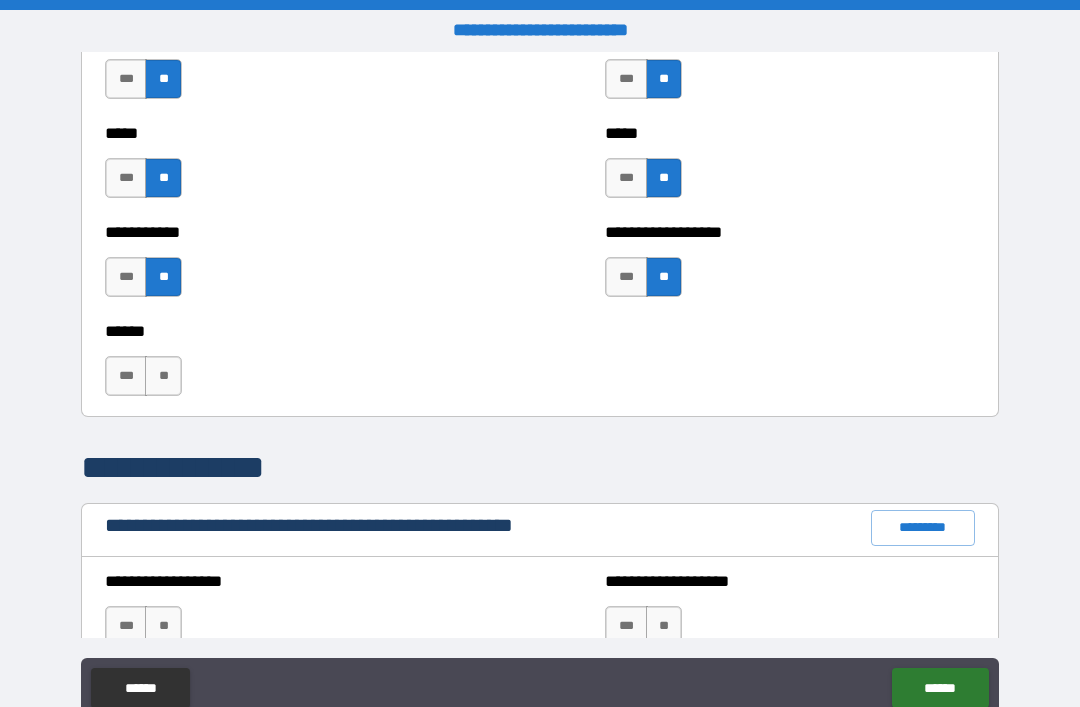 scroll, scrollTop: 1913, scrollLeft: 0, axis: vertical 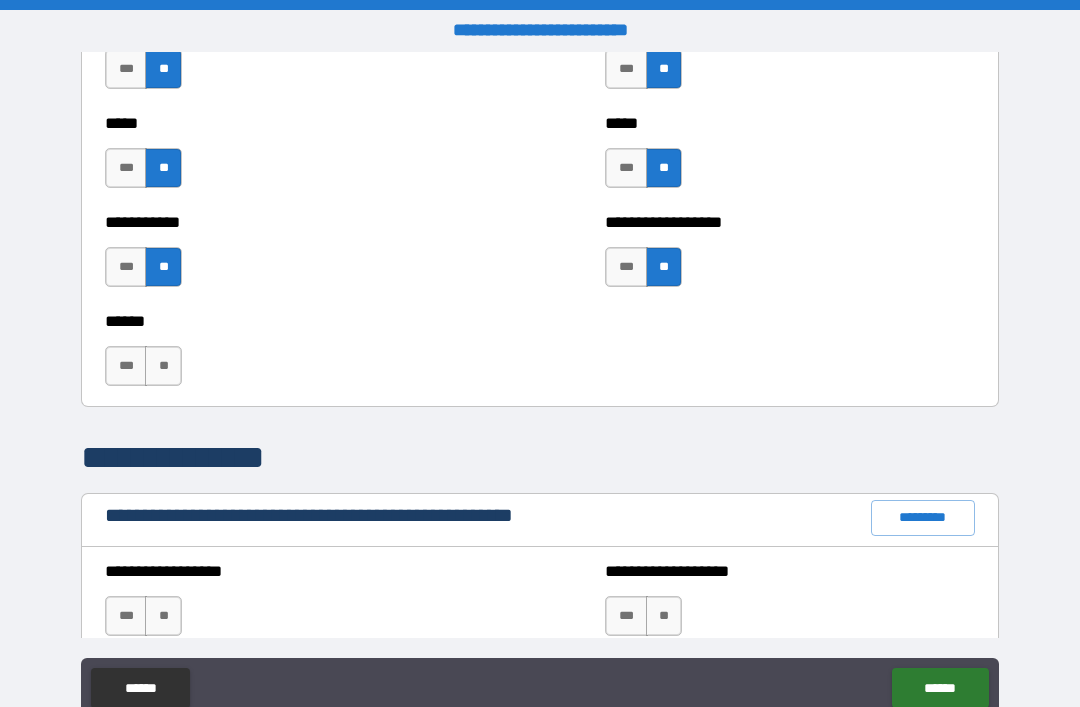 click on "**" at bounding box center (163, 366) 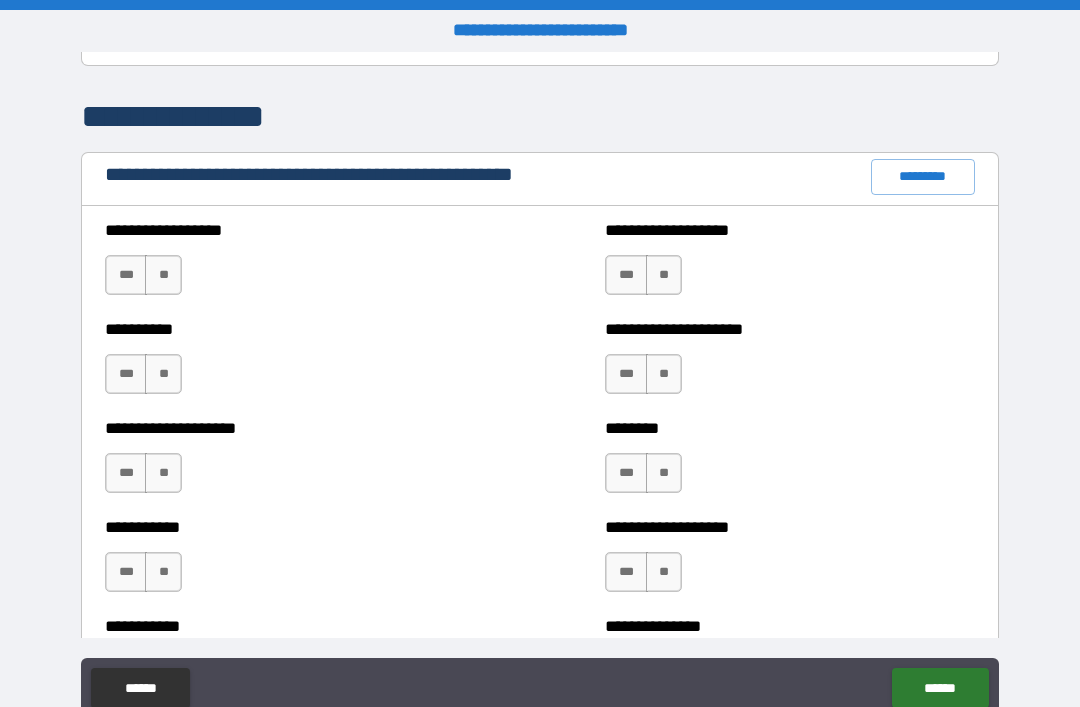scroll, scrollTop: 2267, scrollLeft: 0, axis: vertical 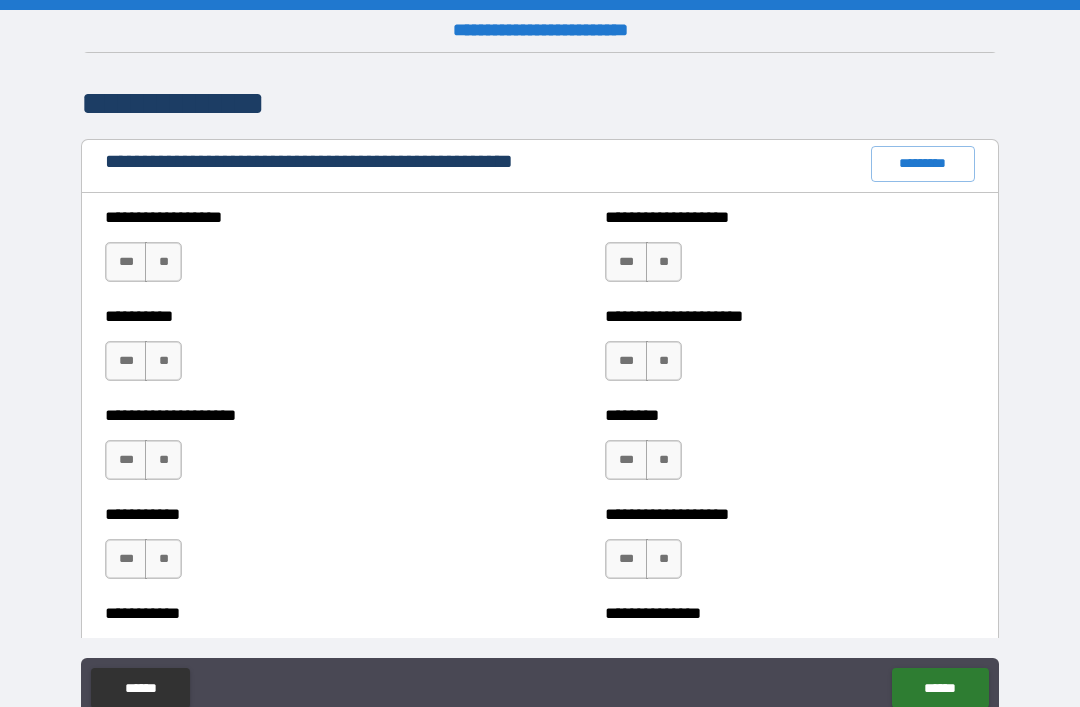 click on "**" at bounding box center [664, 262] 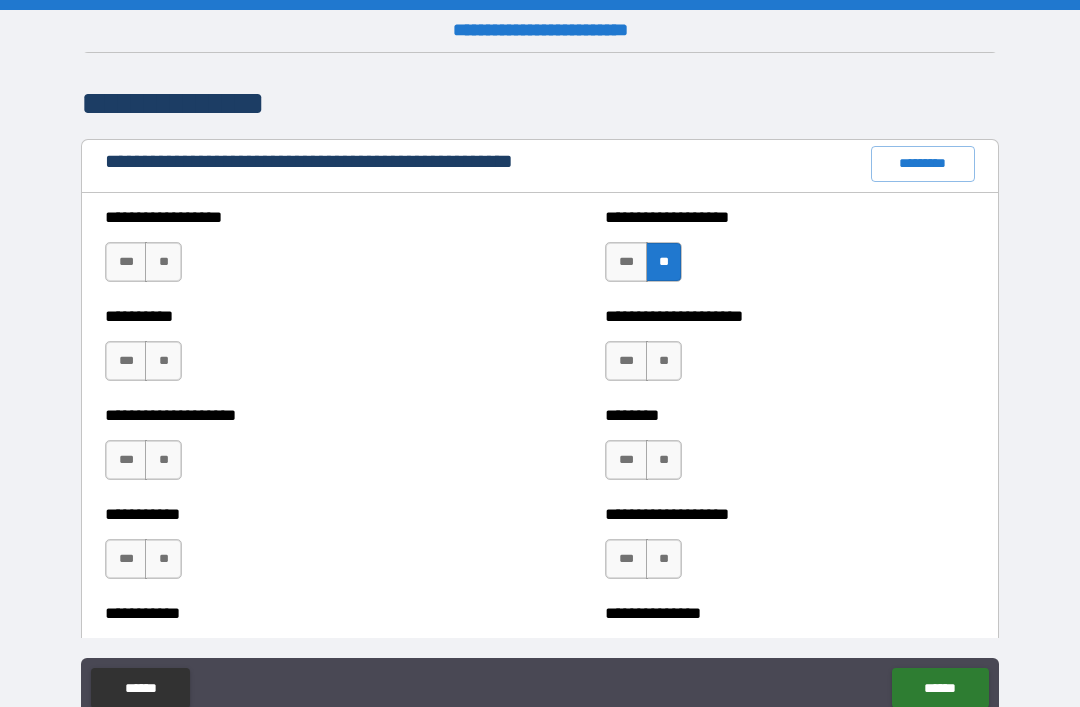 click on "**" at bounding box center (664, 361) 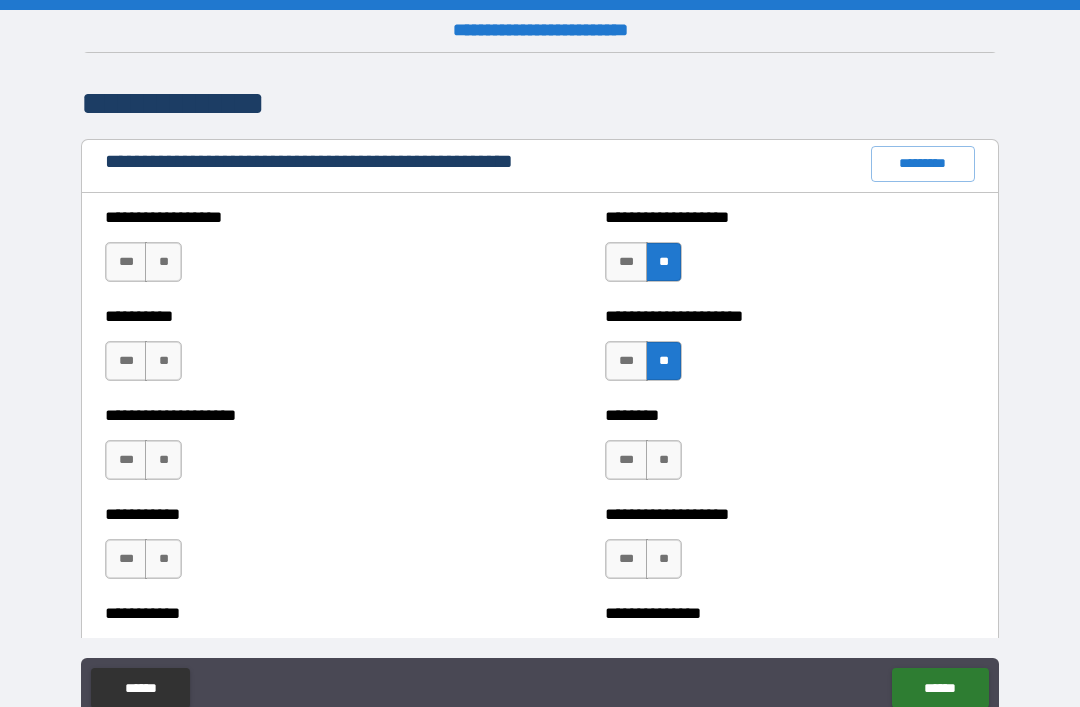 click on "**" at bounding box center [163, 361] 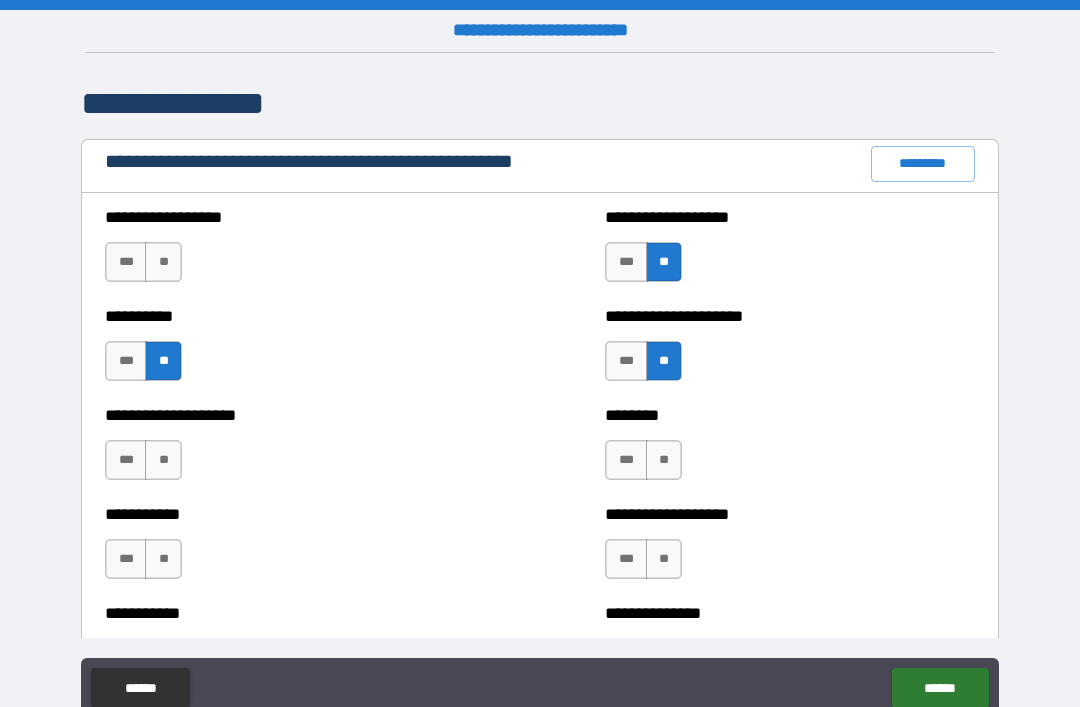 click on "**" at bounding box center [163, 262] 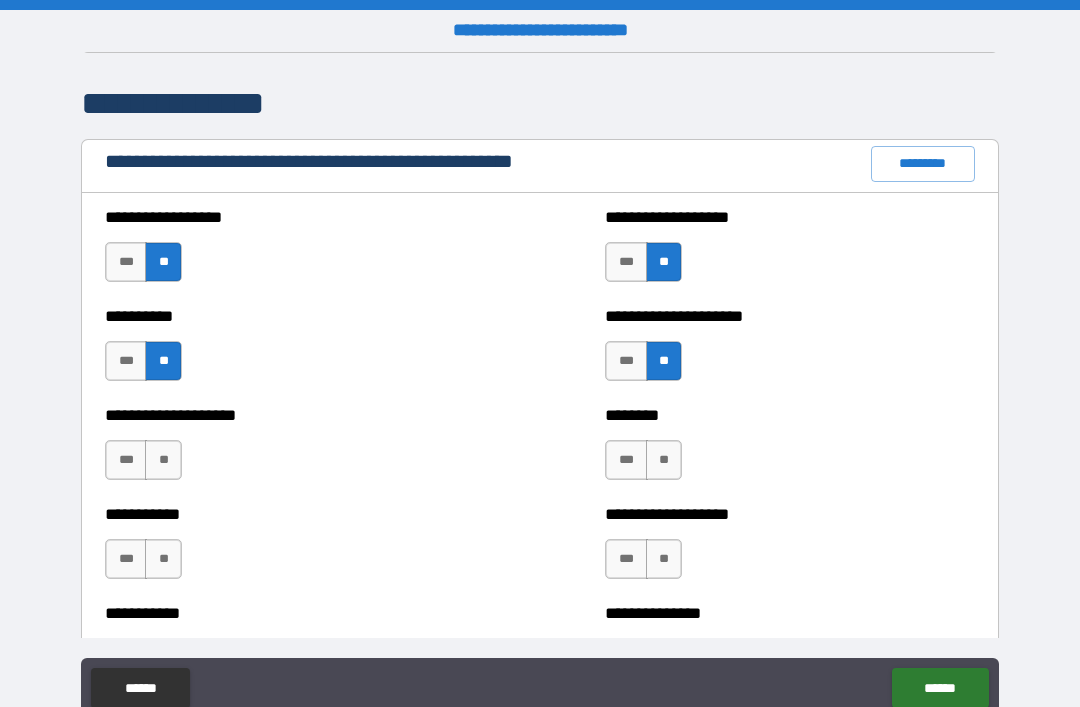 click on "**" at bounding box center [163, 460] 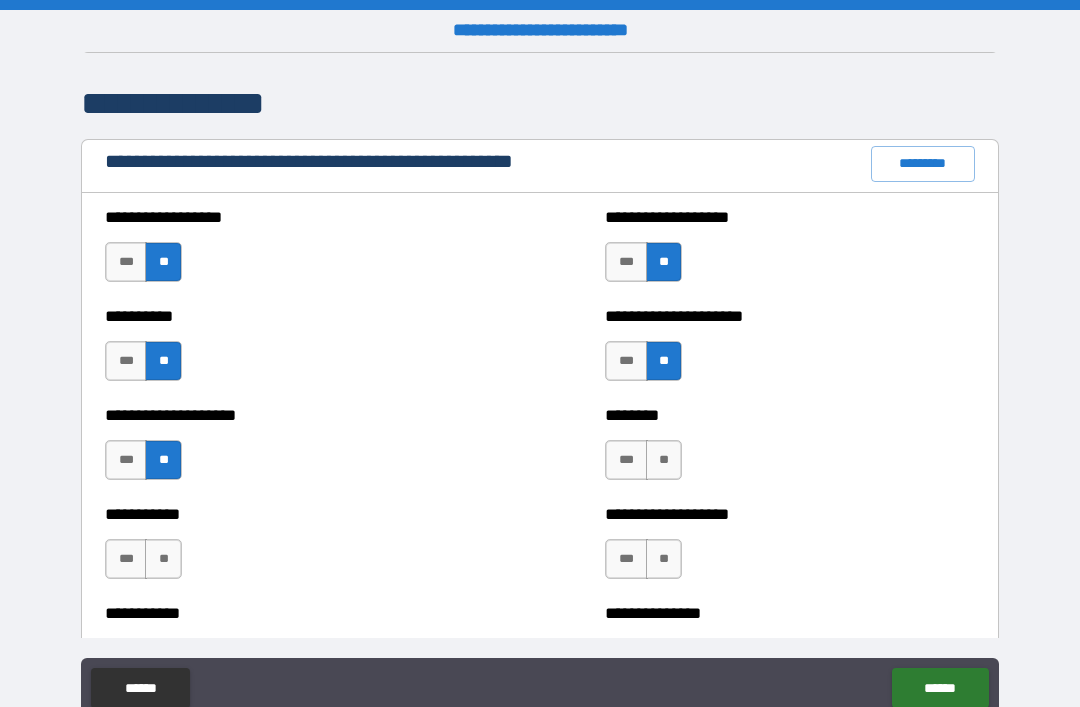 click on "**" at bounding box center [163, 559] 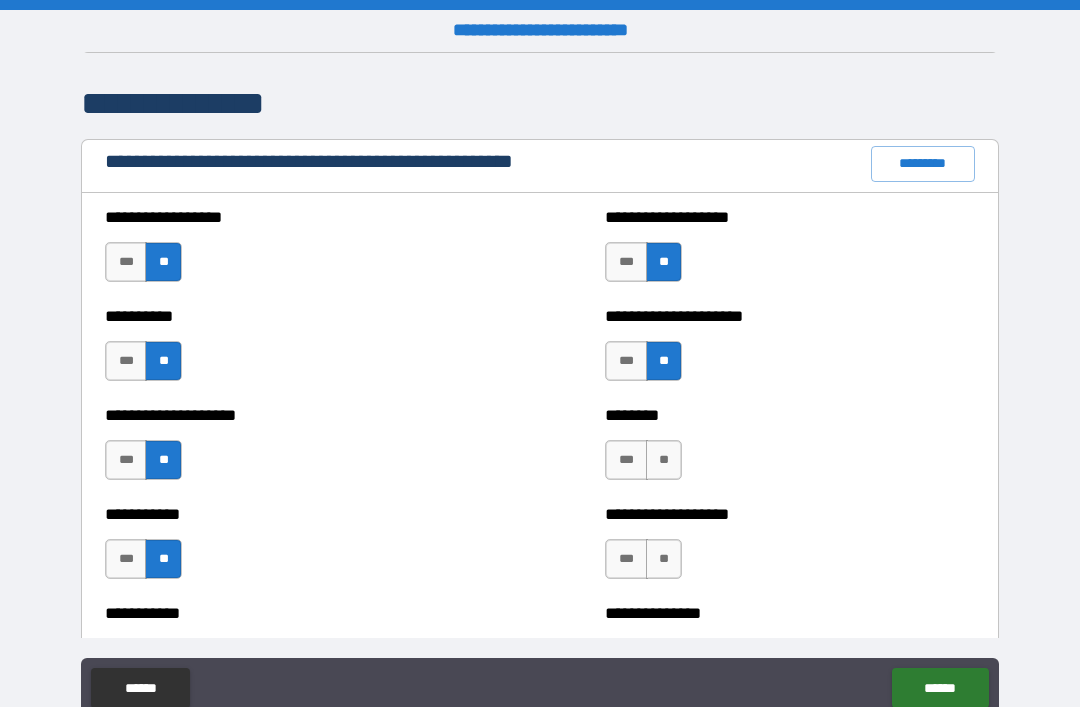 click on "**" at bounding box center (664, 460) 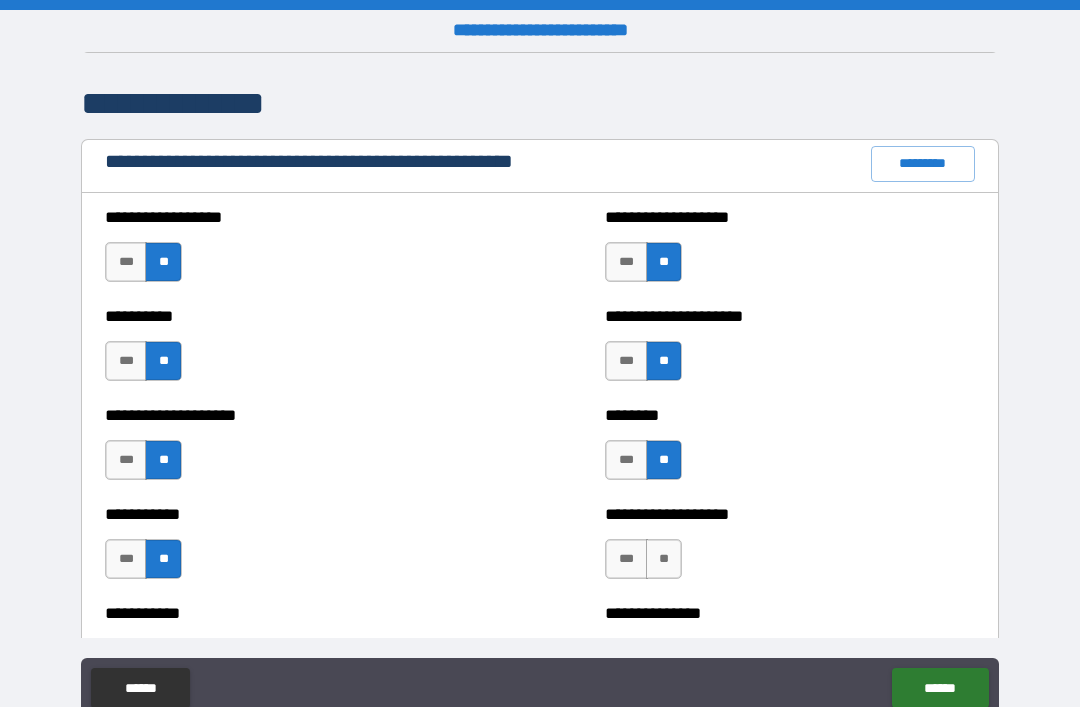 click on "**" at bounding box center [664, 559] 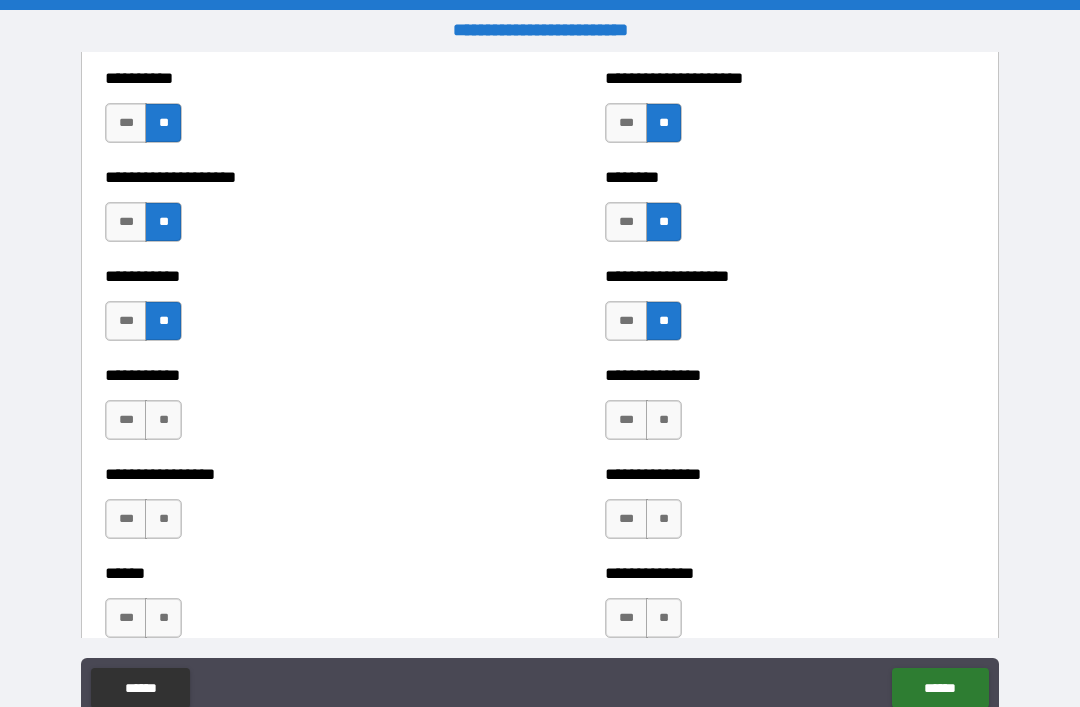 scroll, scrollTop: 2536, scrollLeft: 0, axis: vertical 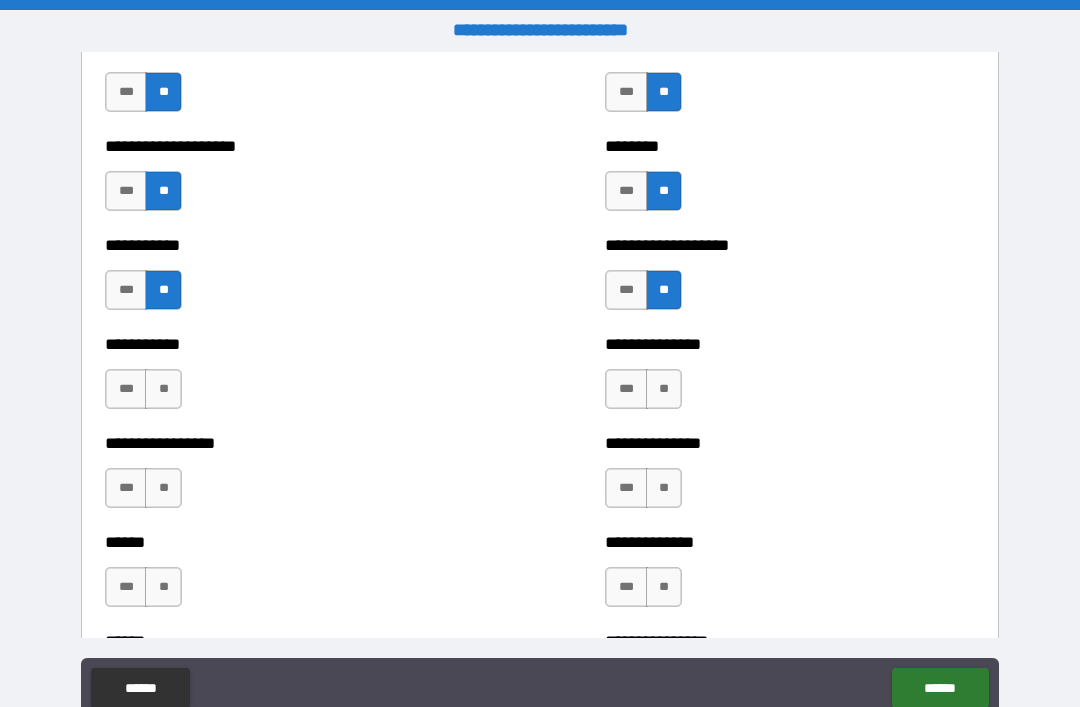 click on "**" at bounding box center [664, 389] 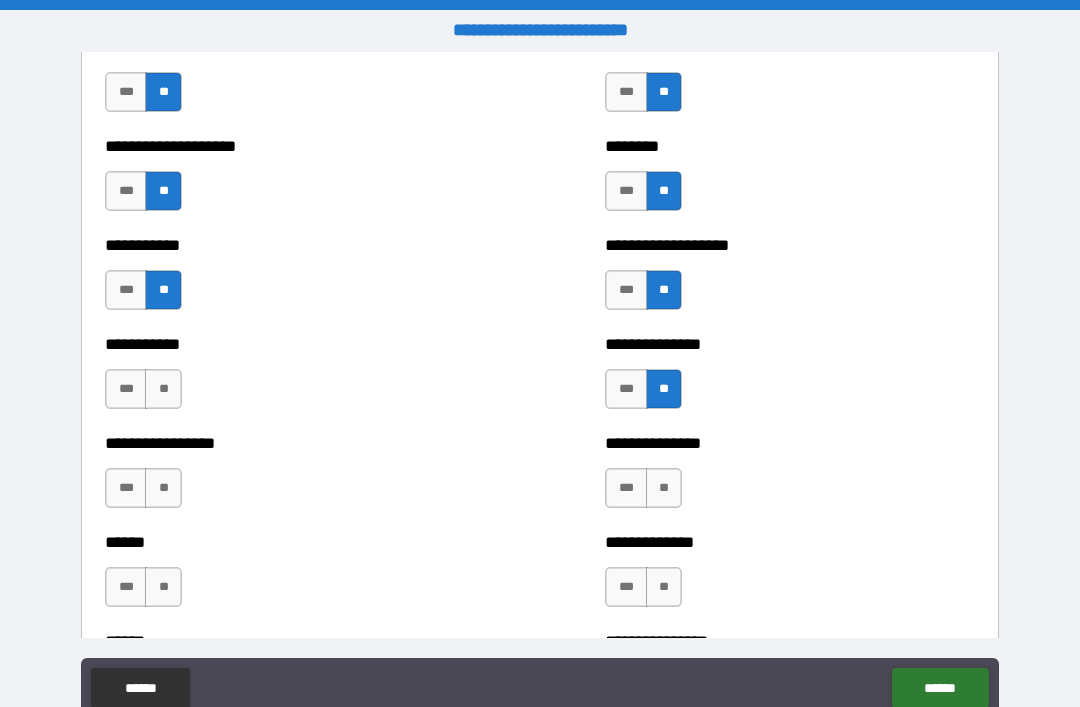 click on "**" at bounding box center (664, 488) 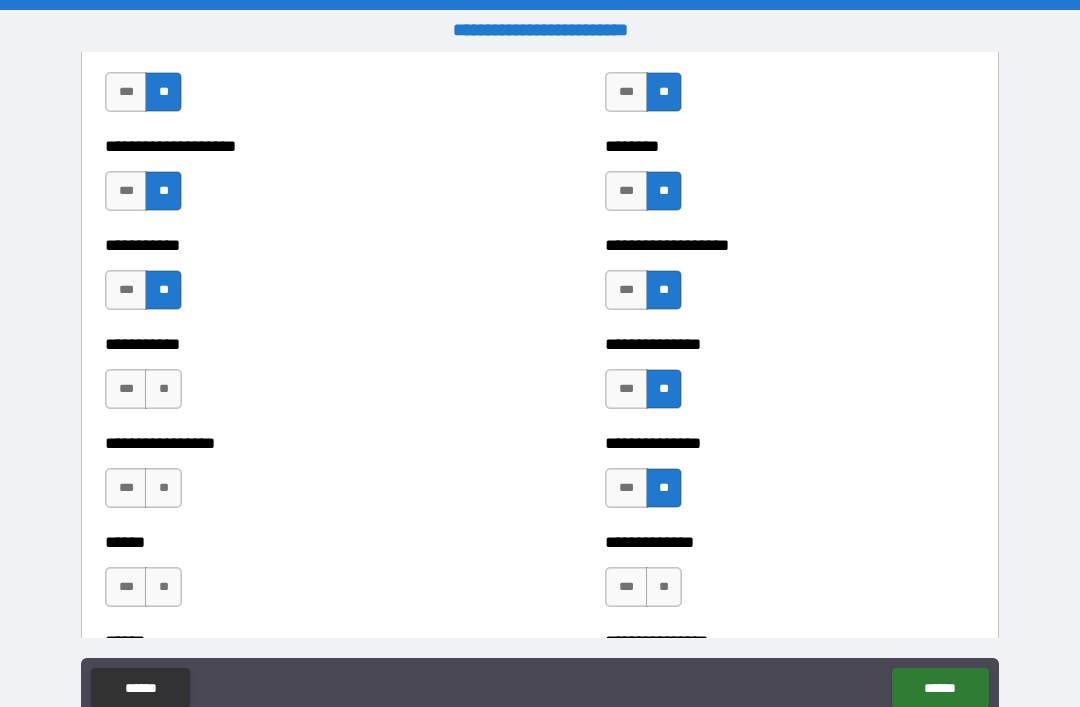 click on "**" at bounding box center [163, 488] 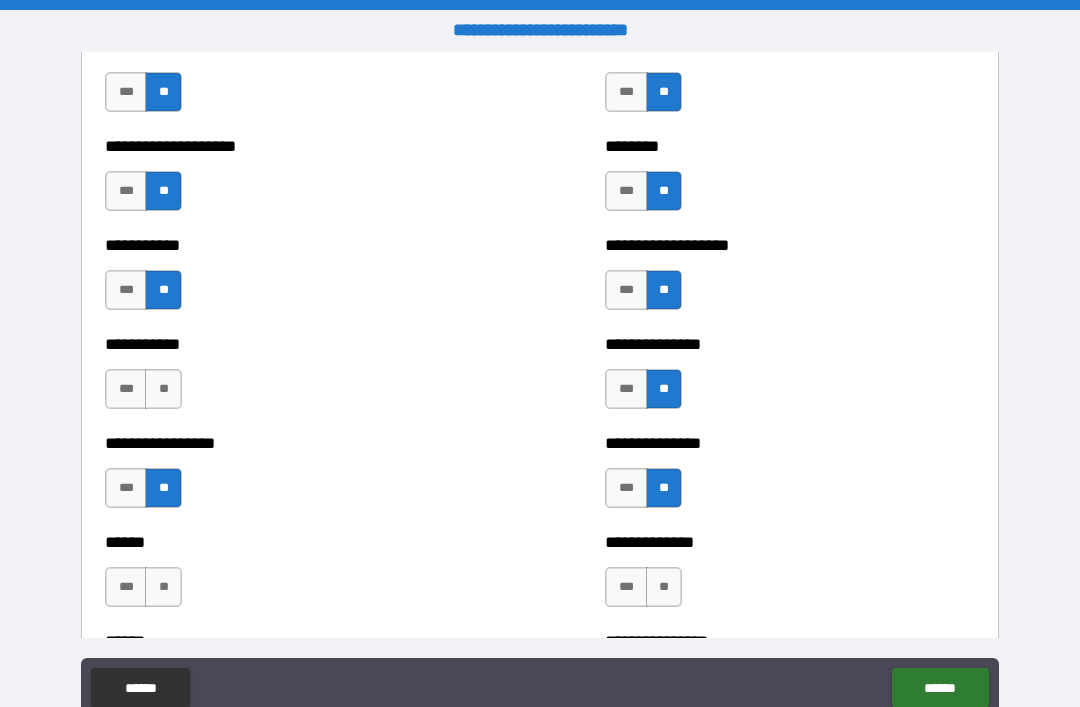 click on "**" at bounding box center [163, 389] 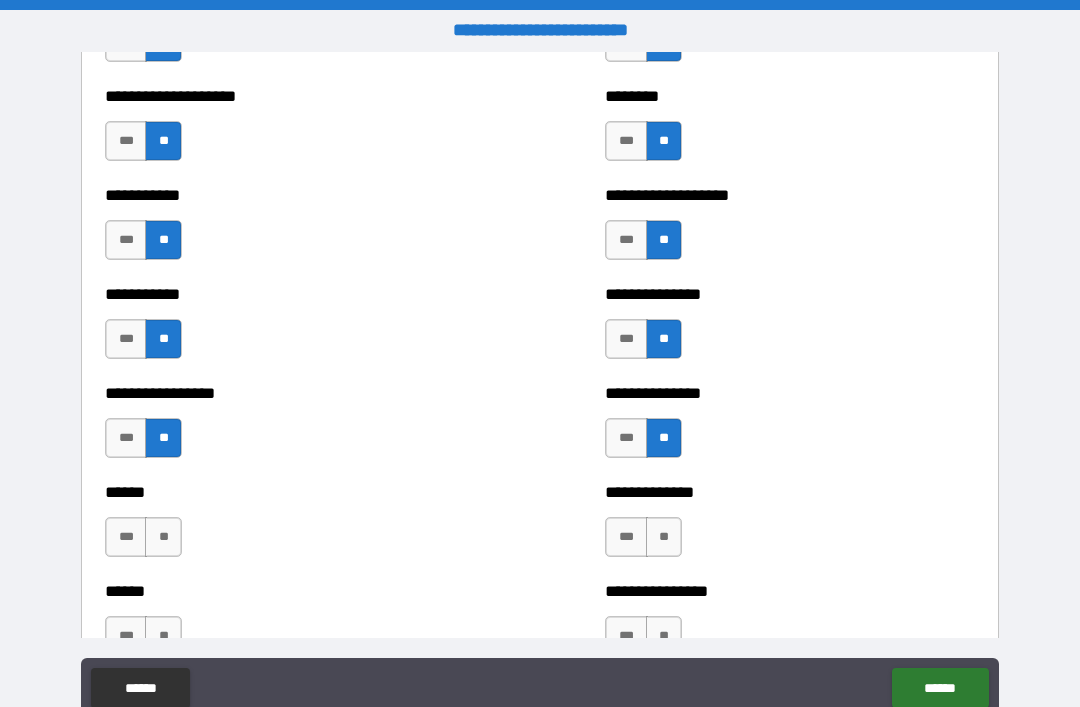 scroll, scrollTop: 2674, scrollLeft: 0, axis: vertical 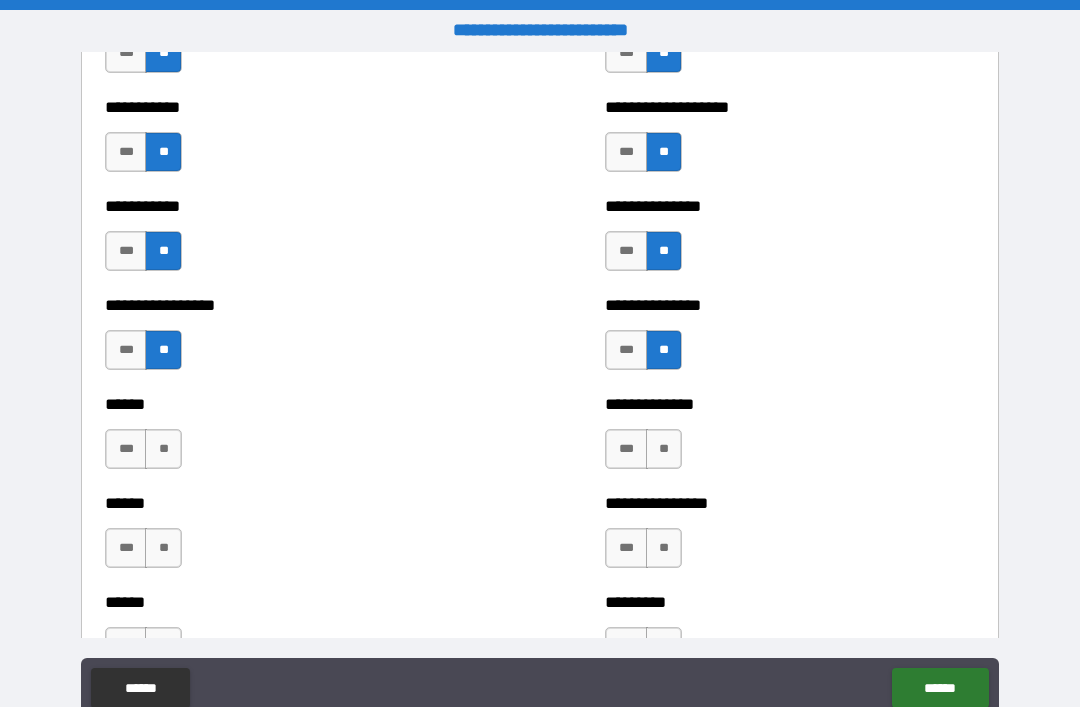 click on "**" at bounding box center (163, 449) 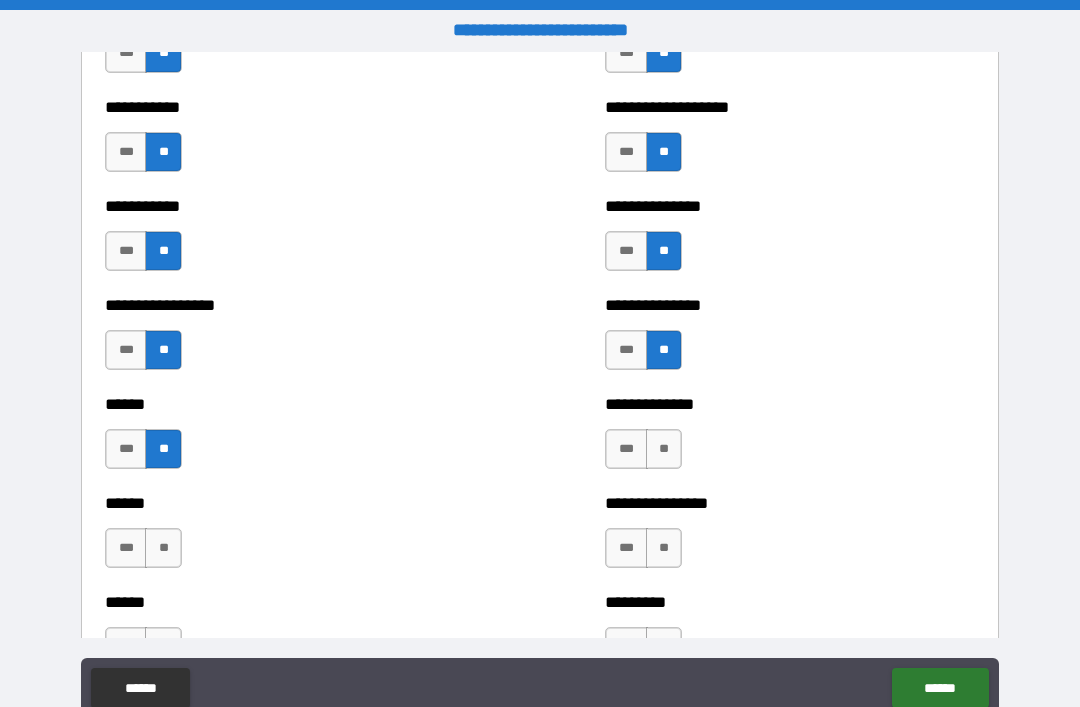 click on "**" at bounding box center (163, 548) 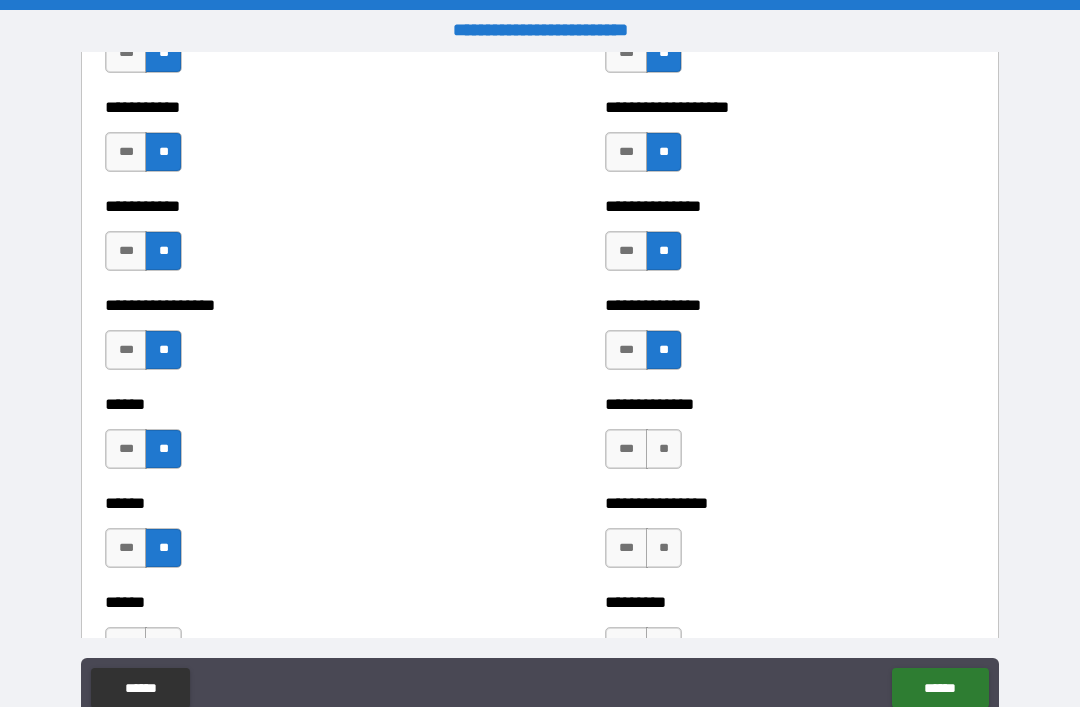 click on "**" at bounding box center (664, 449) 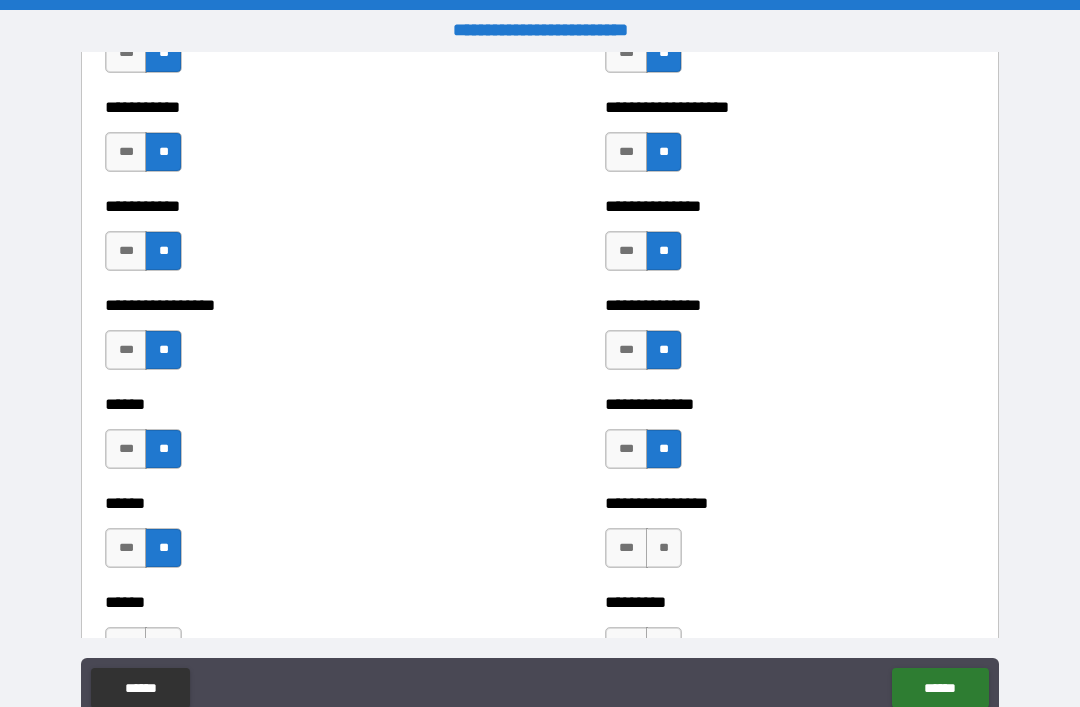 click on "***" at bounding box center (626, 548) 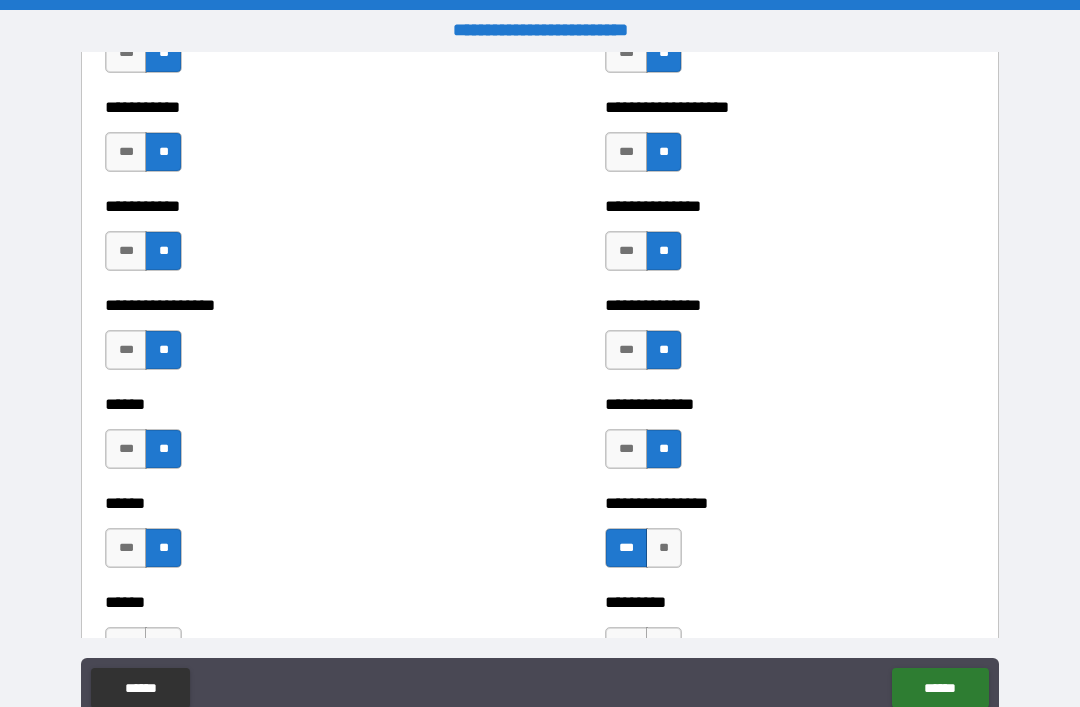 click on "**" at bounding box center [664, 548] 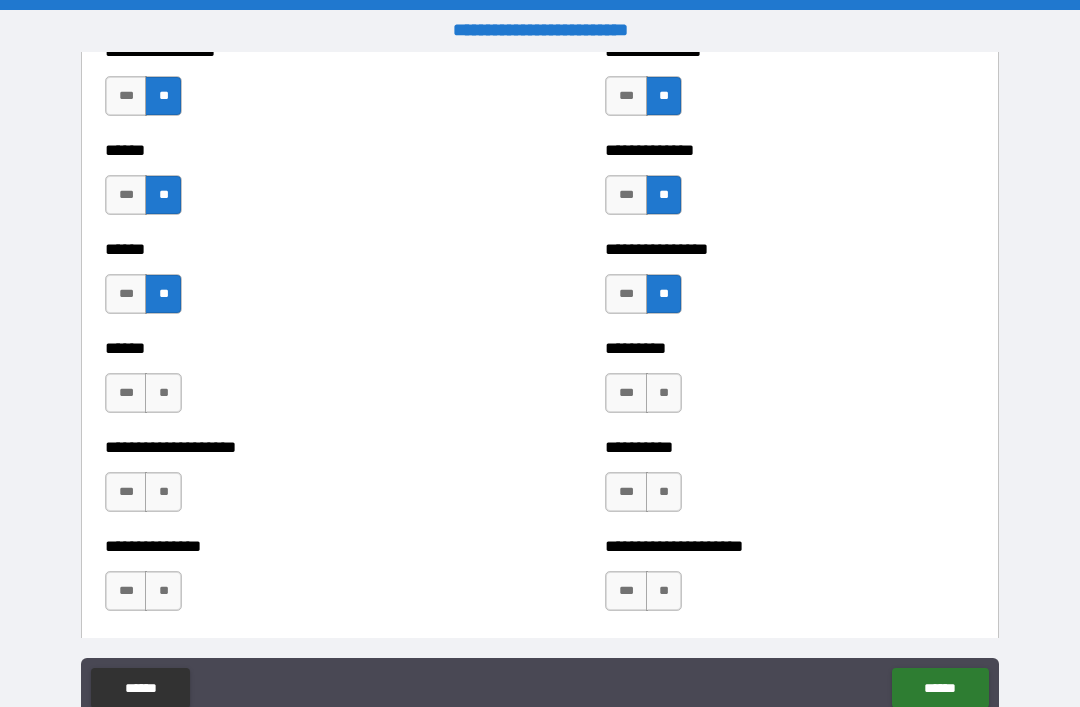 scroll, scrollTop: 2939, scrollLeft: 0, axis: vertical 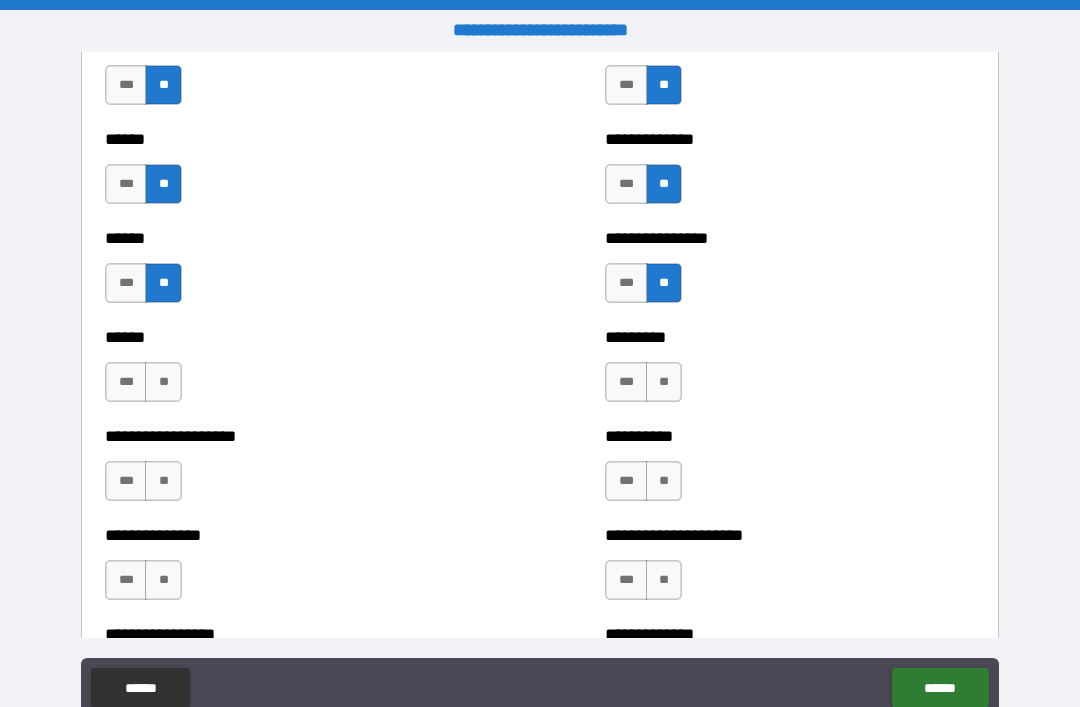 click on "**" at bounding box center [664, 382] 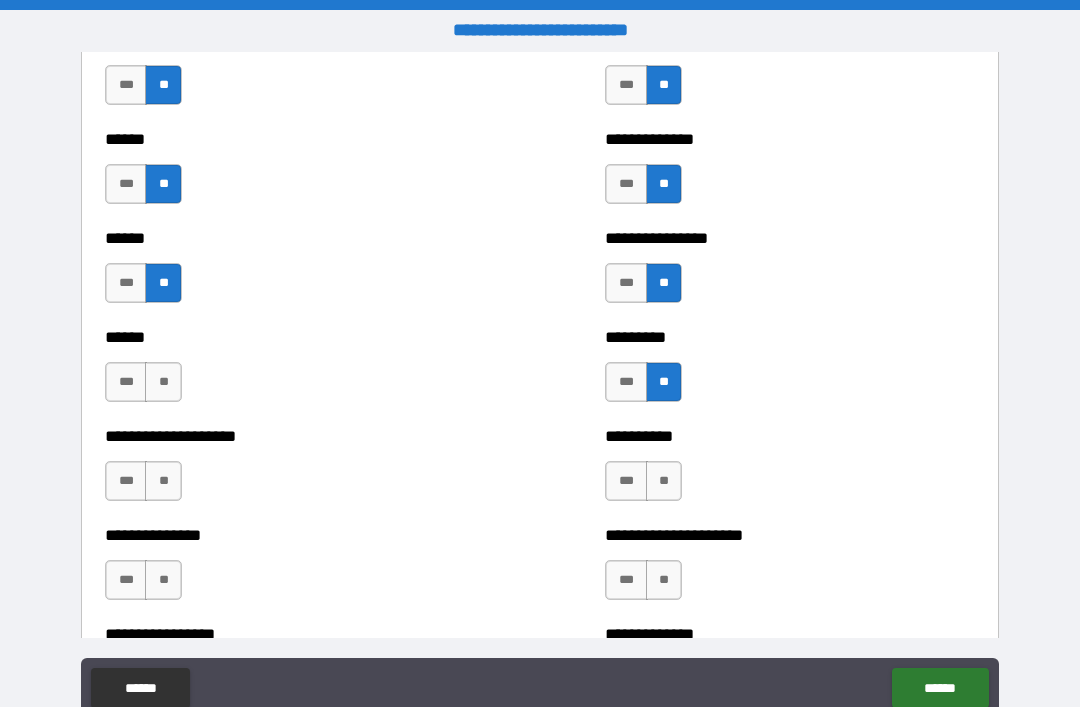 click on "**" at bounding box center [163, 382] 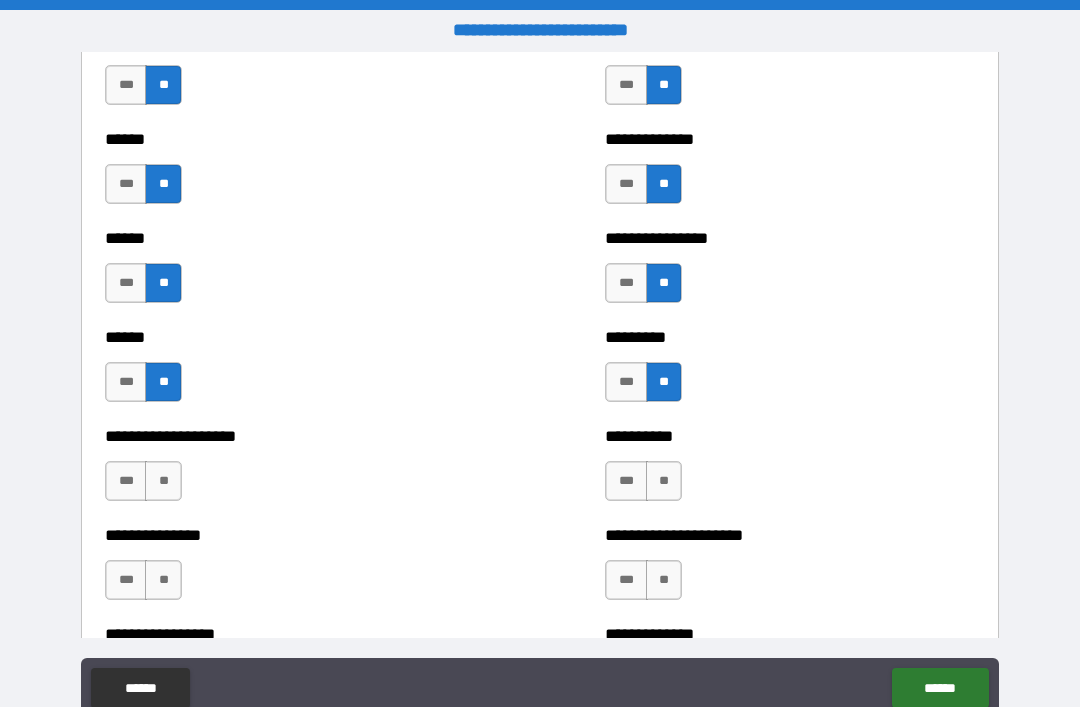 click on "**" at bounding box center (163, 481) 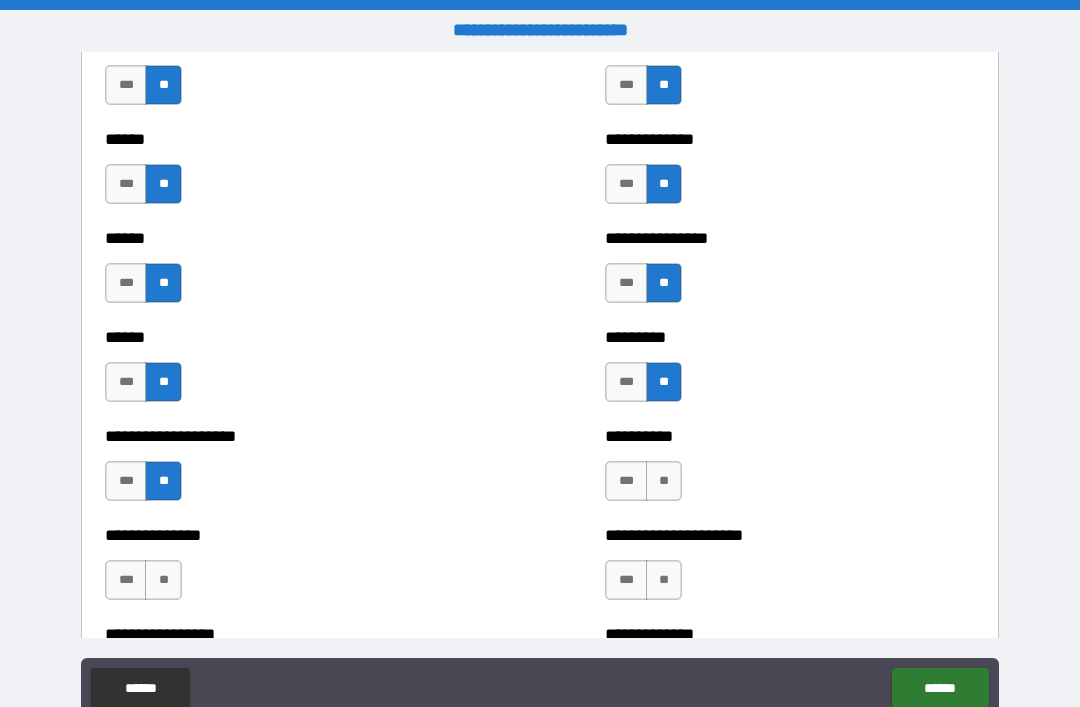 click on "**" at bounding box center (664, 481) 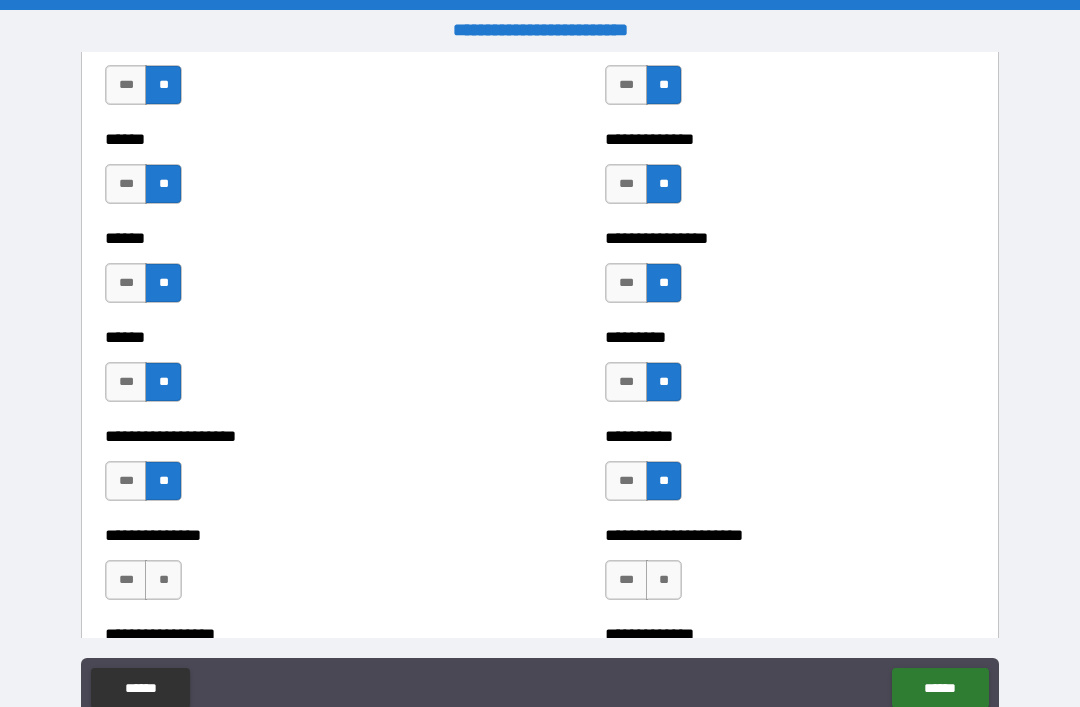 click on "**" at bounding box center [664, 580] 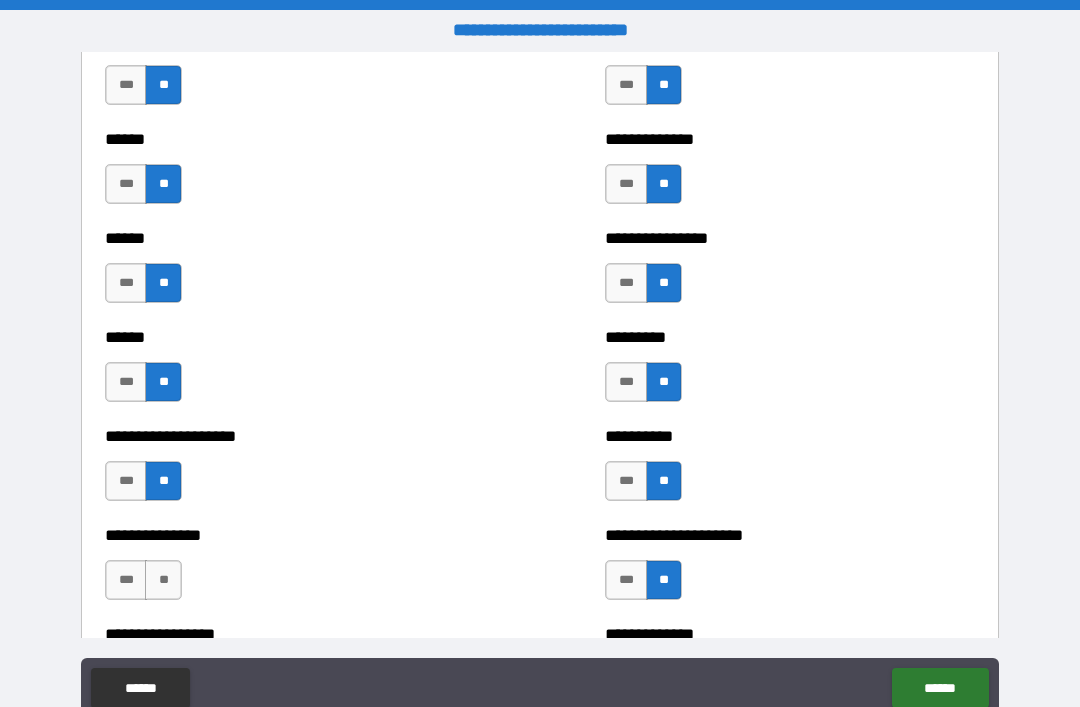 click on "**" at bounding box center [163, 580] 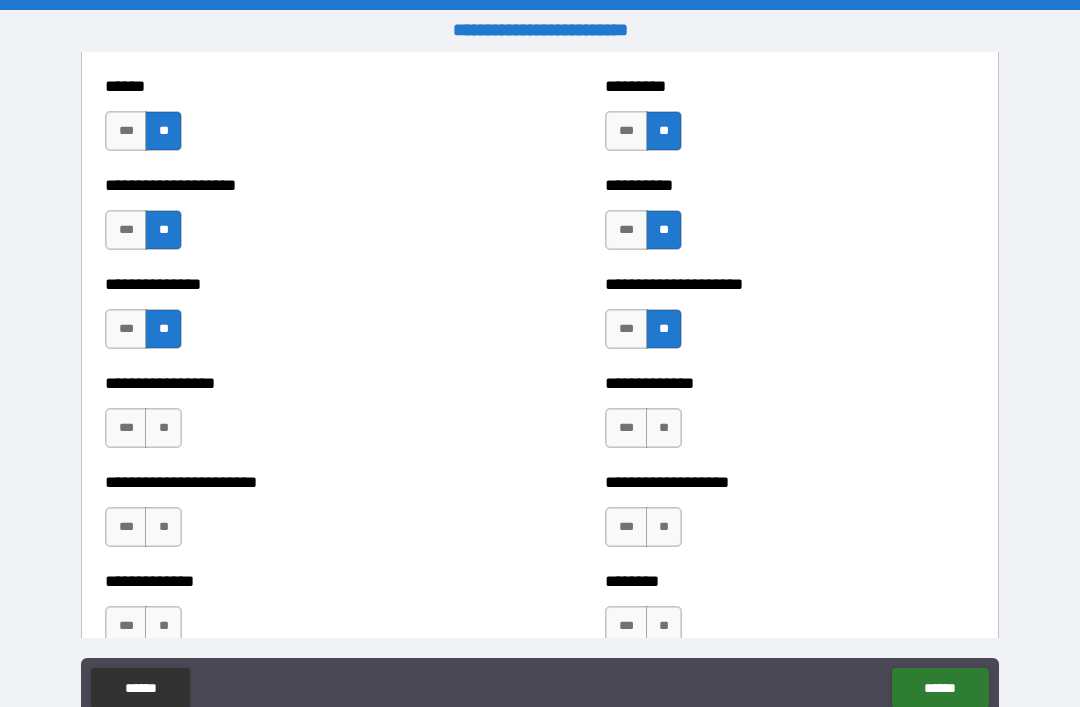 scroll, scrollTop: 3199, scrollLeft: 0, axis: vertical 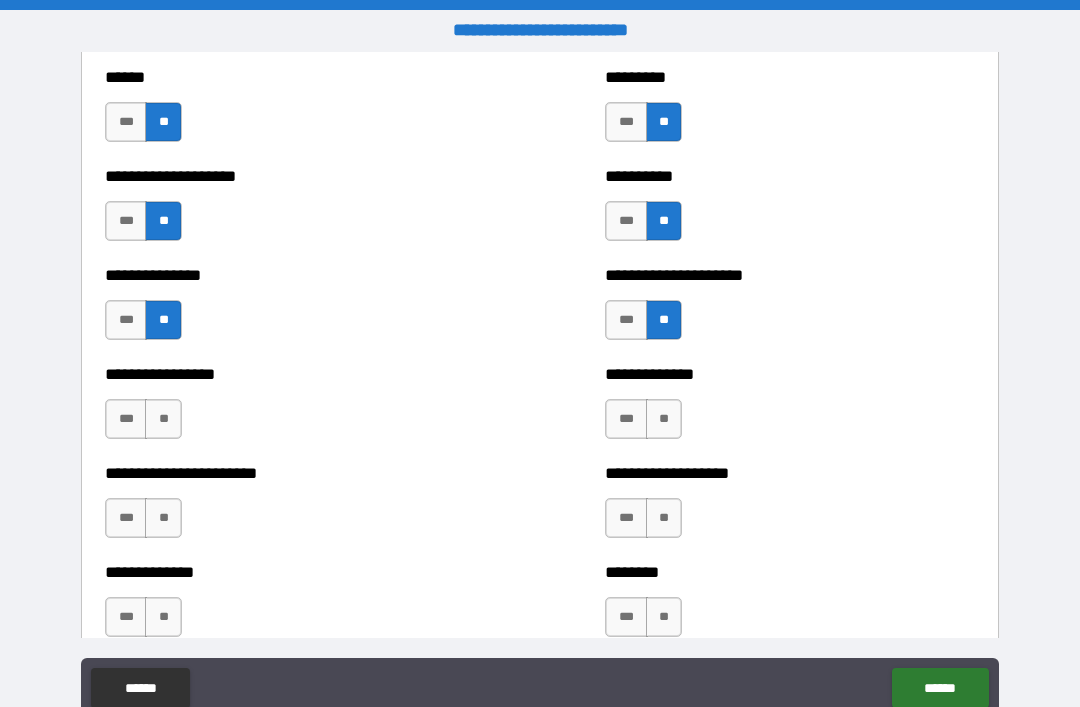 click on "**" at bounding box center (163, 419) 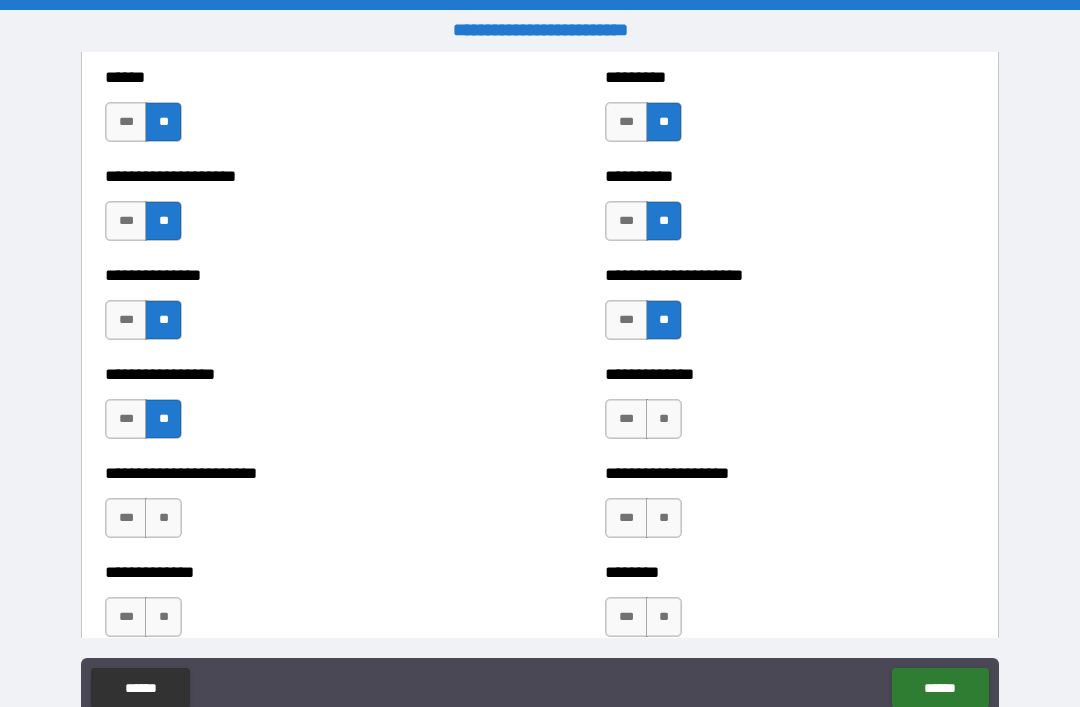 click on "**" at bounding box center [163, 518] 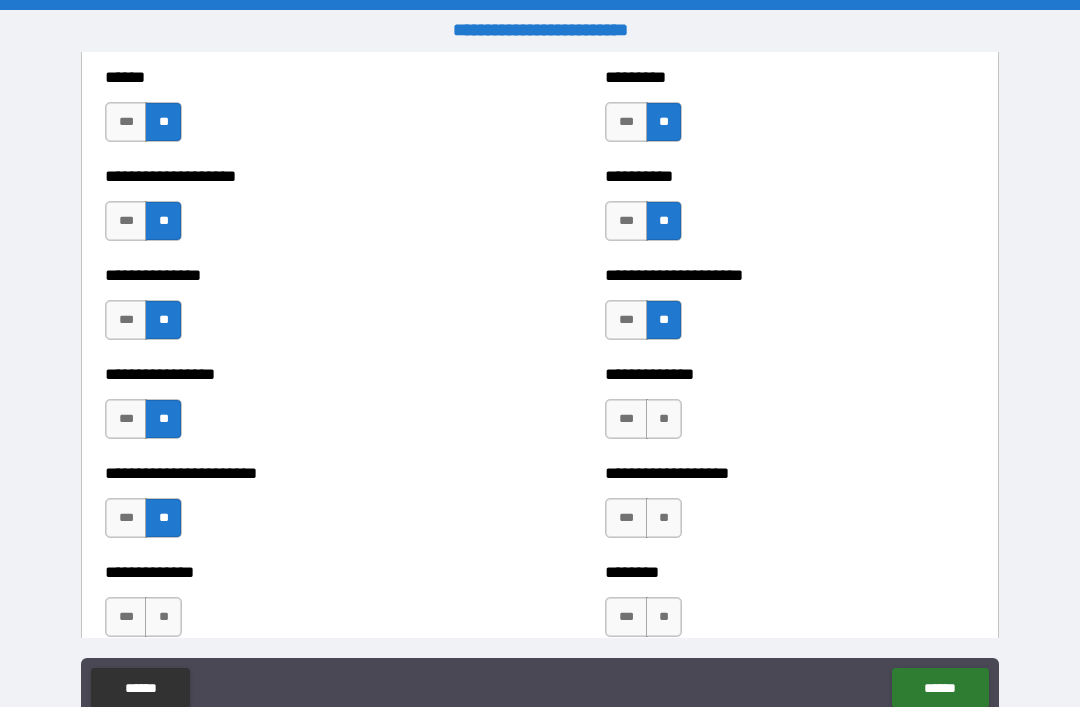 click on "**" at bounding box center [664, 419] 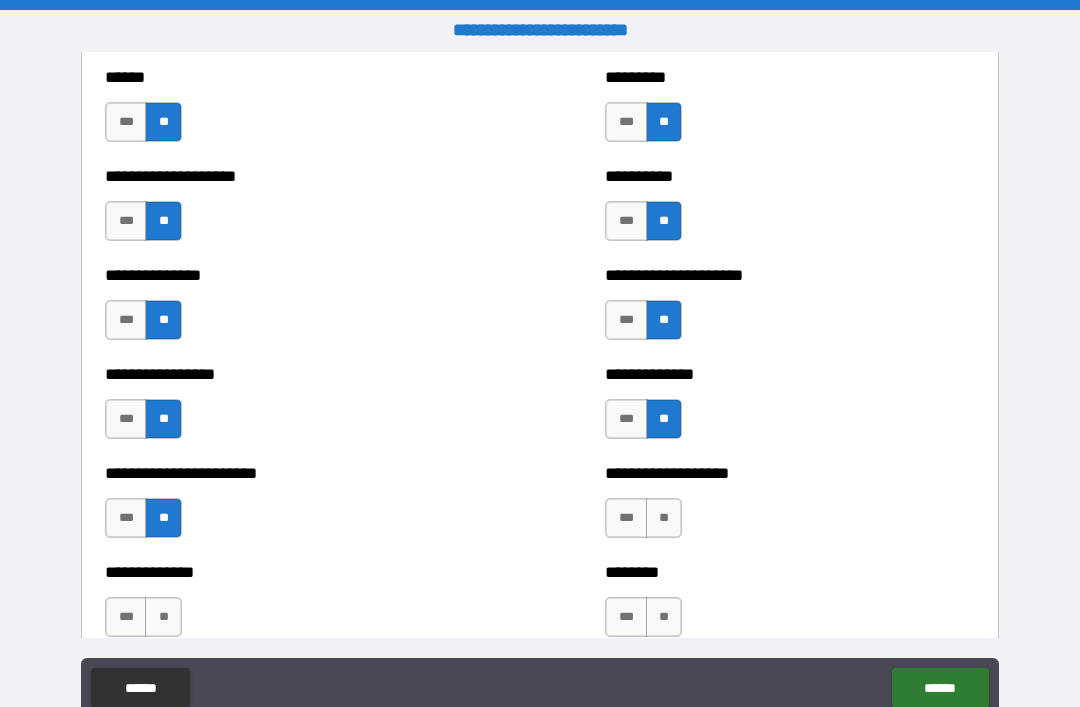 click on "**" at bounding box center (664, 518) 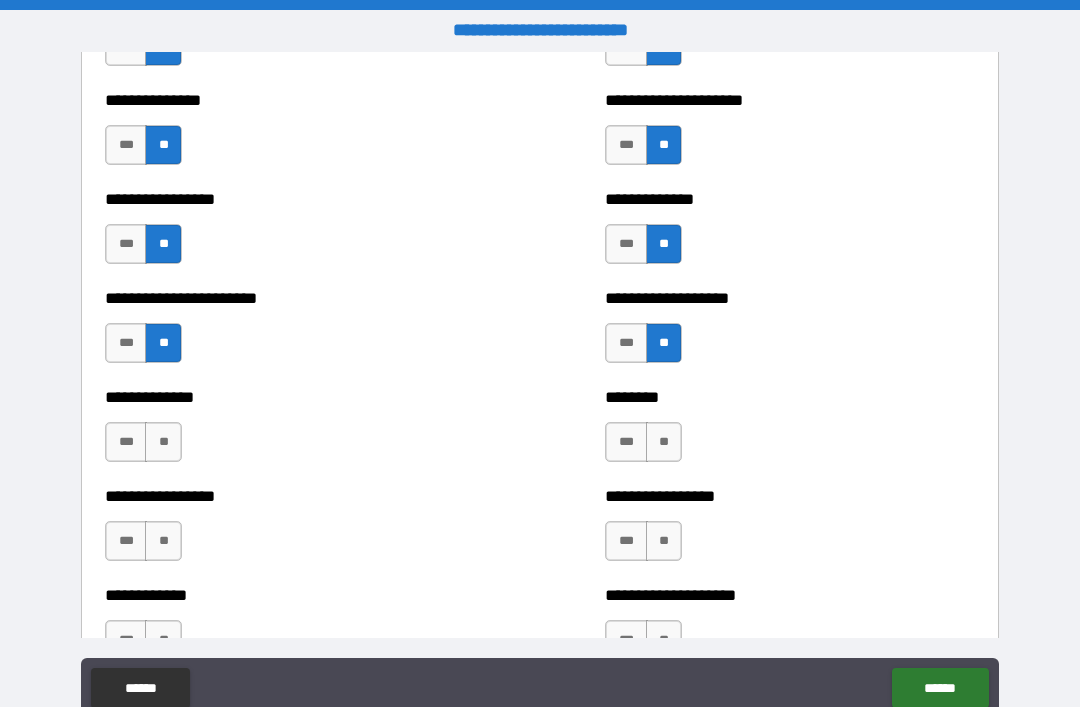 scroll, scrollTop: 3388, scrollLeft: 0, axis: vertical 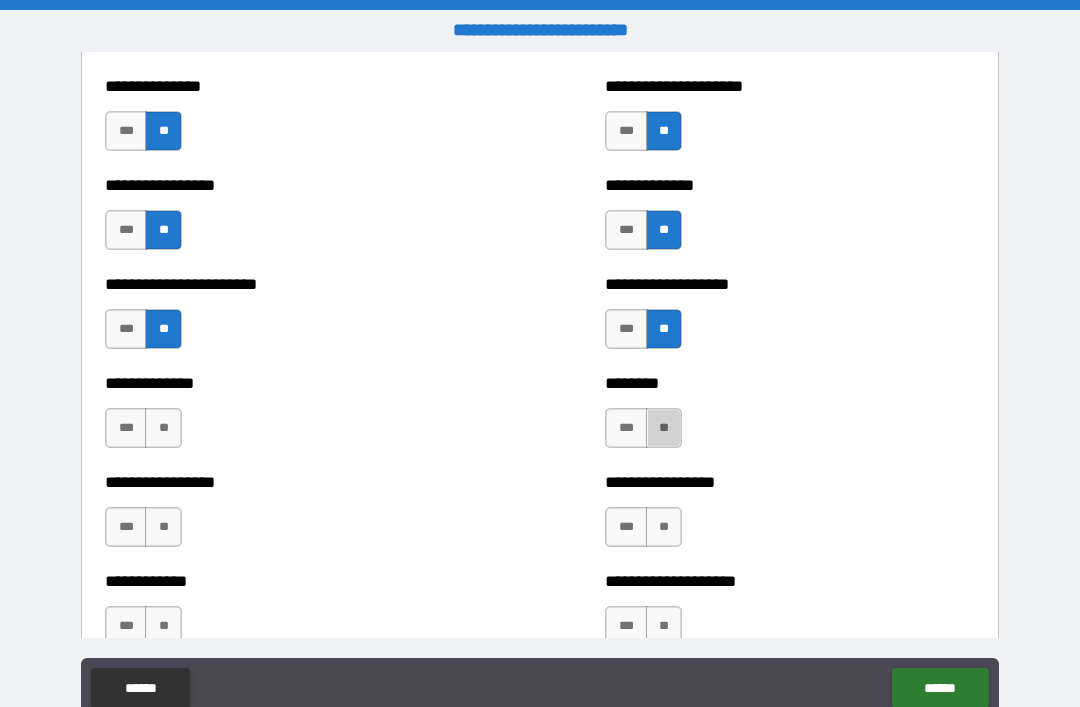 click on "**" at bounding box center (664, 428) 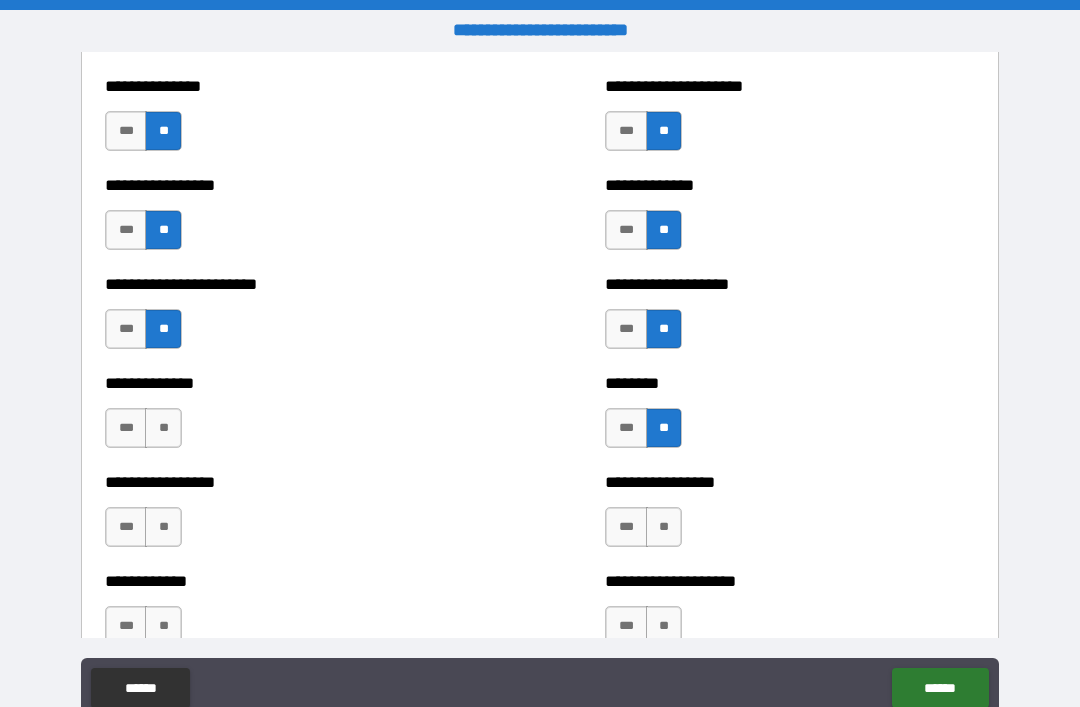 click on "**" at bounding box center (664, 527) 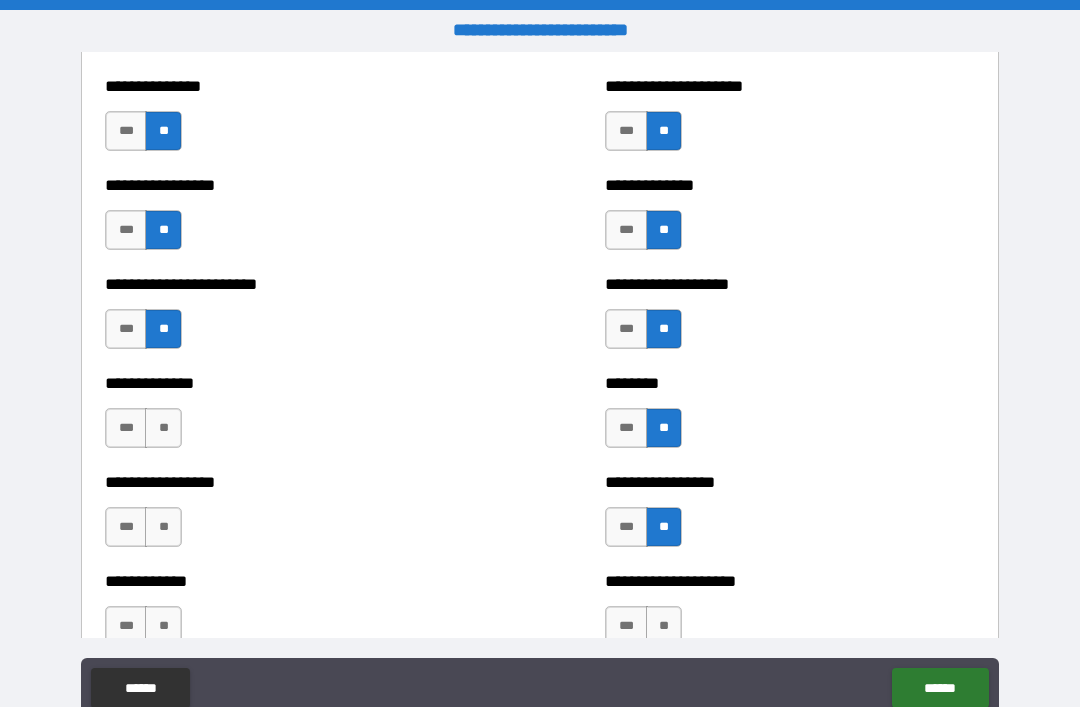 click on "**" at bounding box center [163, 527] 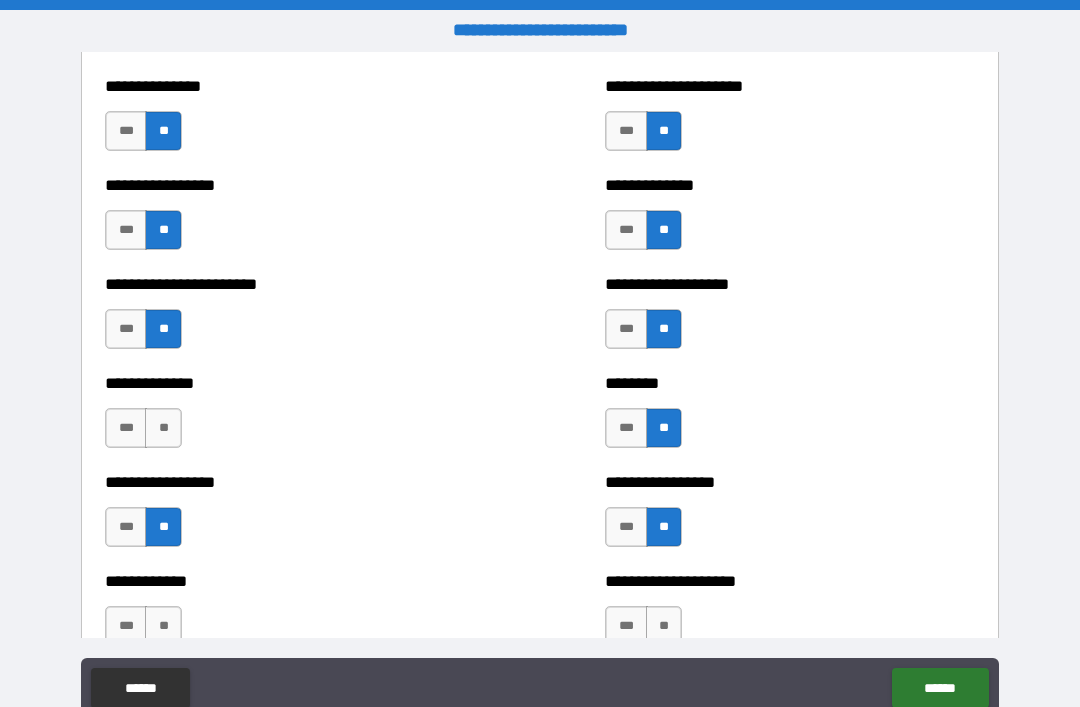 click on "**" at bounding box center [163, 428] 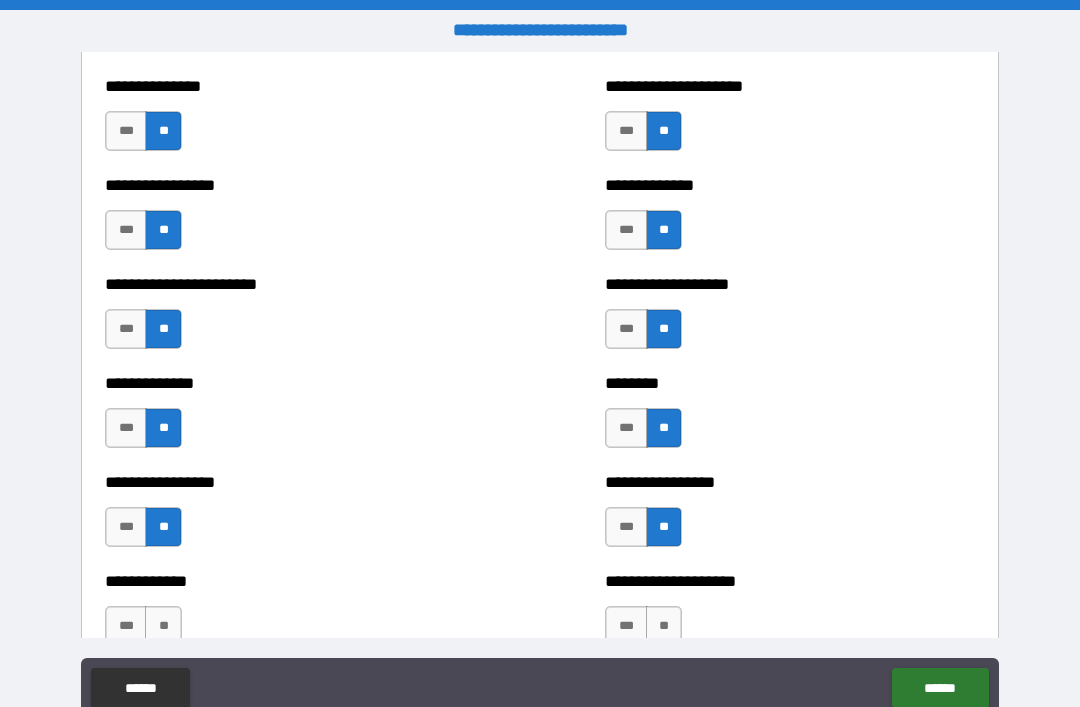 scroll, scrollTop: 3412, scrollLeft: 0, axis: vertical 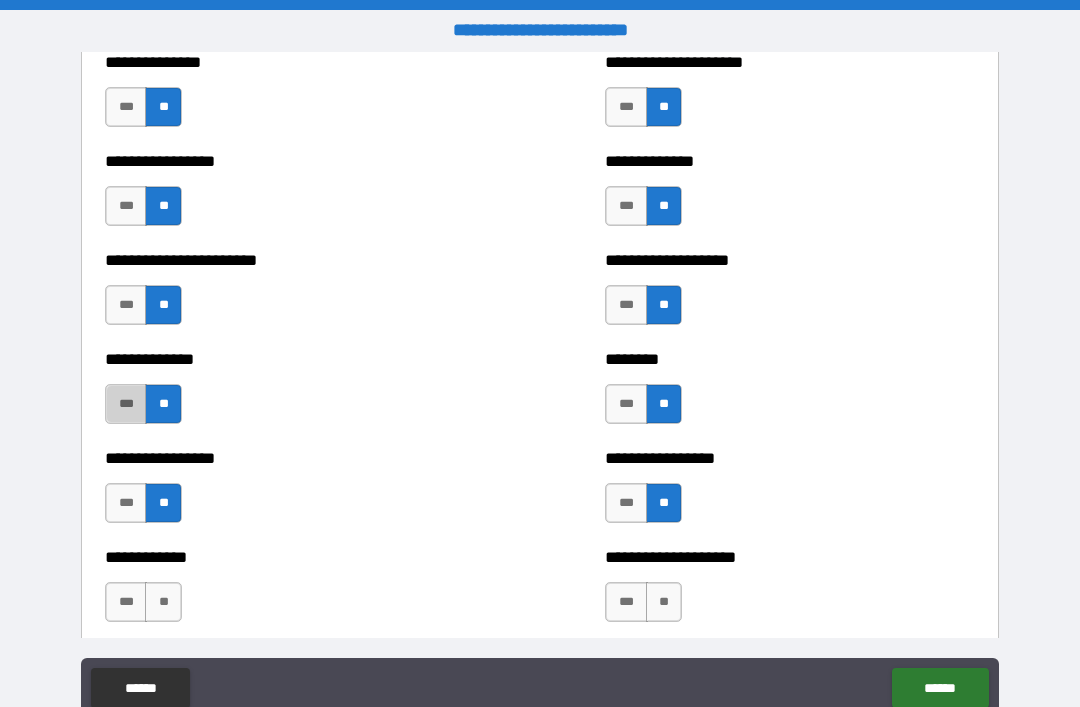 click on "***" at bounding box center (126, 404) 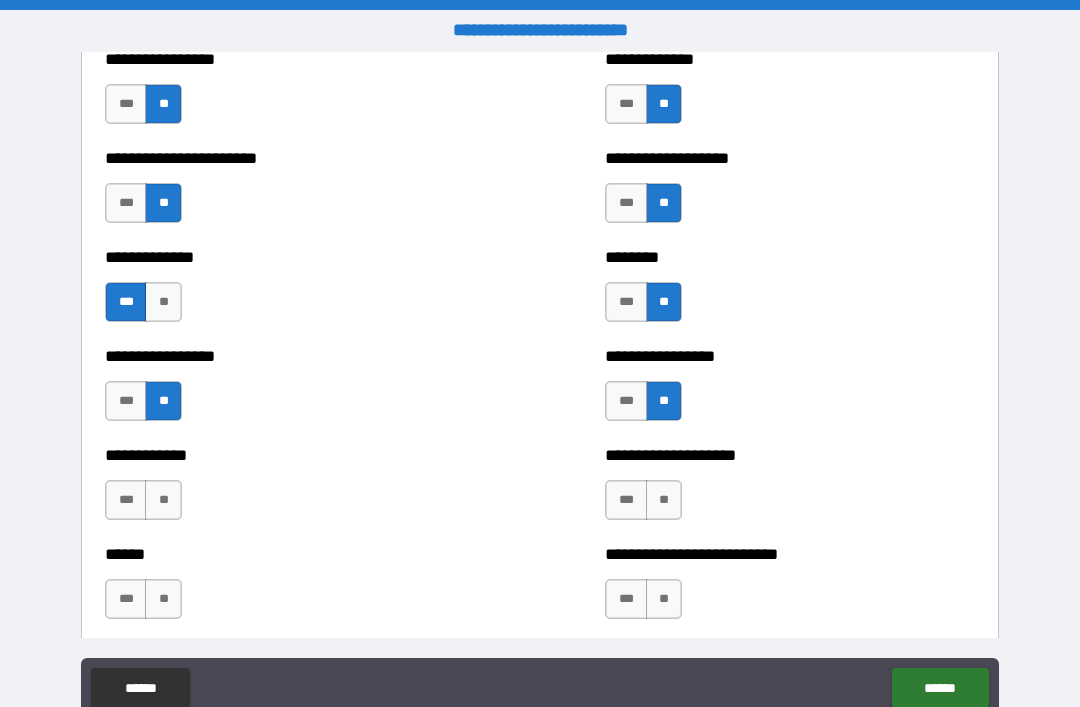 scroll, scrollTop: 3533, scrollLeft: 0, axis: vertical 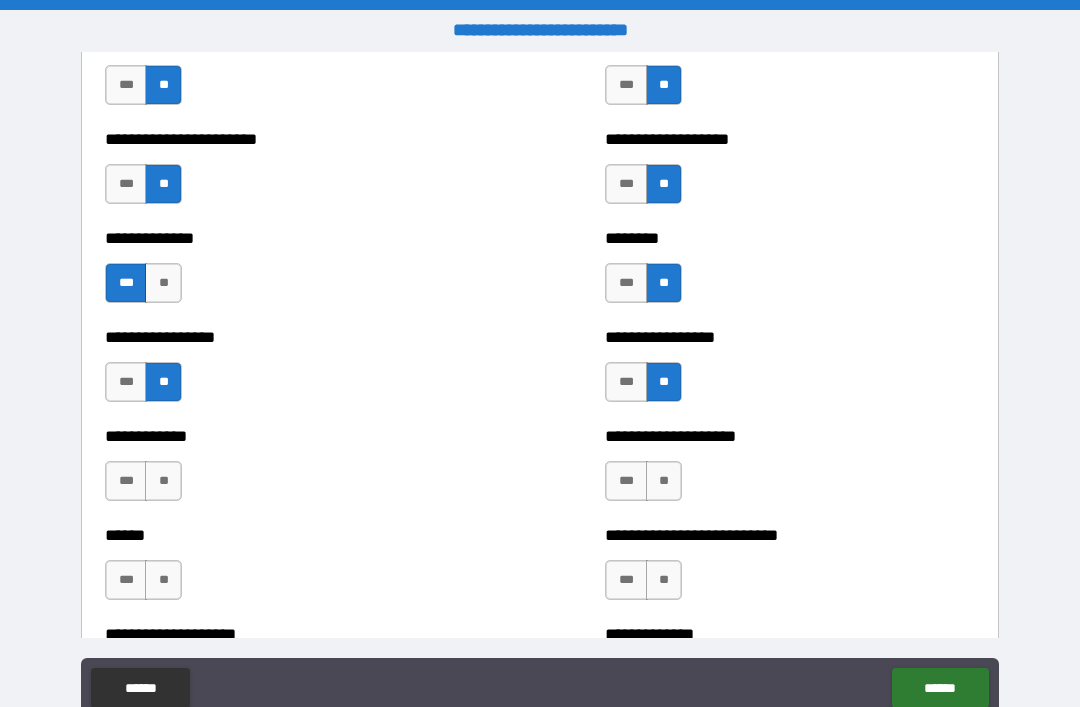 click on "**" at bounding box center (163, 481) 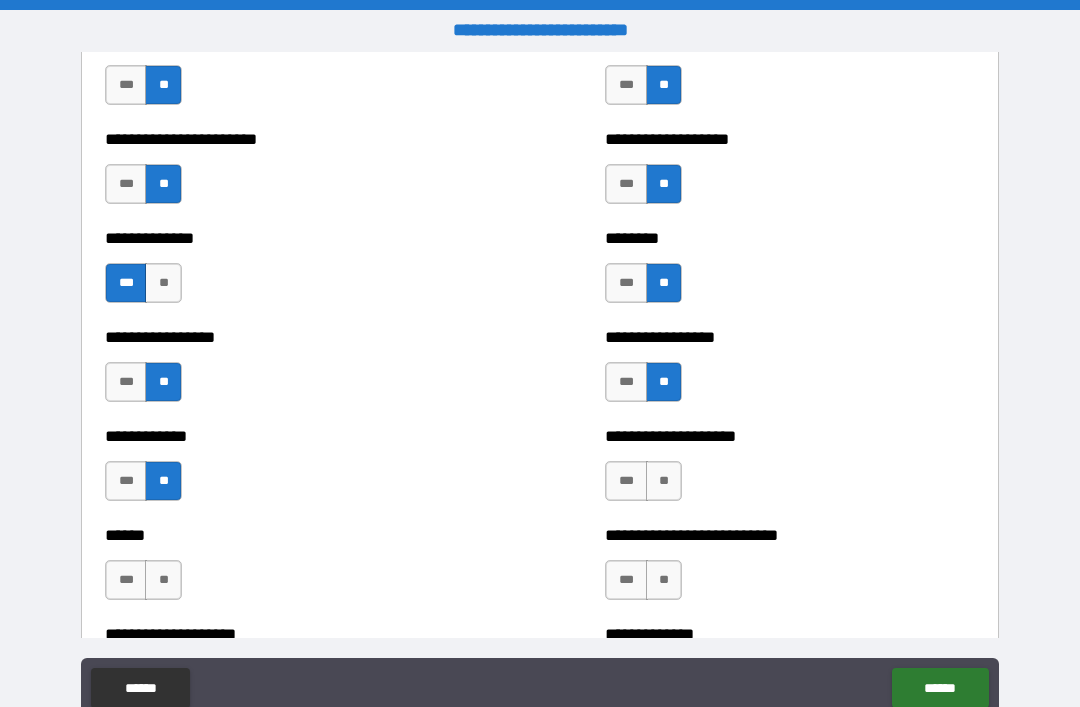 click on "**" at bounding box center [163, 580] 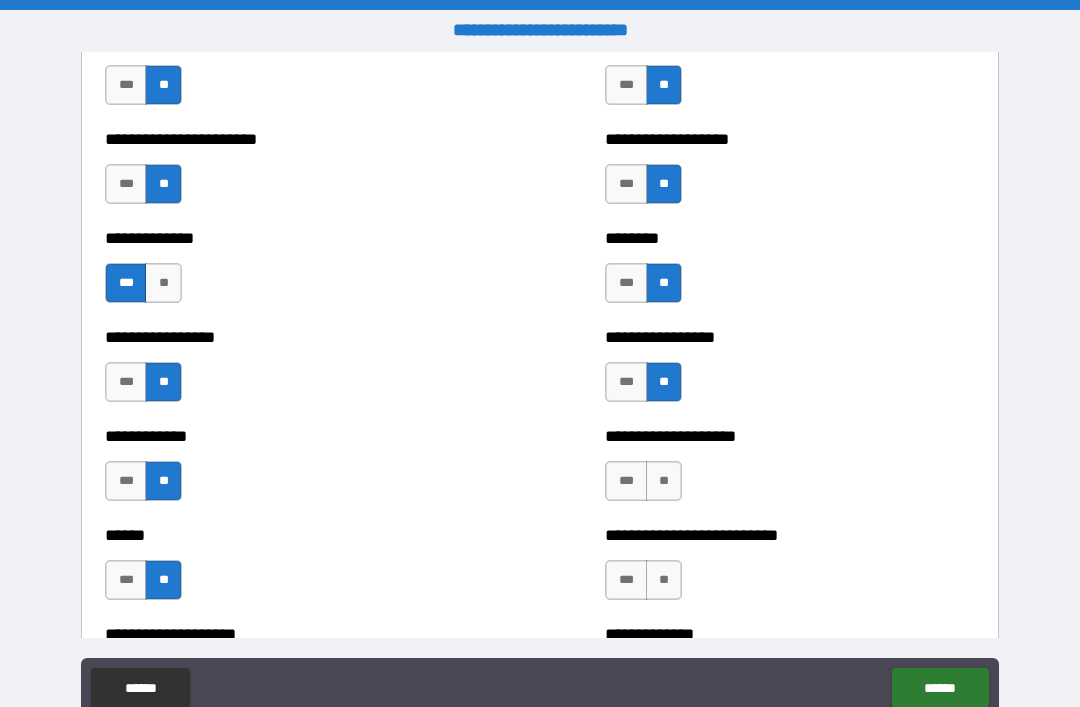 click on "**" at bounding box center (664, 481) 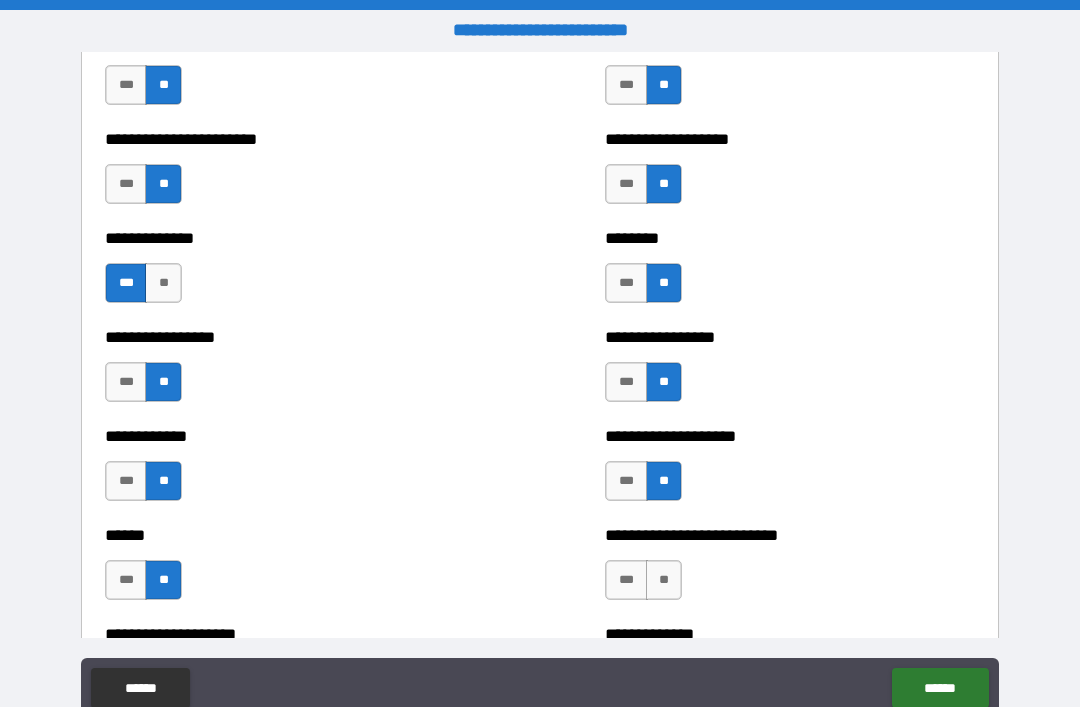 click on "**" at bounding box center [664, 580] 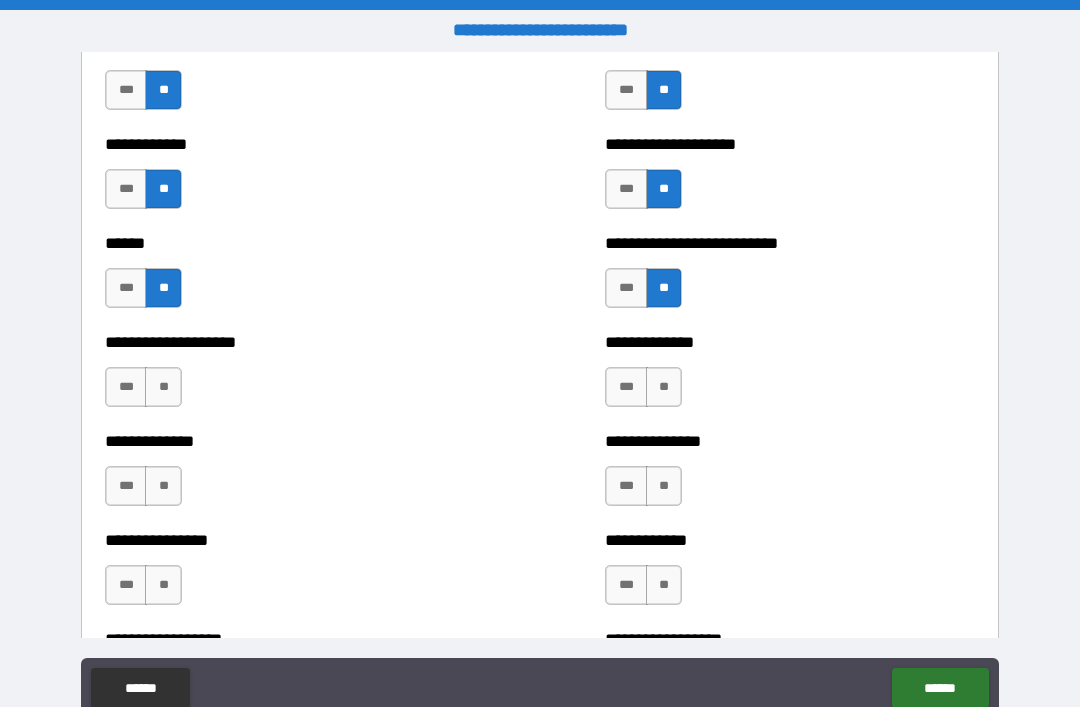 scroll, scrollTop: 3834, scrollLeft: 0, axis: vertical 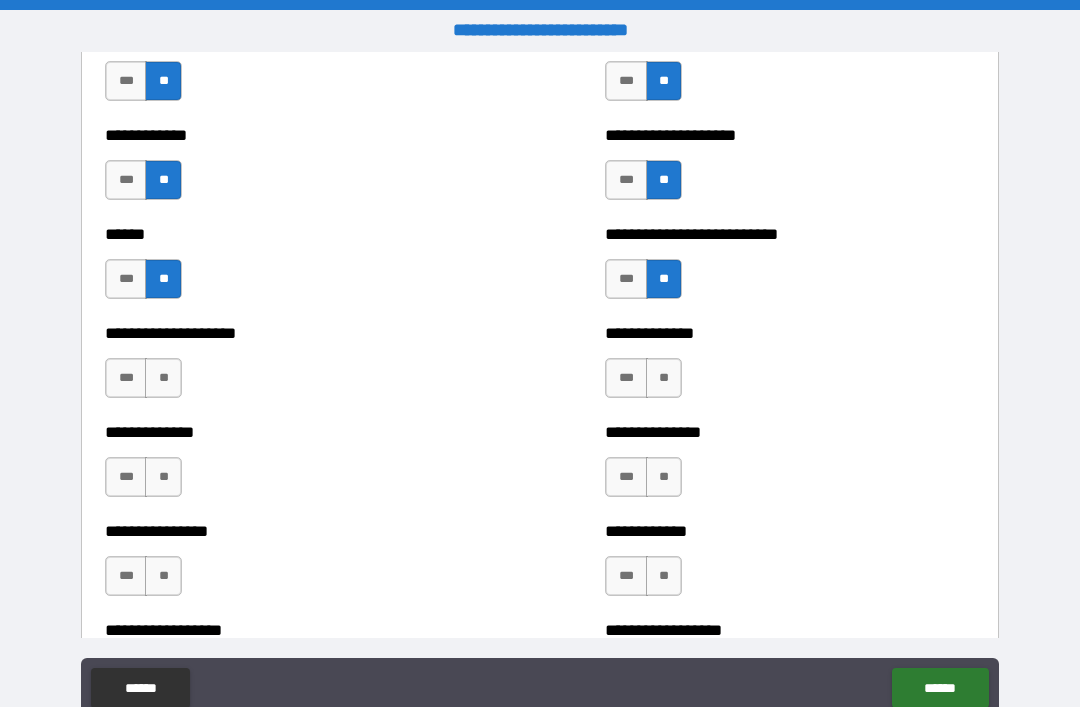 click on "**" at bounding box center (664, 378) 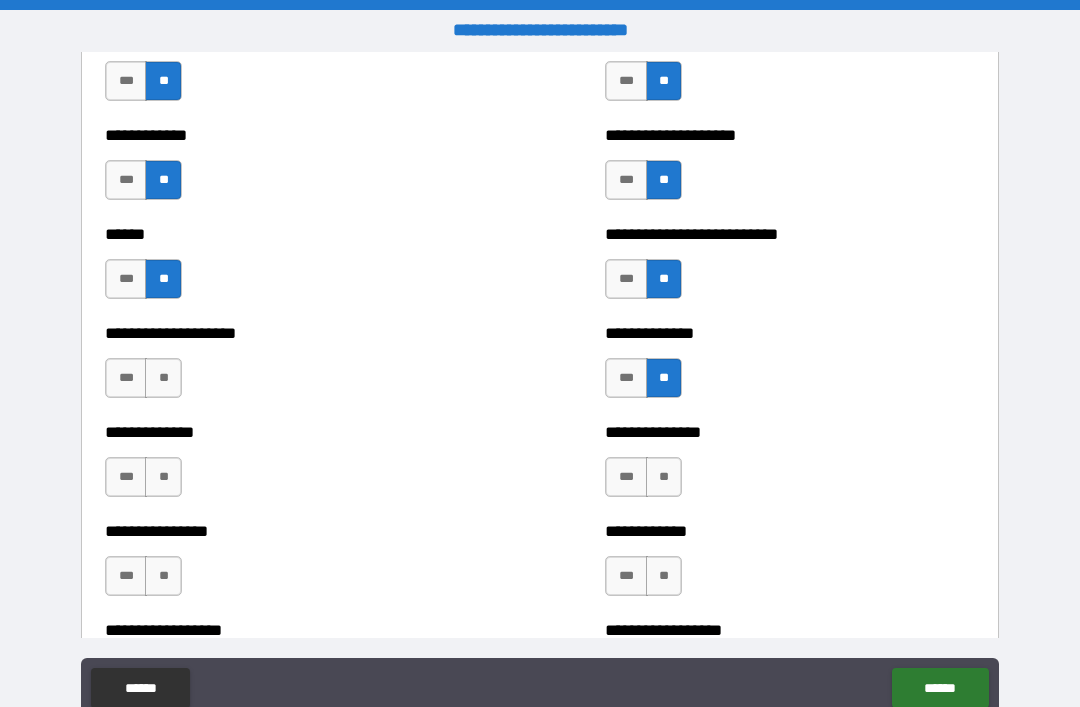 click on "**" at bounding box center [664, 477] 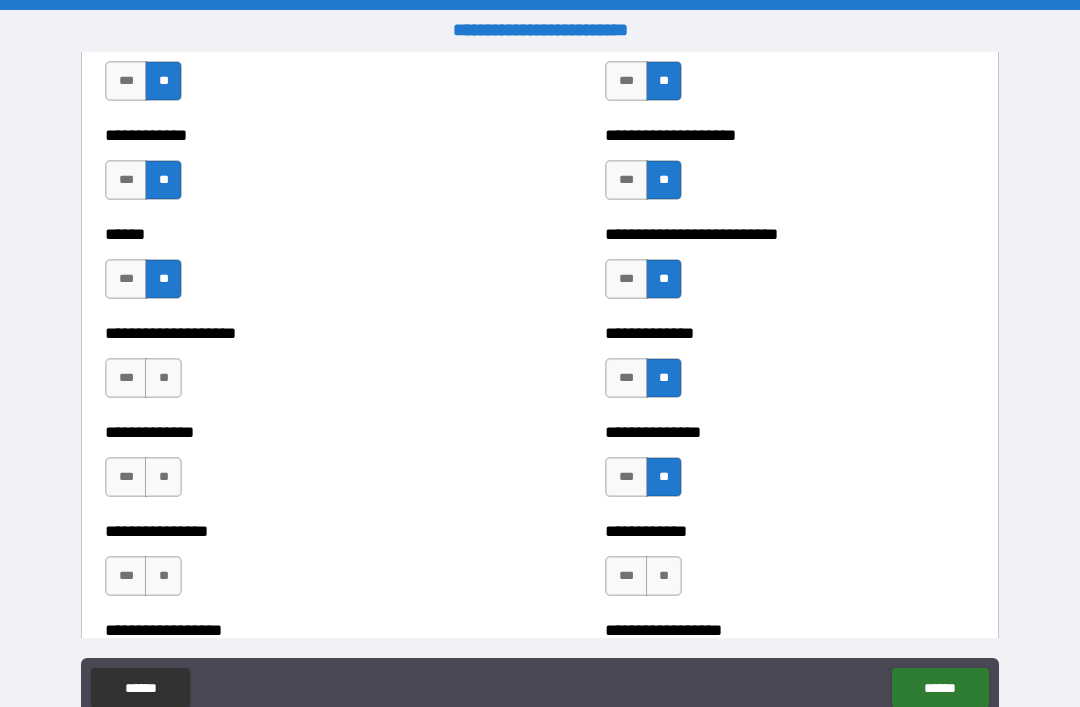 click on "**" at bounding box center (664, 576) 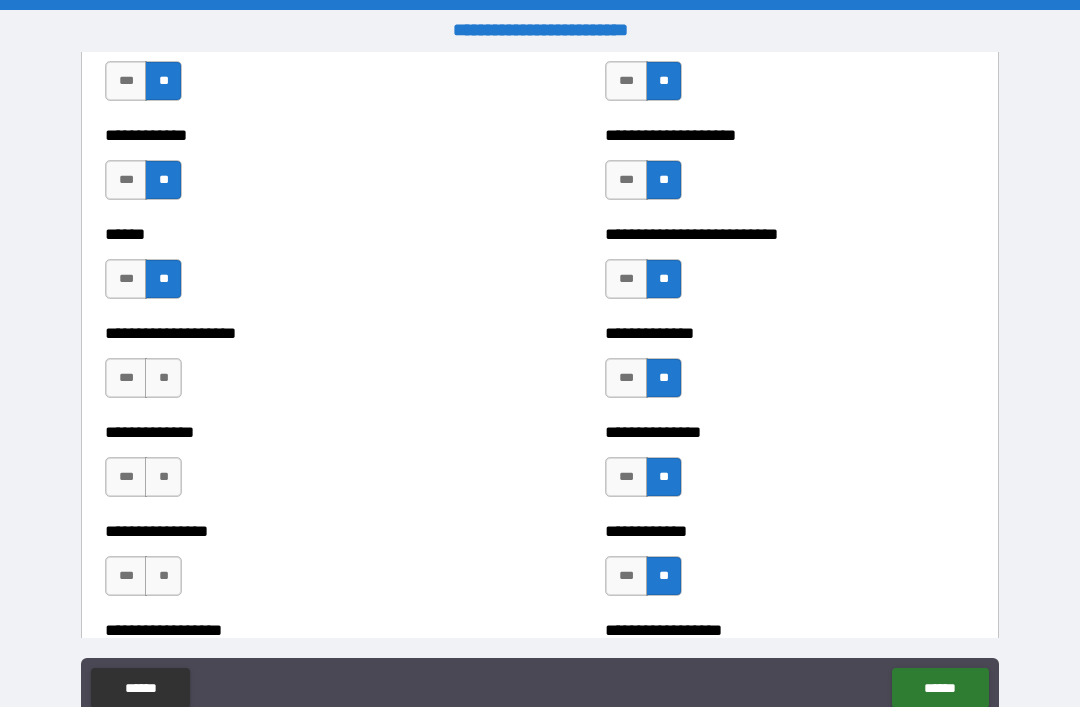 click on "**" at bounding box center (163, 576) 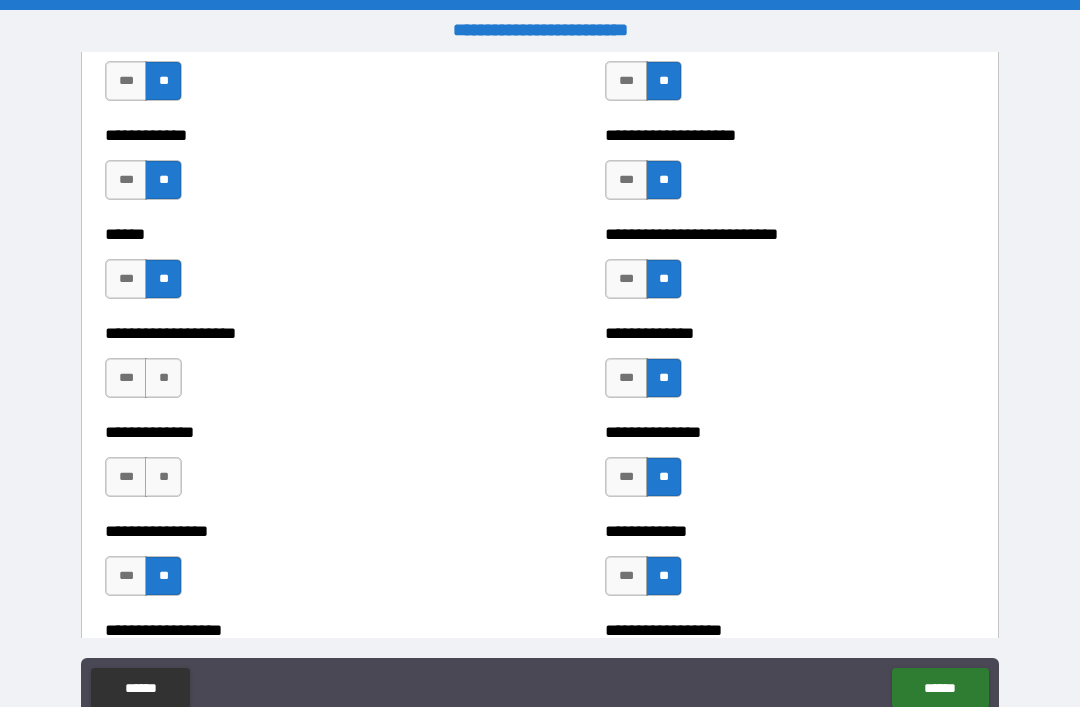 click on "**" at bounding box center [163, 477] 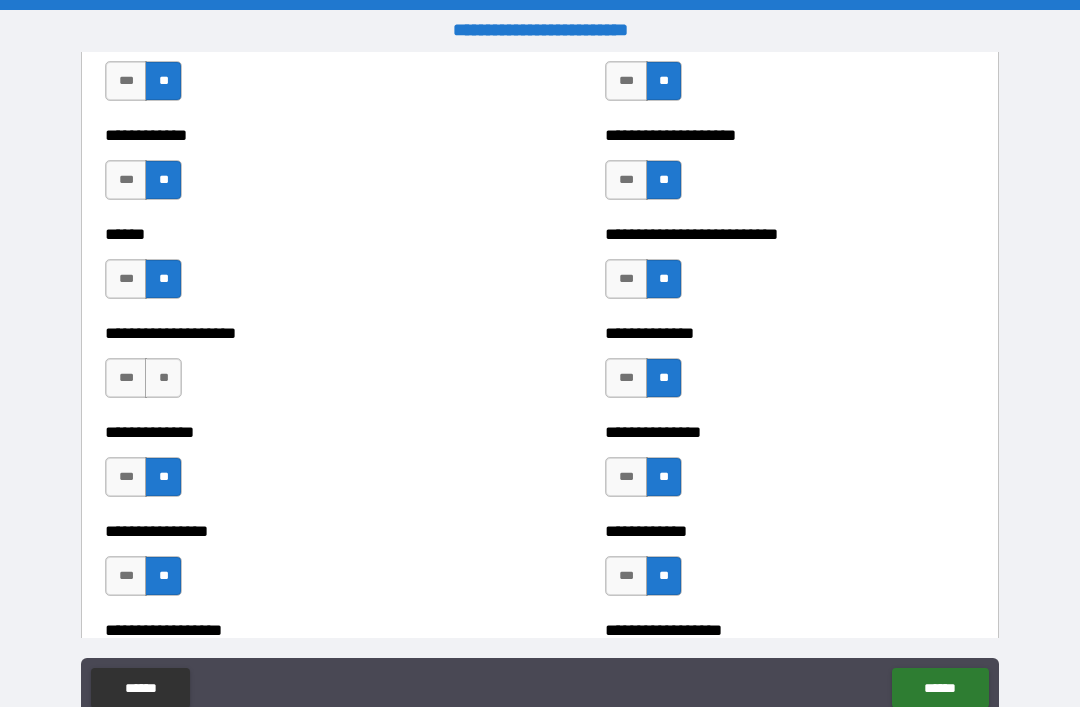 click on "**" at bounding box center (163, 378) 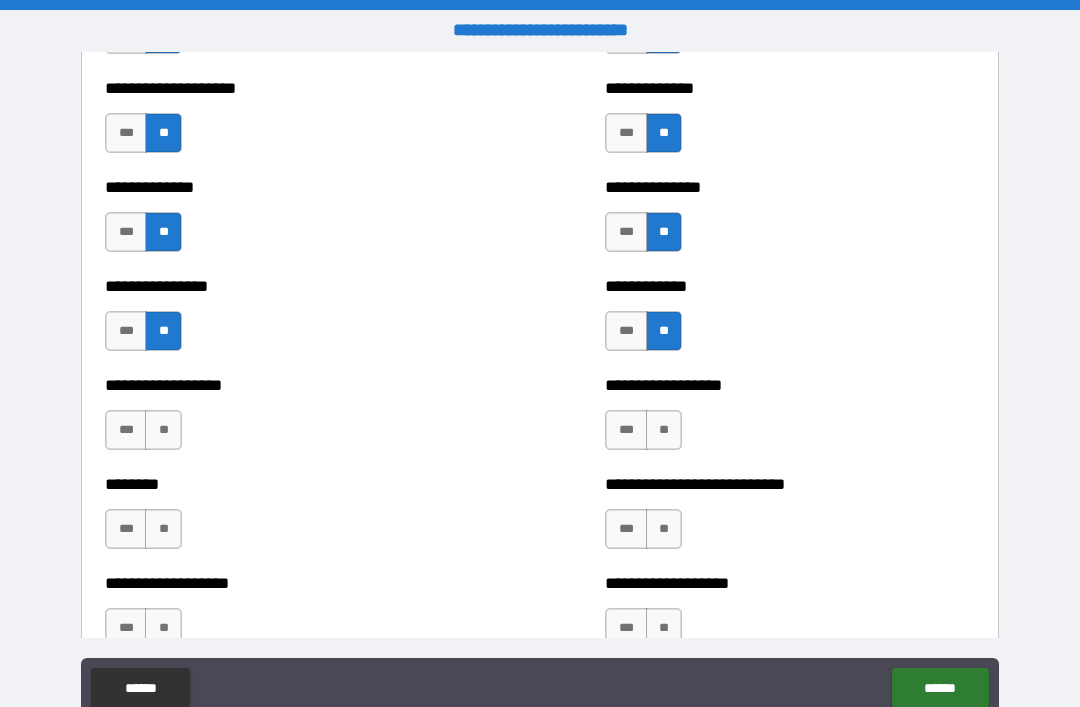 scroll, scrollTop: 4096, scrollLeft: 0, axis: vertical 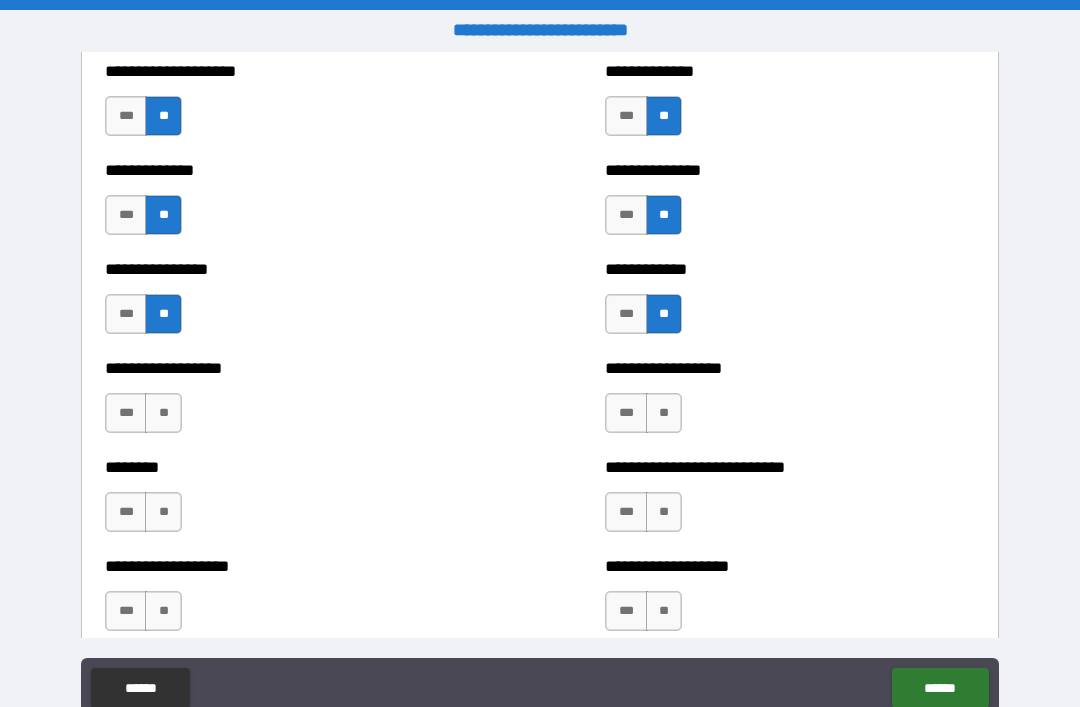 click on "**" at bounding box center (163, 413) 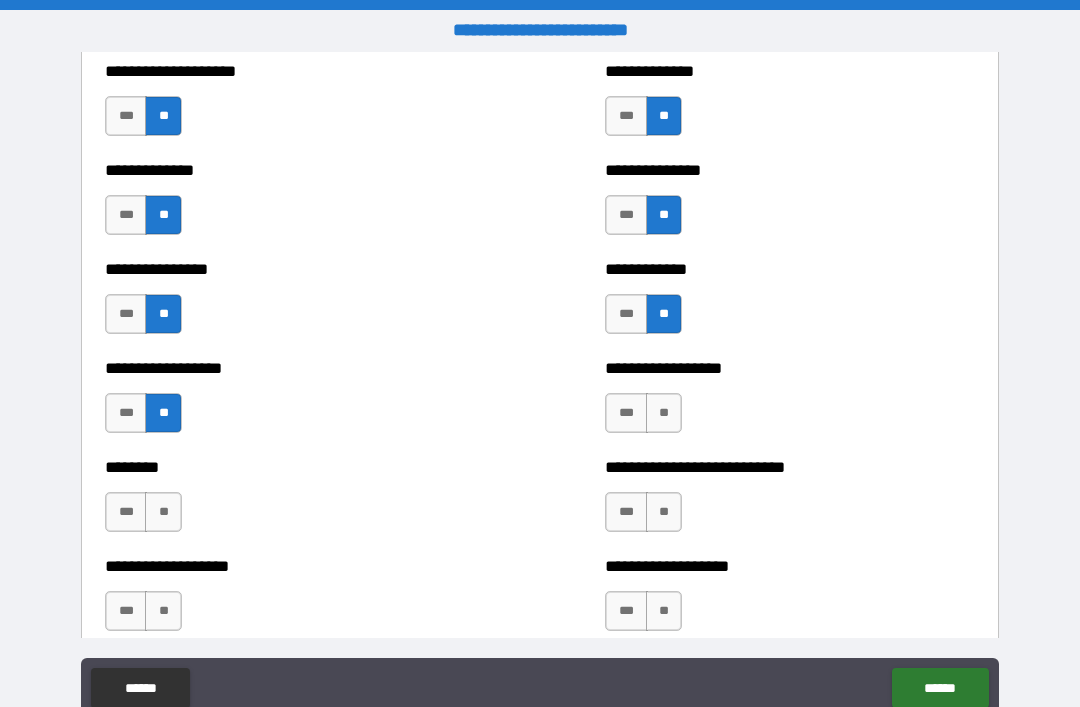 click on "**" at bounding box center (163, 512) 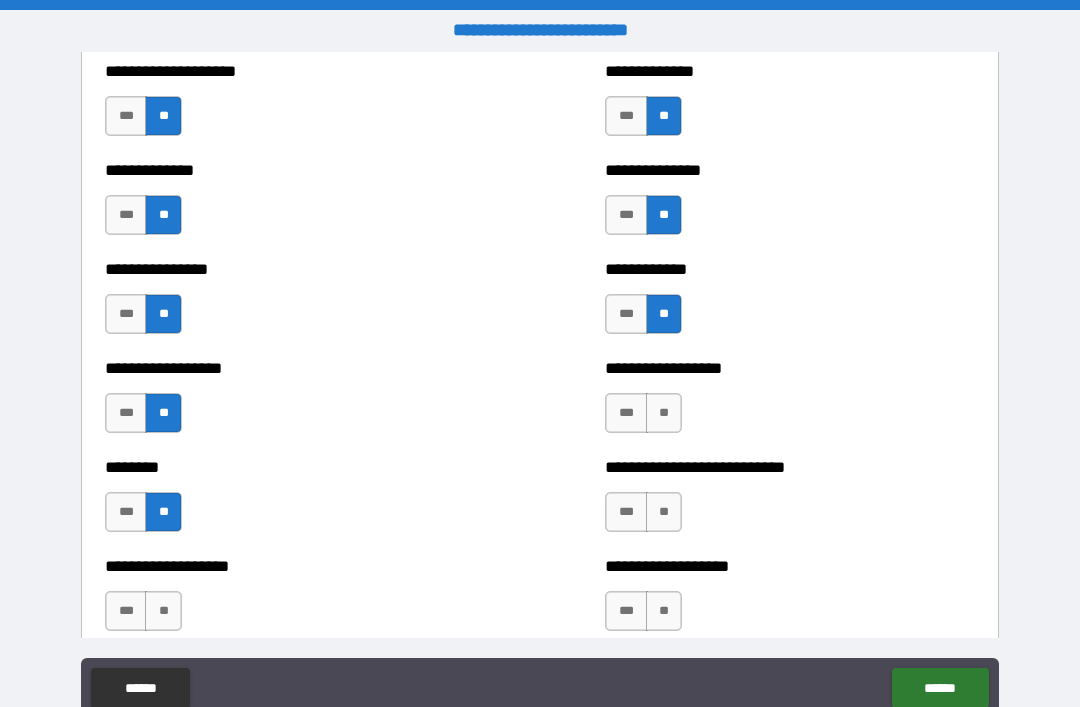 click on "**" at bounding box center (163, 611) 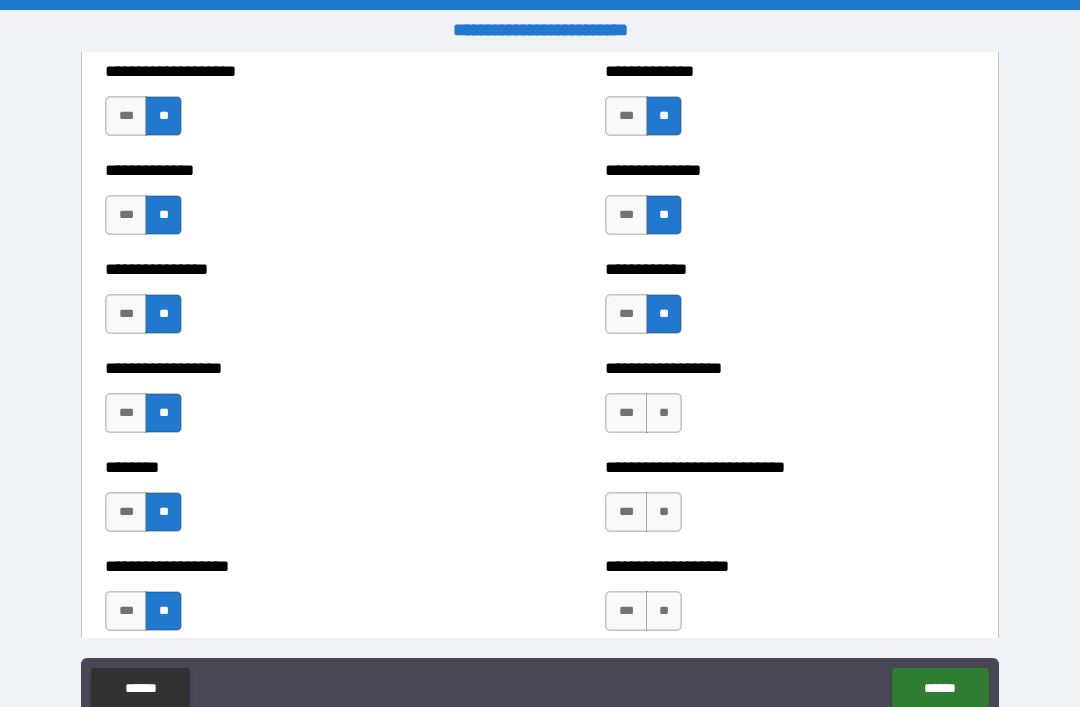 click on "***" at bounding box center [626, 611] 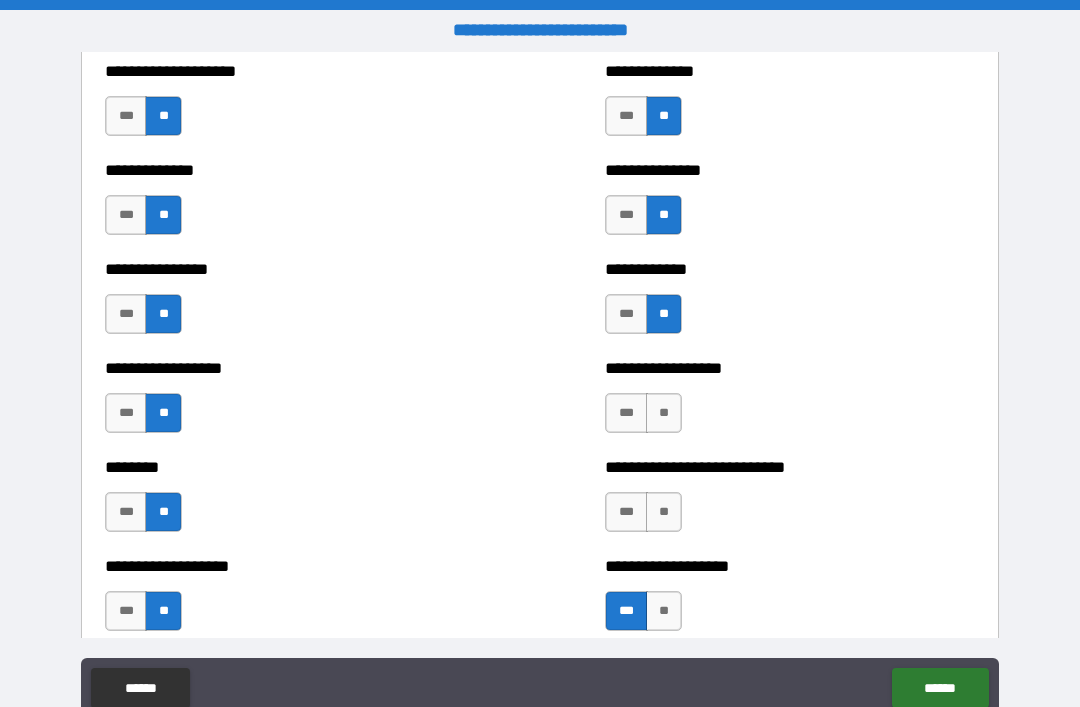 click on "**" at bounding box center [664, 512] 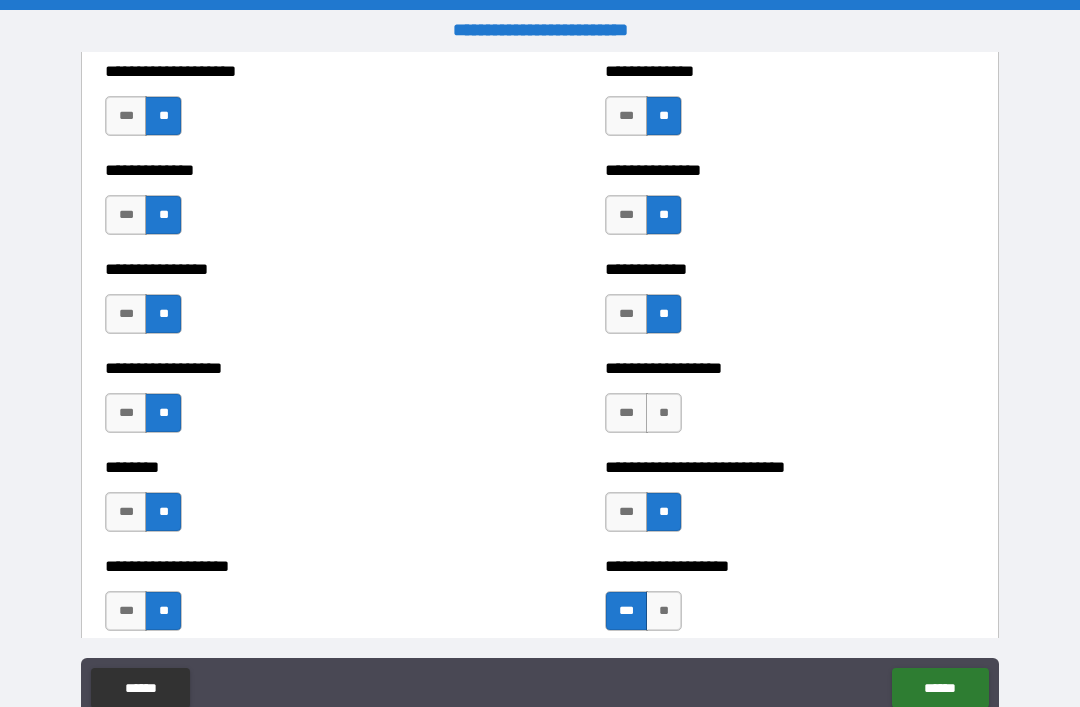 click on "**" at bounding box center [664, 413] 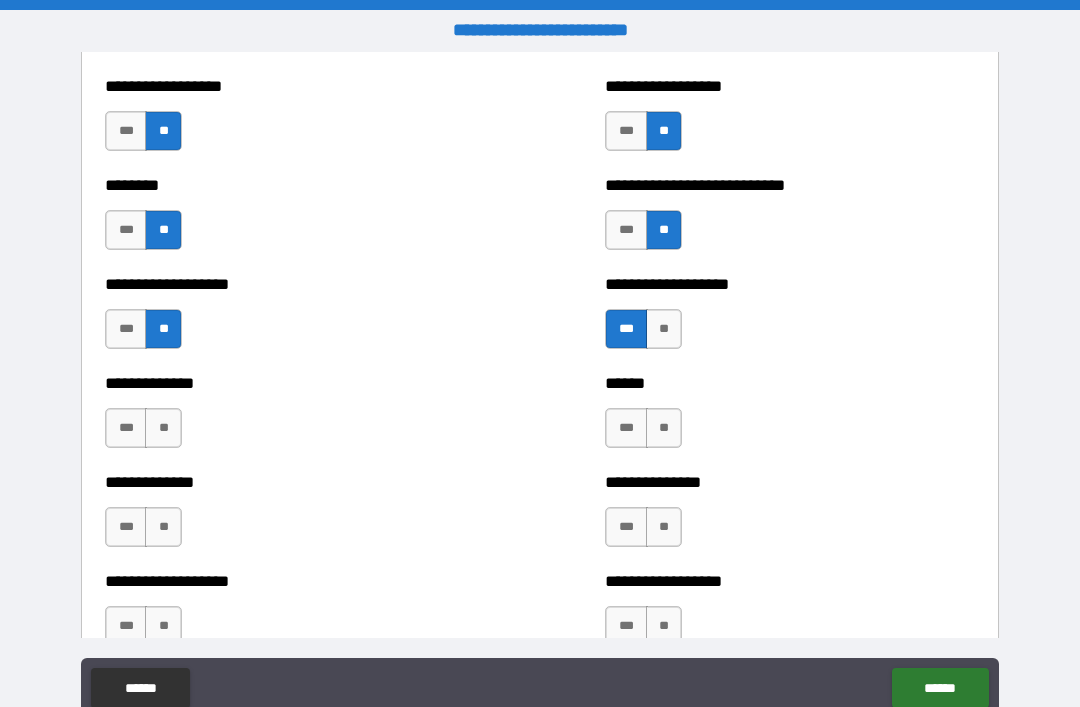 scroll, scrollTop: 4377, scrollLeft: 0, axis: vertical 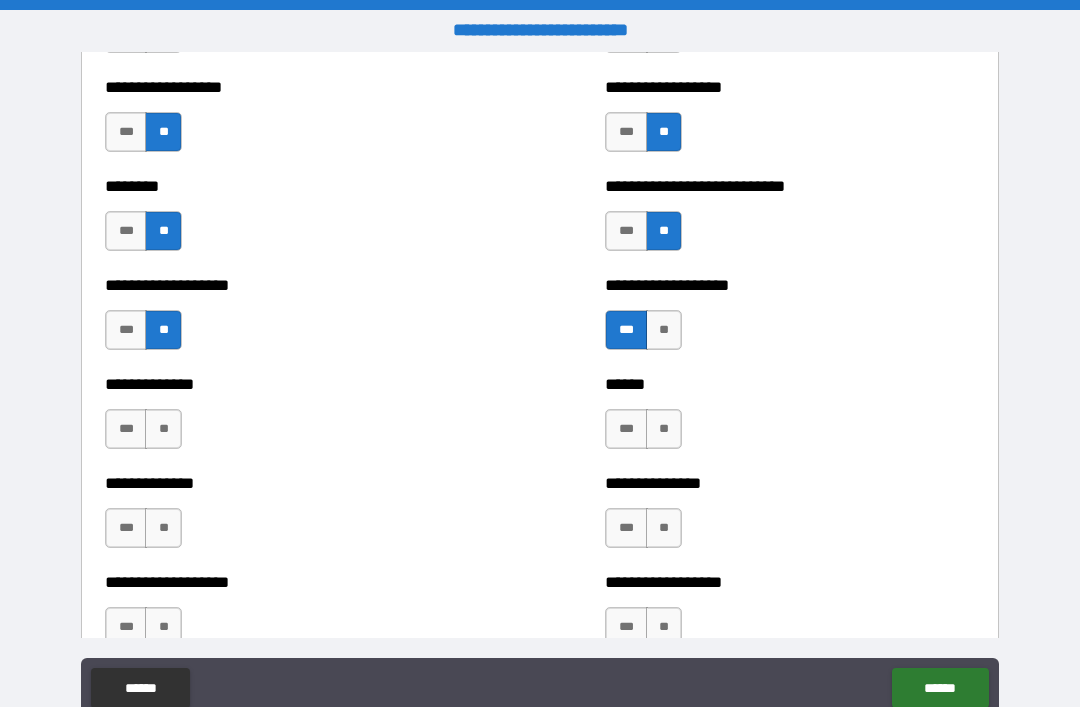 click on "**" at bounding box center (664, 429) 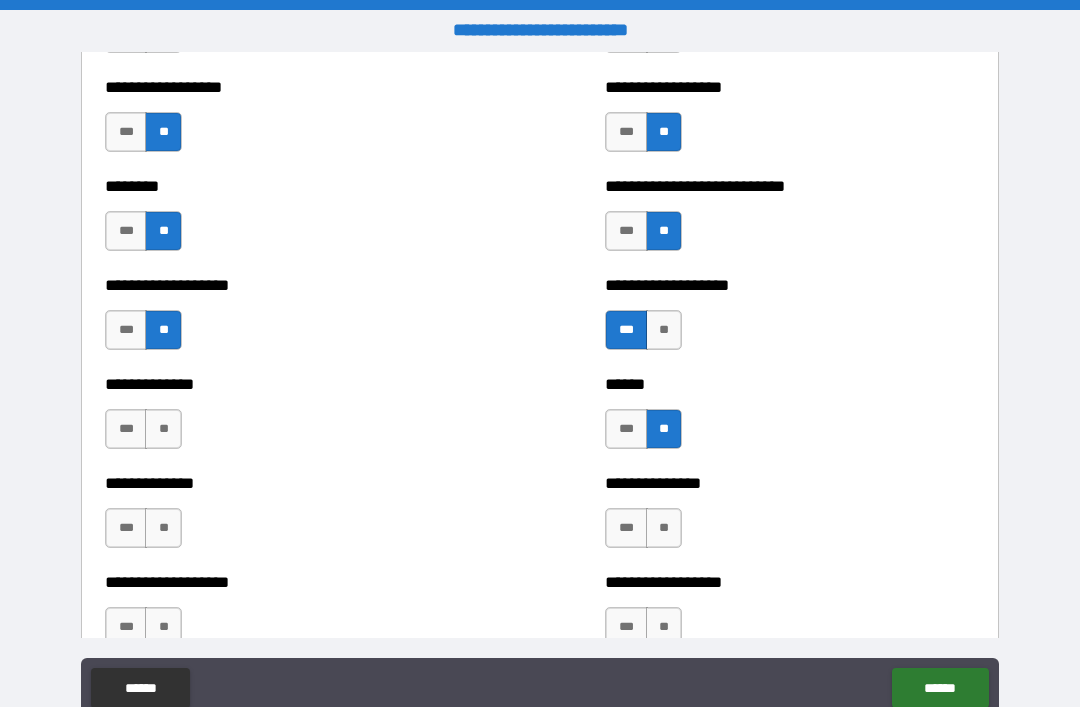 click on "**" at bounding box center [664, 528] 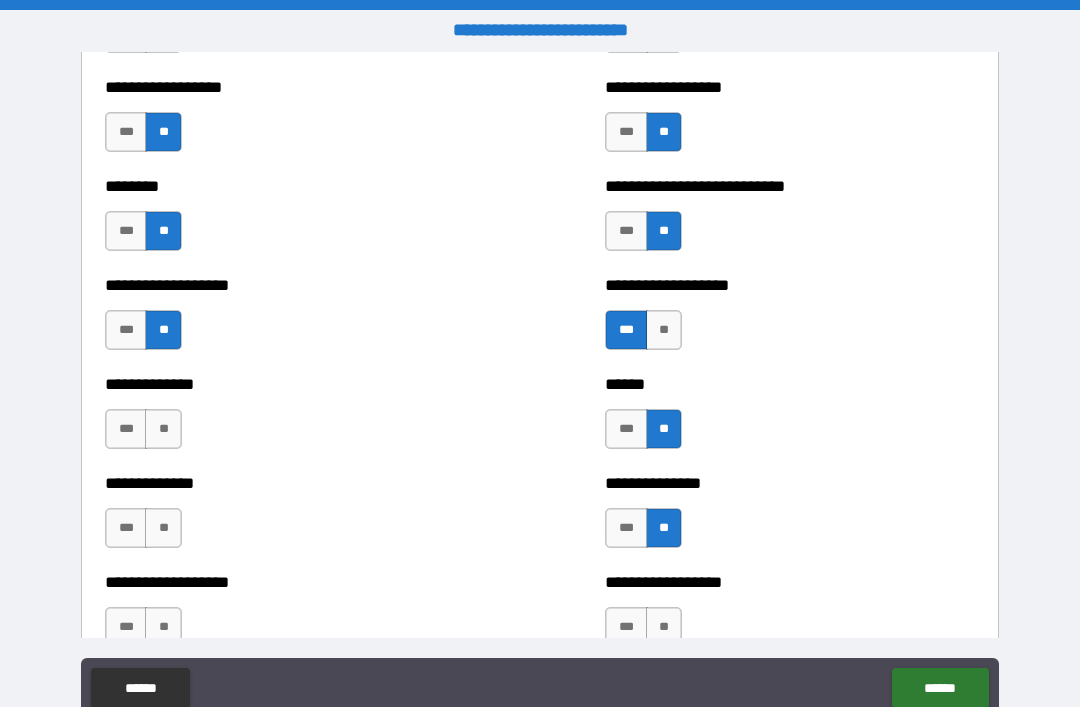 click on "***" at bounding box center (126, 528) 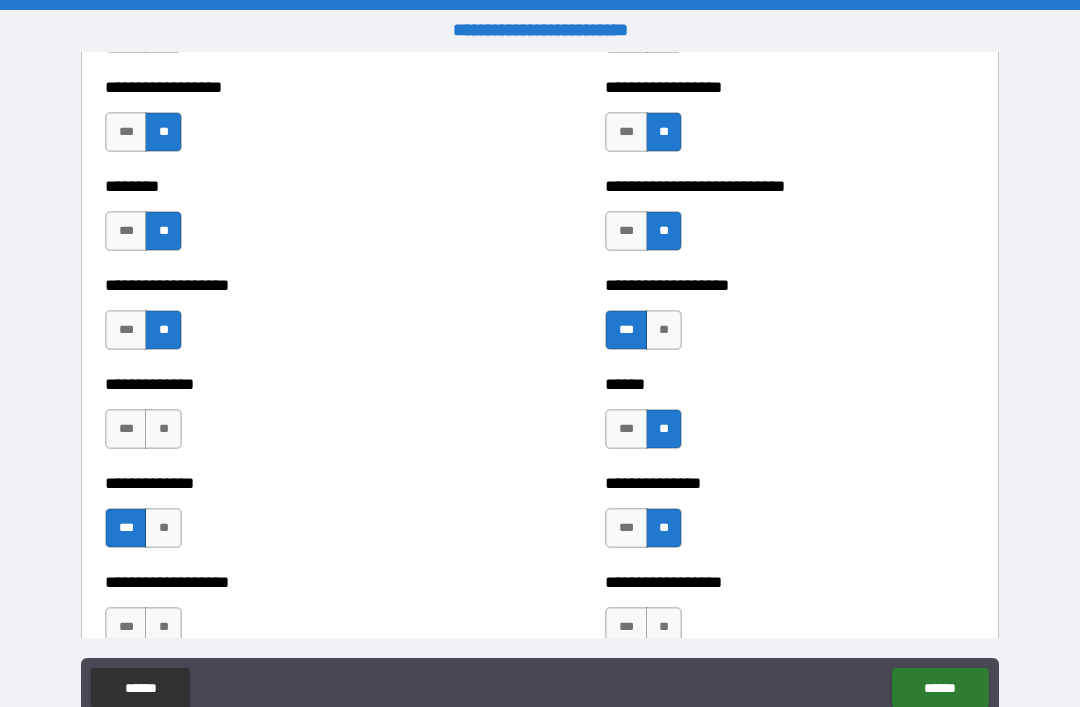 click on "**" at bounding box center (163, 429) 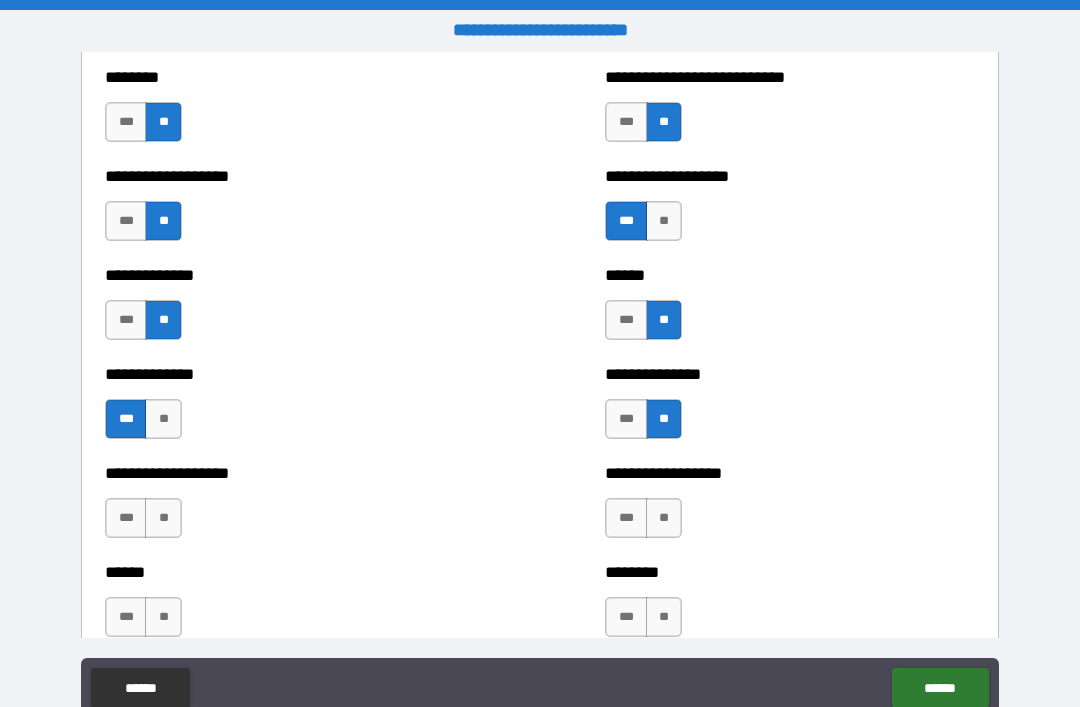 scroll, scrollTop: 4530, scrollLeft: 0, axis: vertical 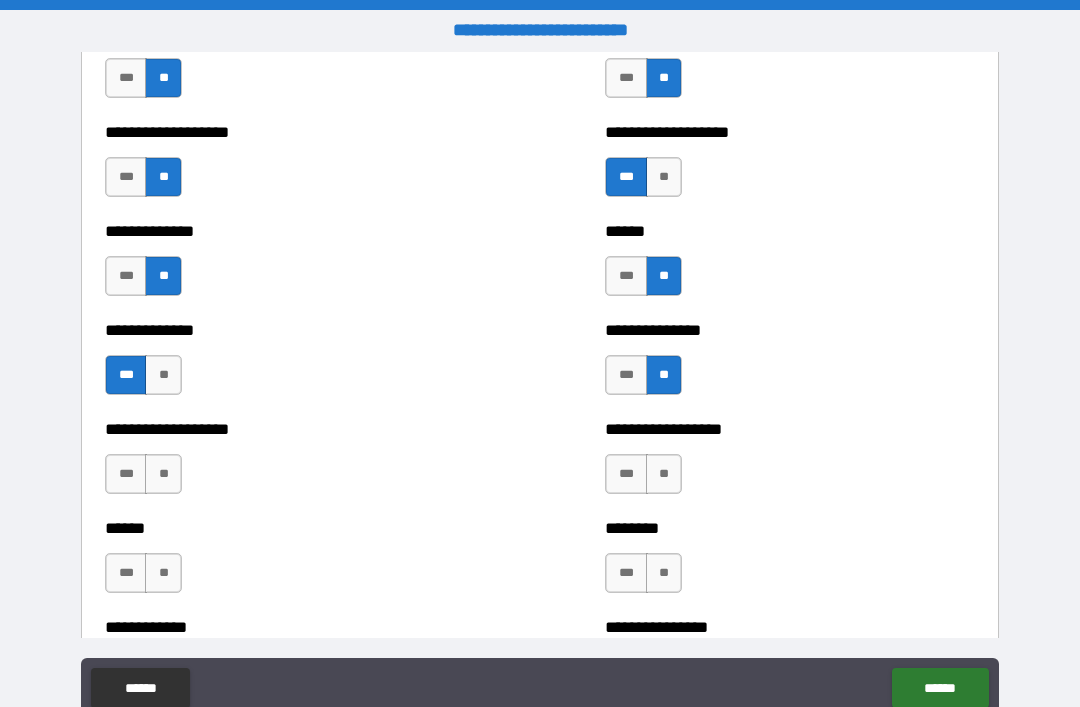 click on "**" at bounding box center (163, 474) 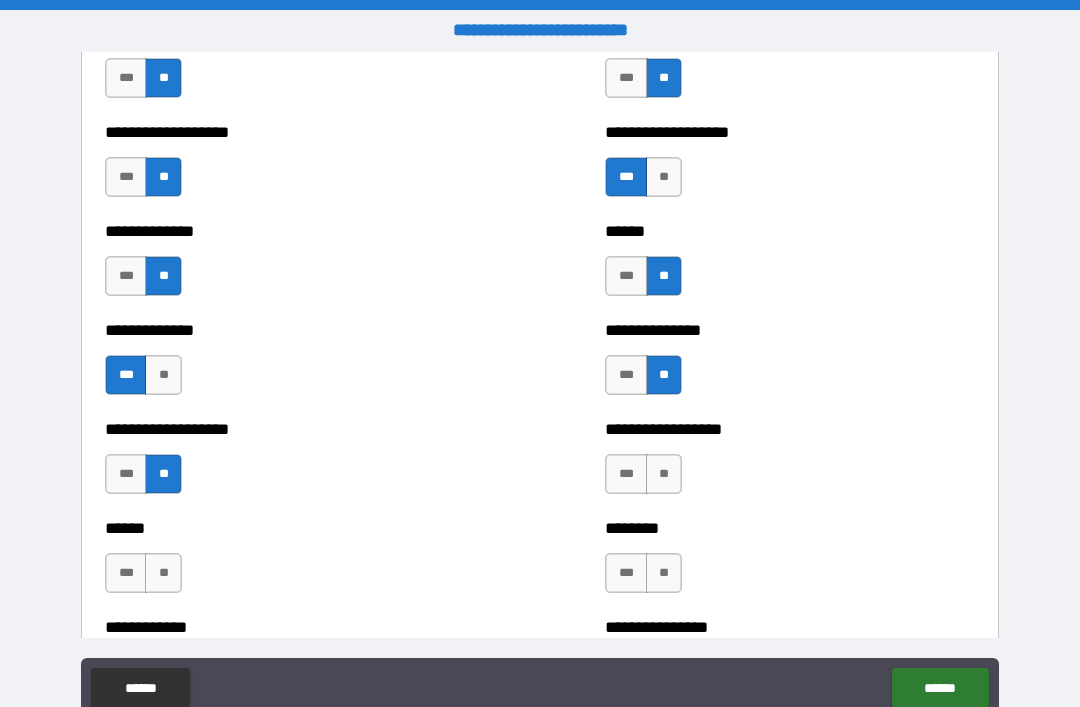click on "**" at bounding box center (163, 573) 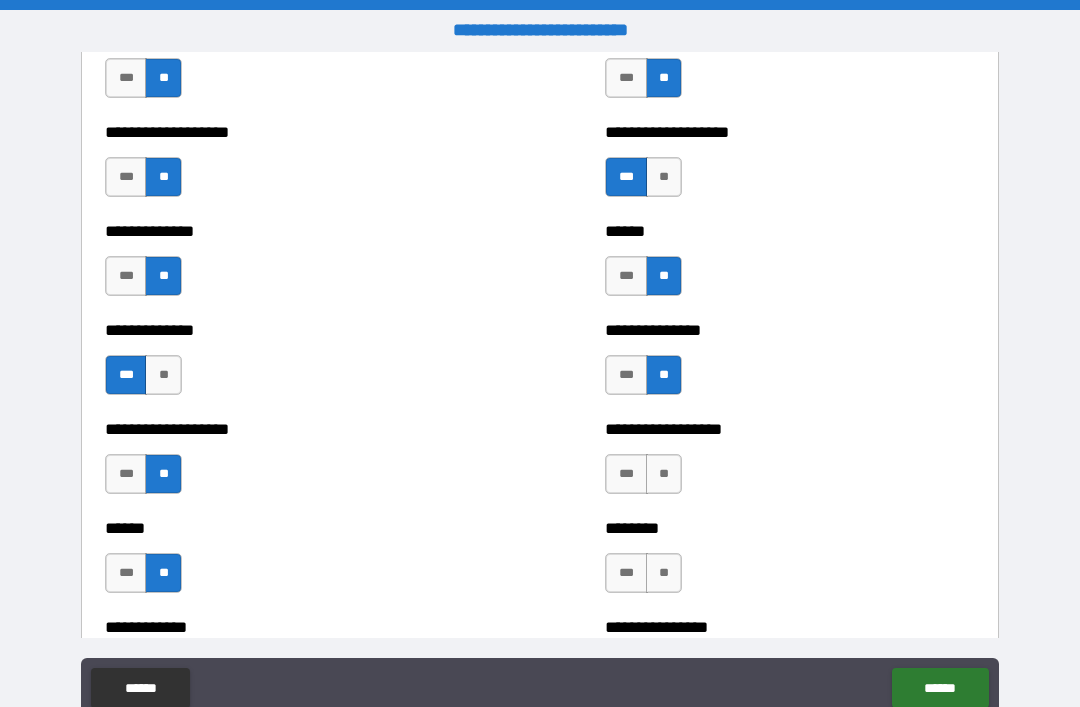 click on "***" at bounding box center [626, 474] 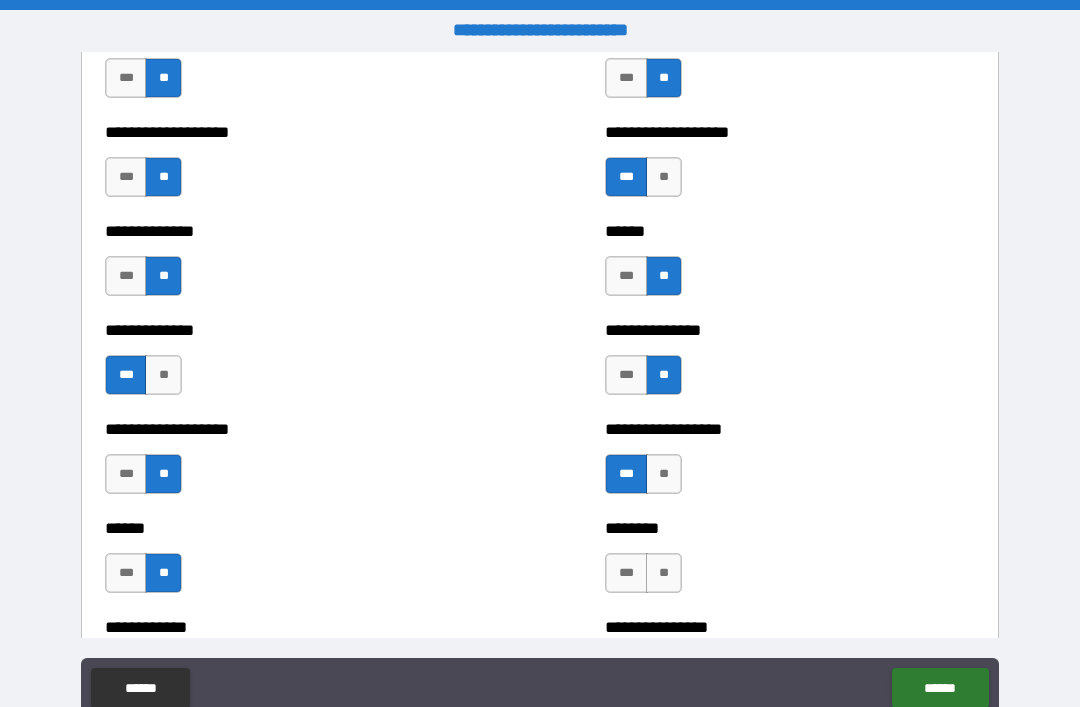 click on "**" at bounding box center (664, 573) 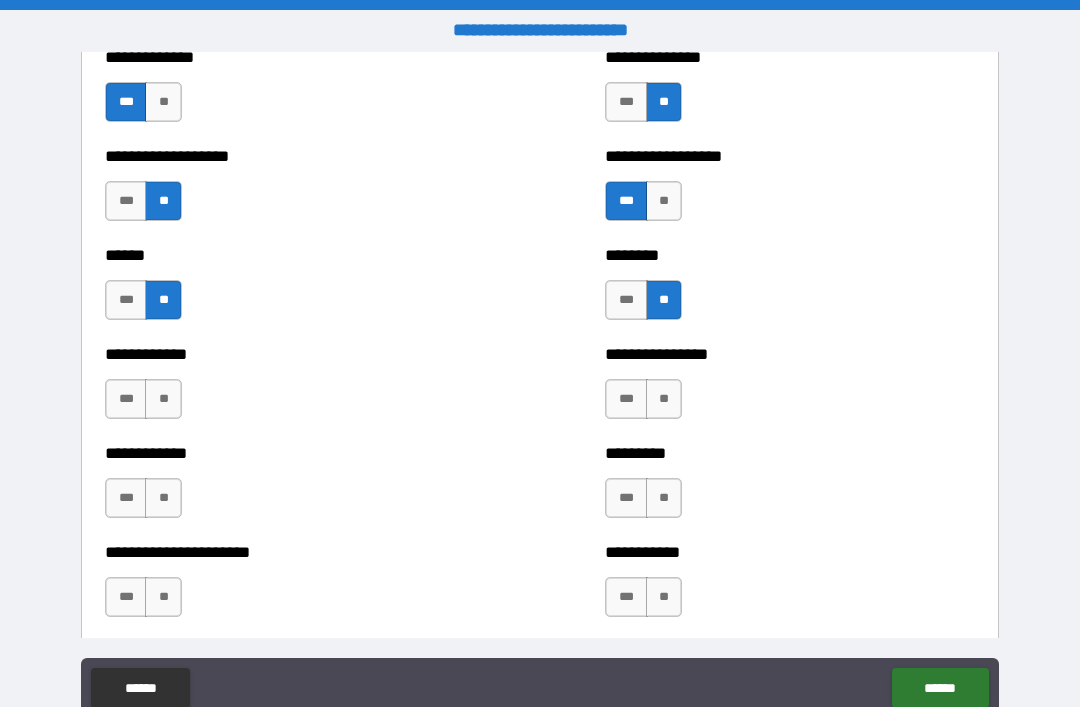 scroll, scrollTop: 4819, scrollLeft: 0, axis: vertical 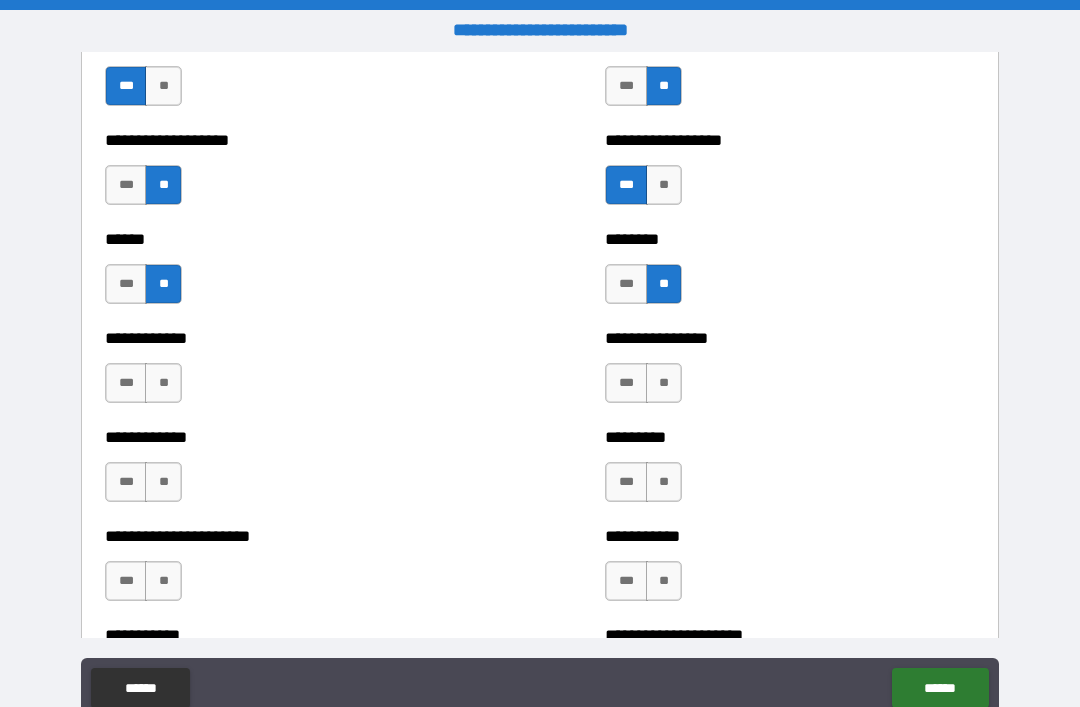 click on "**" at bounding box center (664, 383) 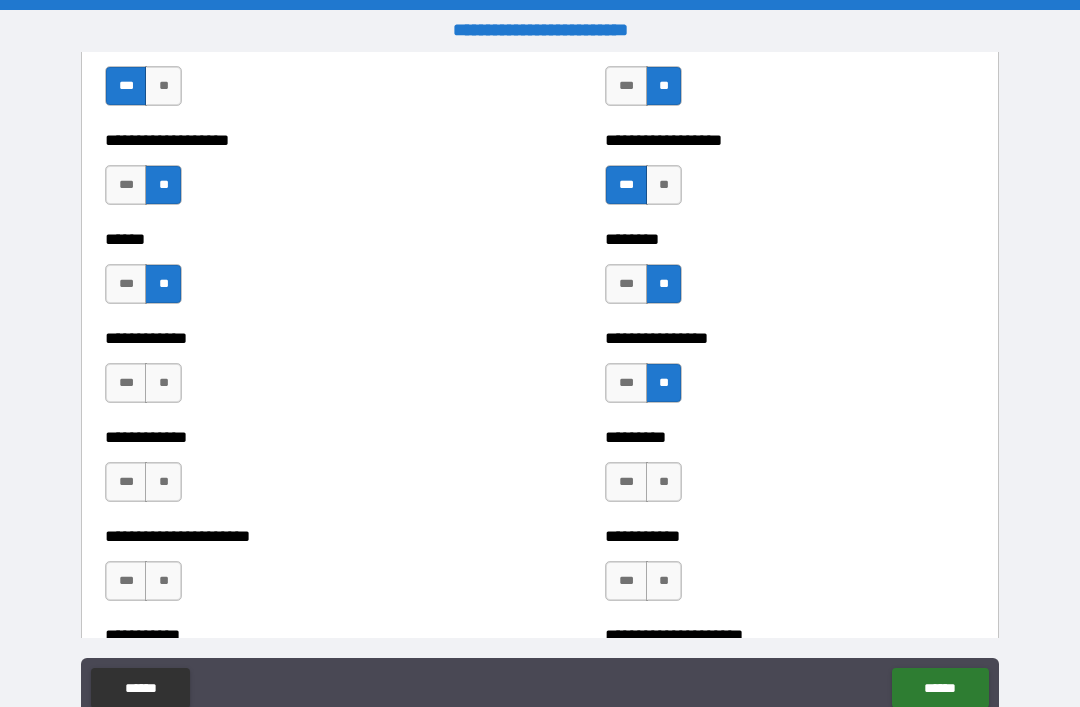 click on "**" at bounding box center [664, 482] 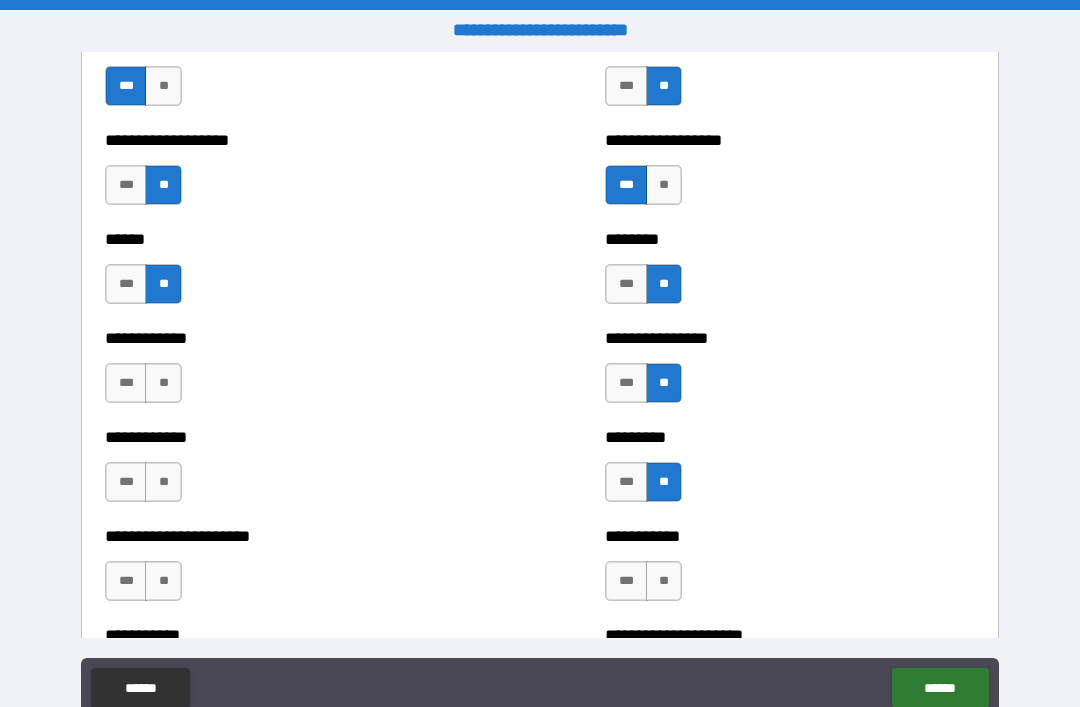 click on "**" at bounding box center [664, 581] 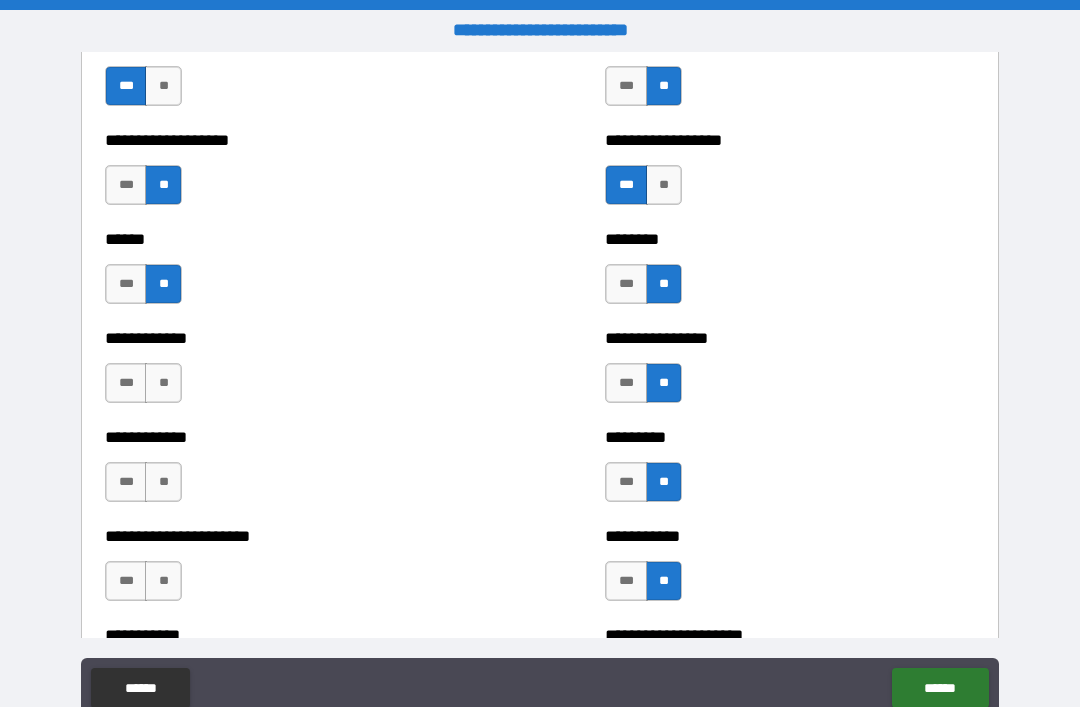 click on "**" at bounding box center [163, 581] 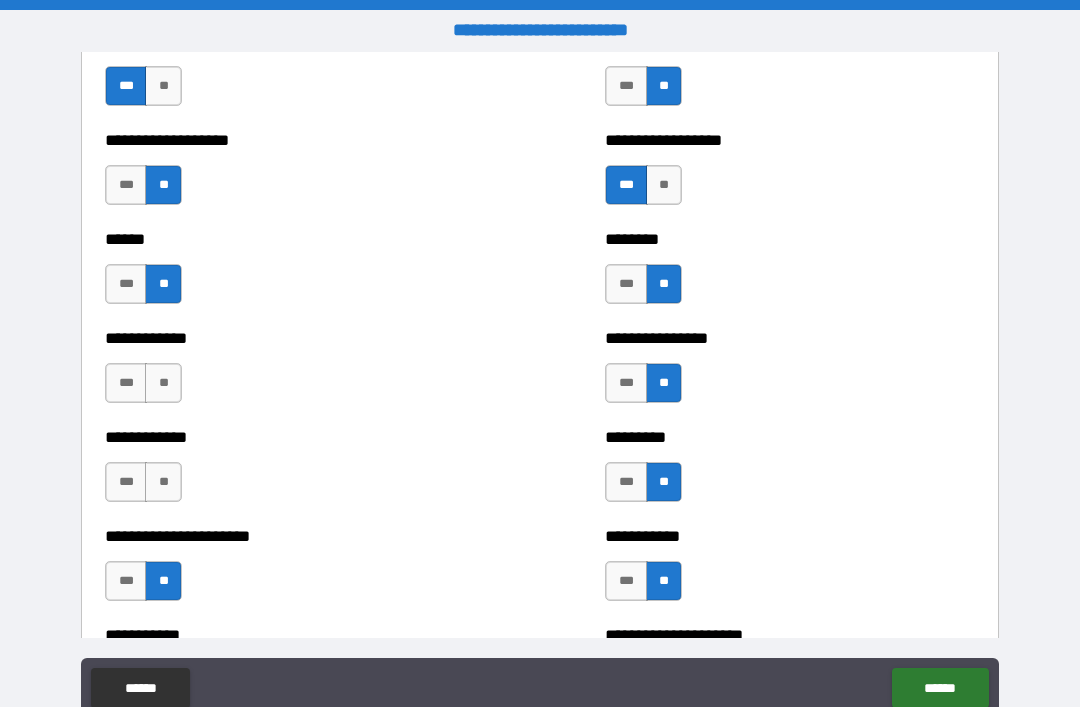 click on "**" at bounding box center (163, 482) 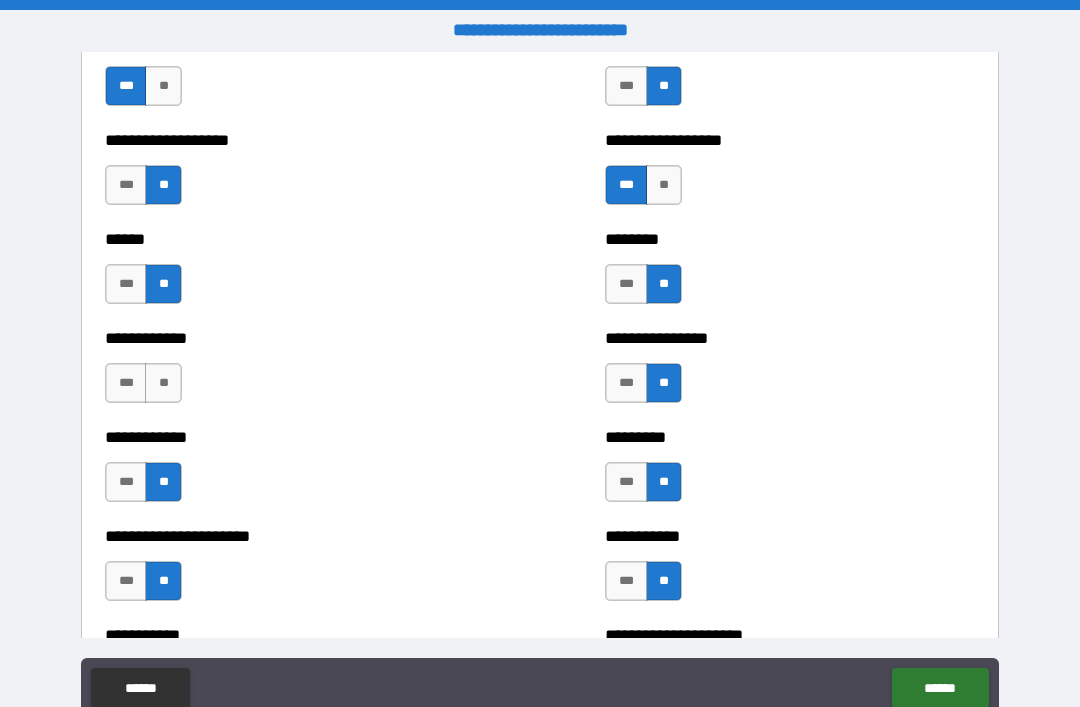 click on "**" at bounding box center (163, 383) 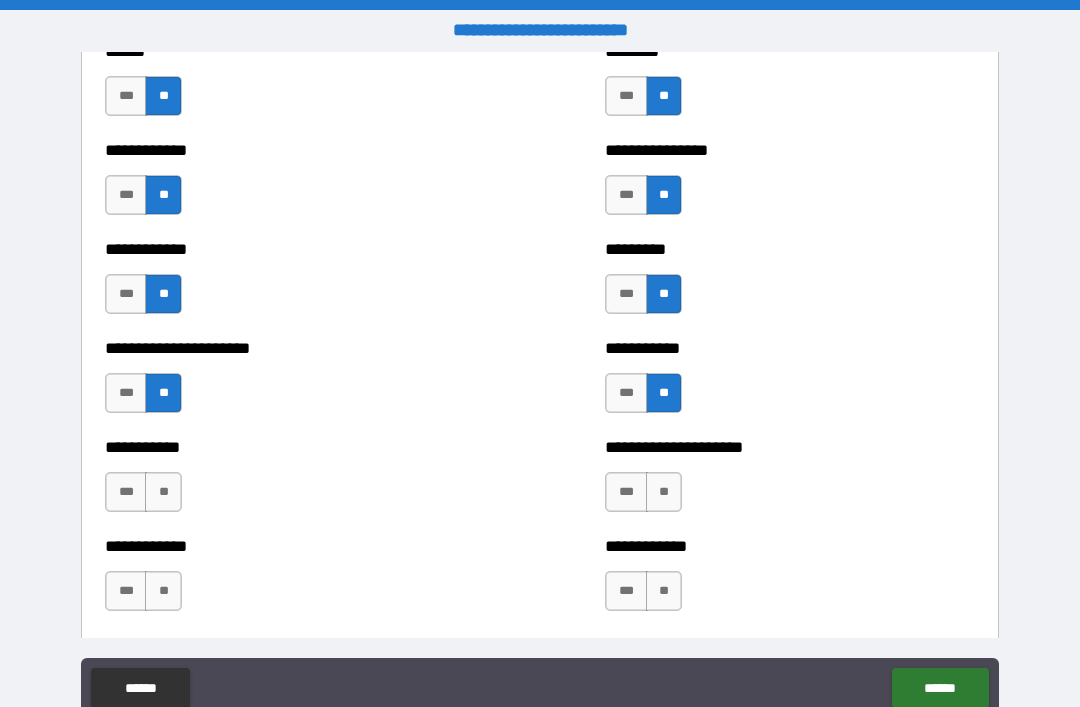 scroll, scrollTop: 5059, scrollLeft: 0, axis: vertical 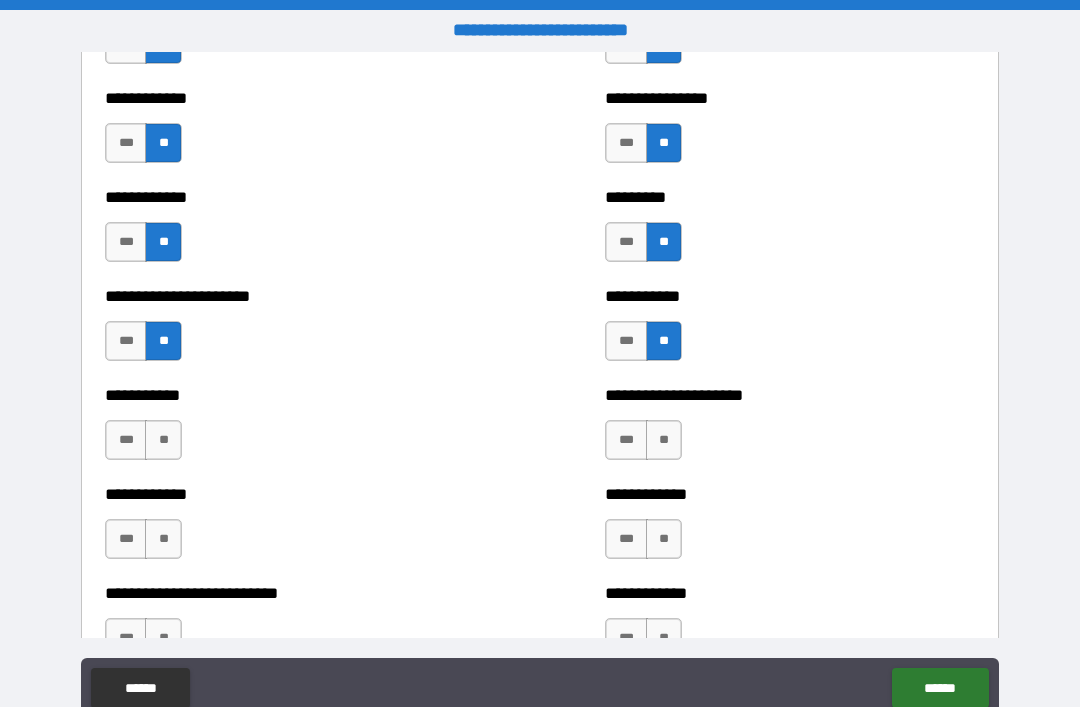 click on "**" at bounding box center (163, 440) 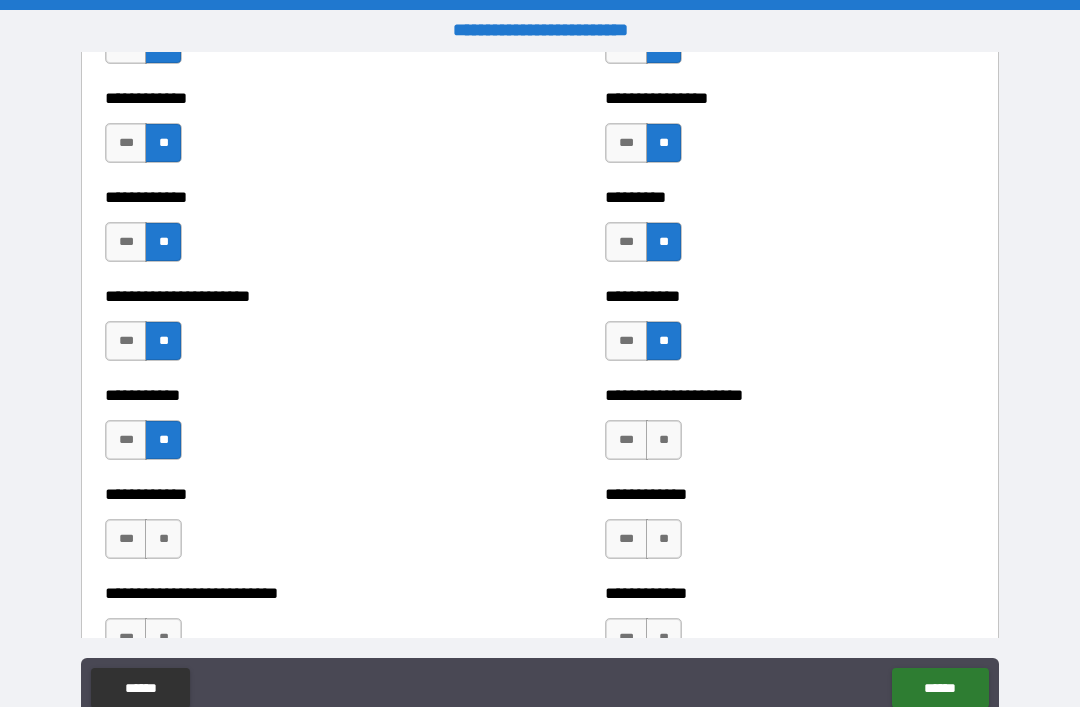 click on "**" at bounding box center [163, 539] 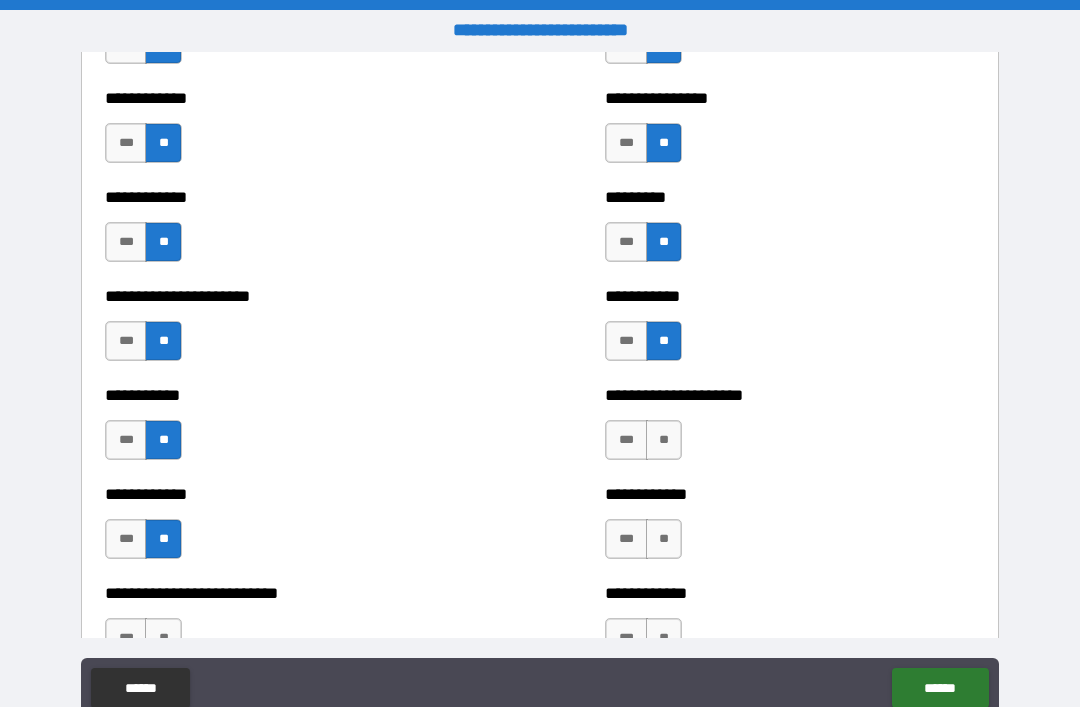 click on "**" at bounding box center (664, 440) 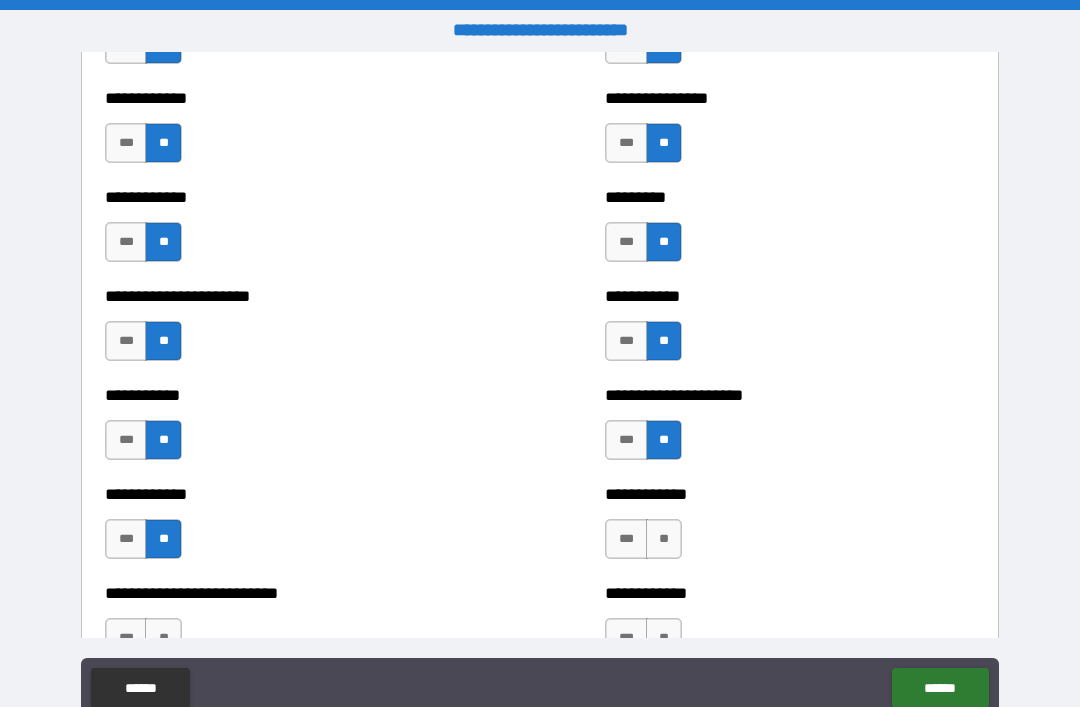 click on "**" at bounding box center [664, 539] 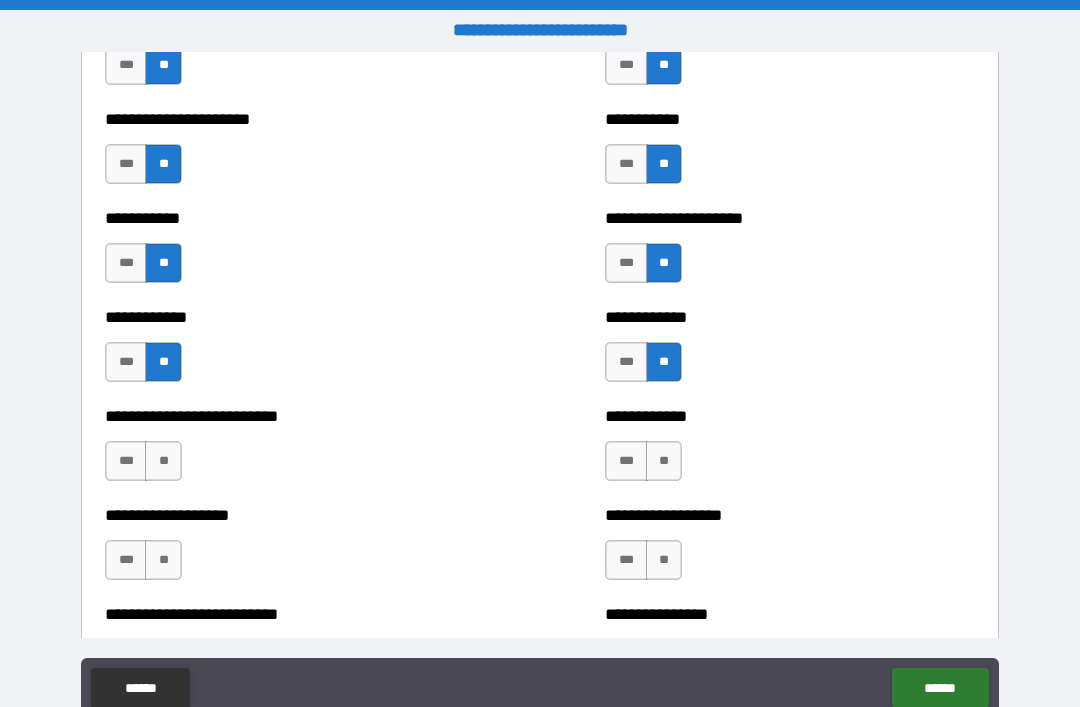 scroll, scrollTop: 5237, scrollLeft: 0, axis: vertical 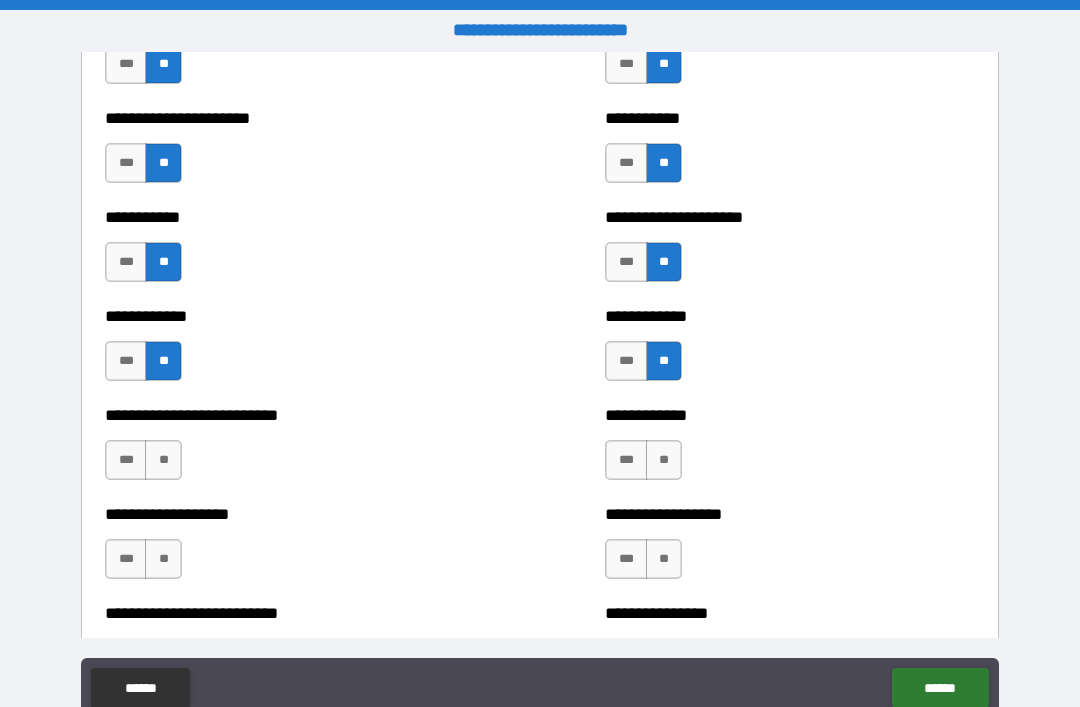 click on "**" at bounding box center (664, 460) 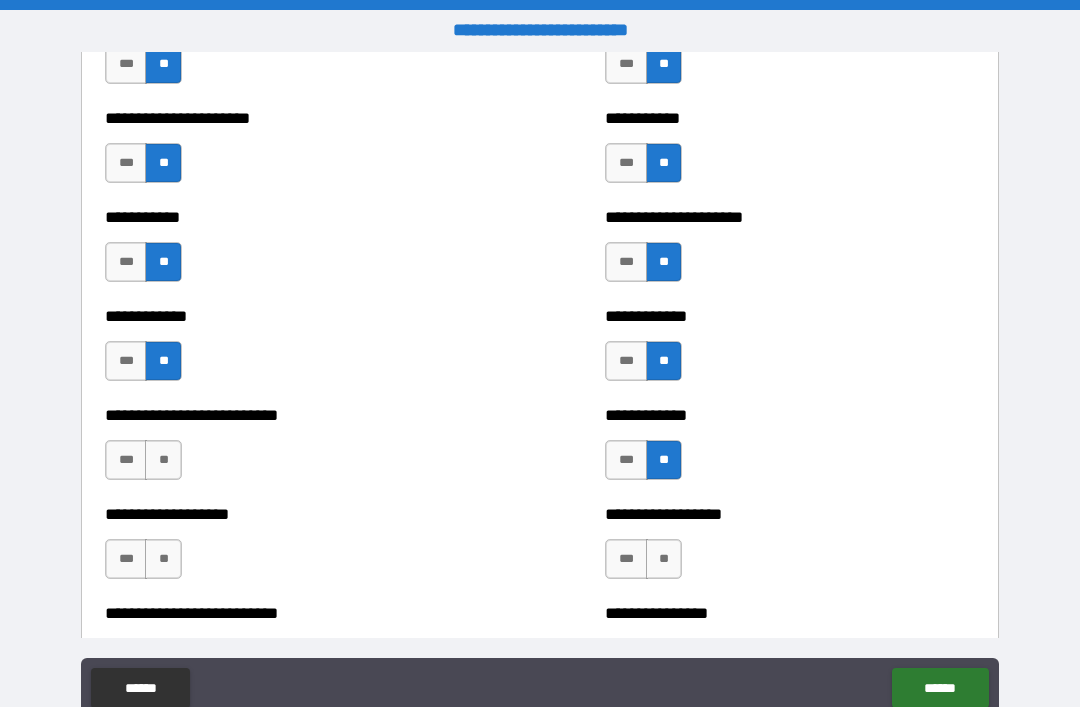 click on "**" at bounding box center [664, 559] 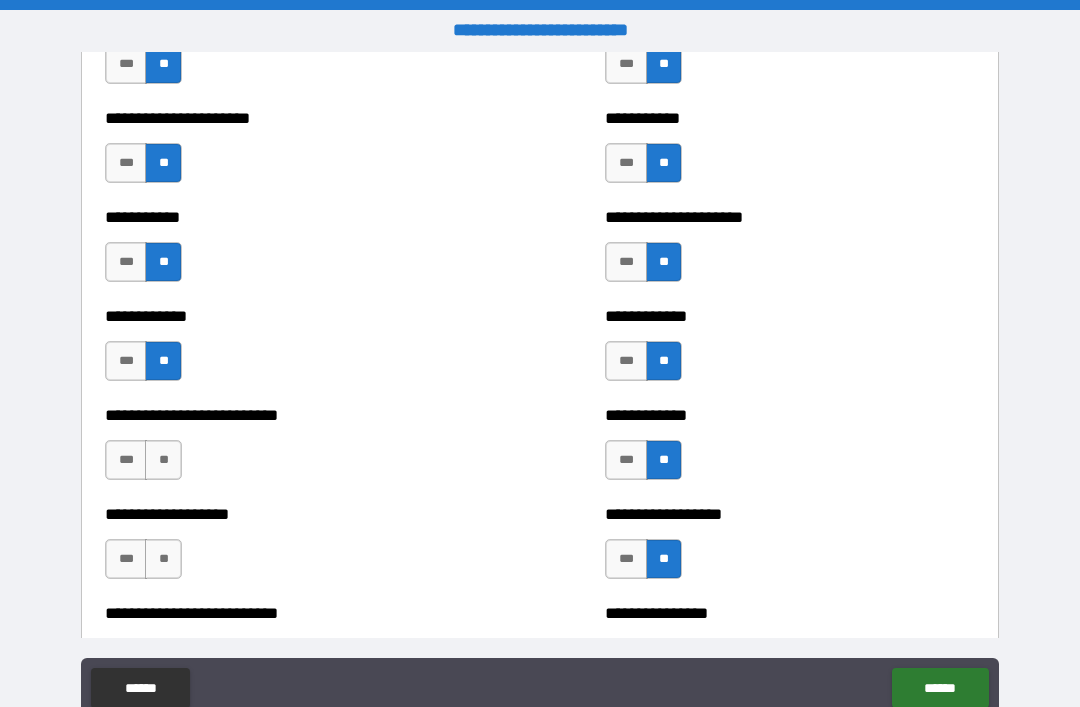 click on "***" at bounding box center (126, 559) 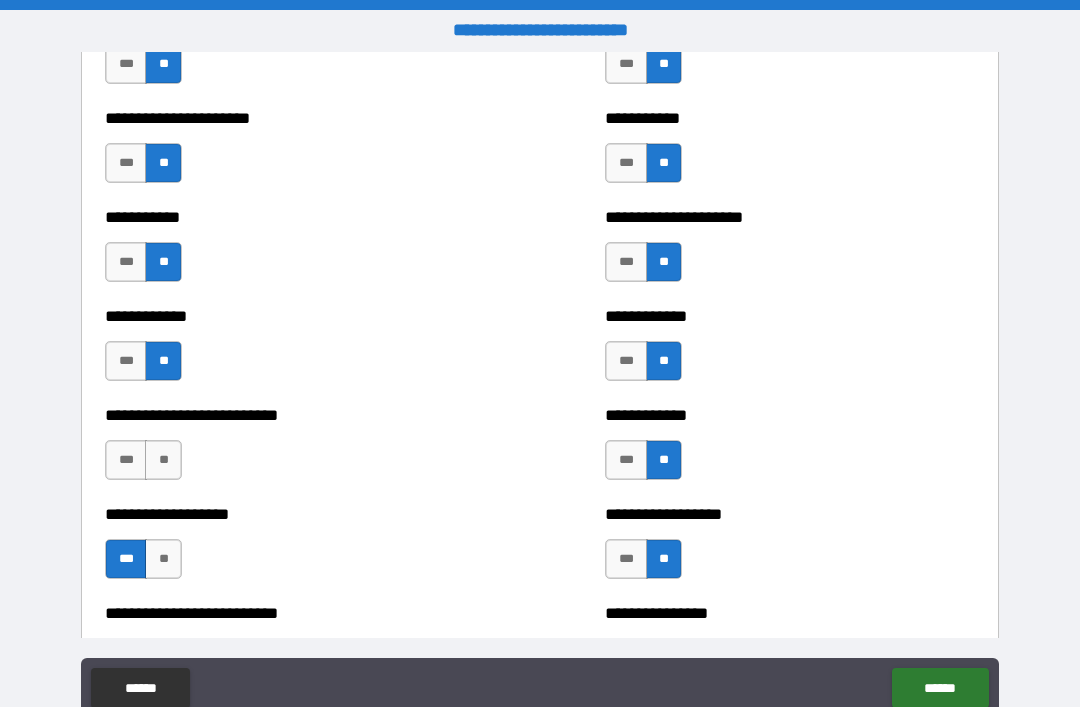 click on "**********" at bounding box center [290, 450] 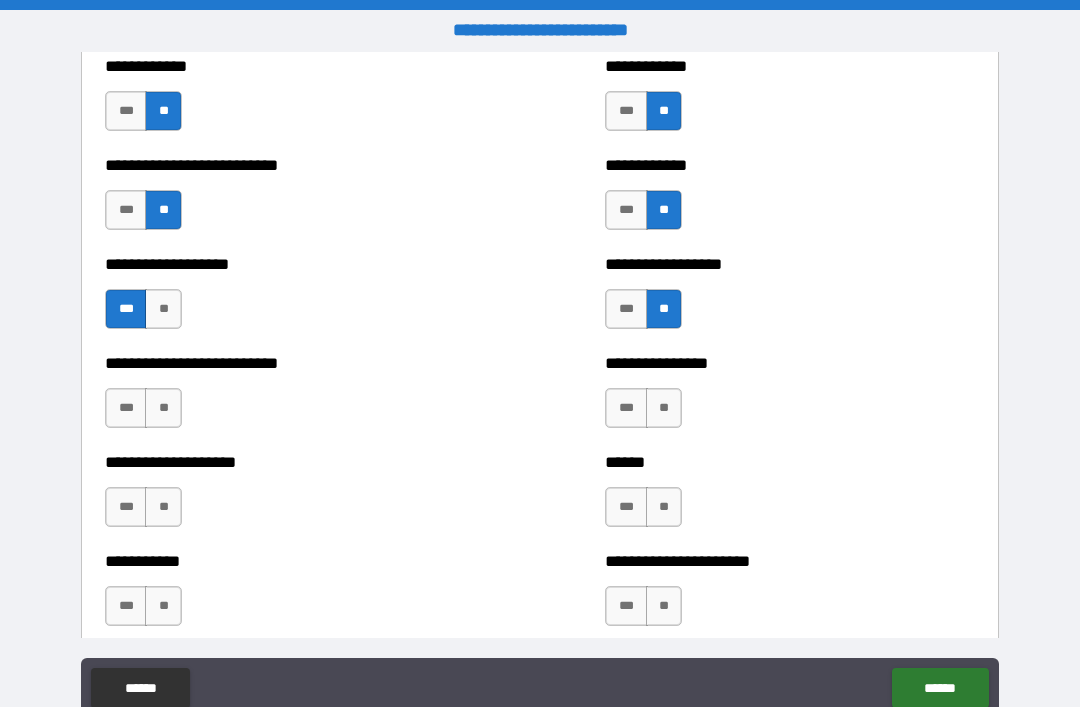 scroll, scrollTop: 5493, scrollLeft: 0, axis: vertical 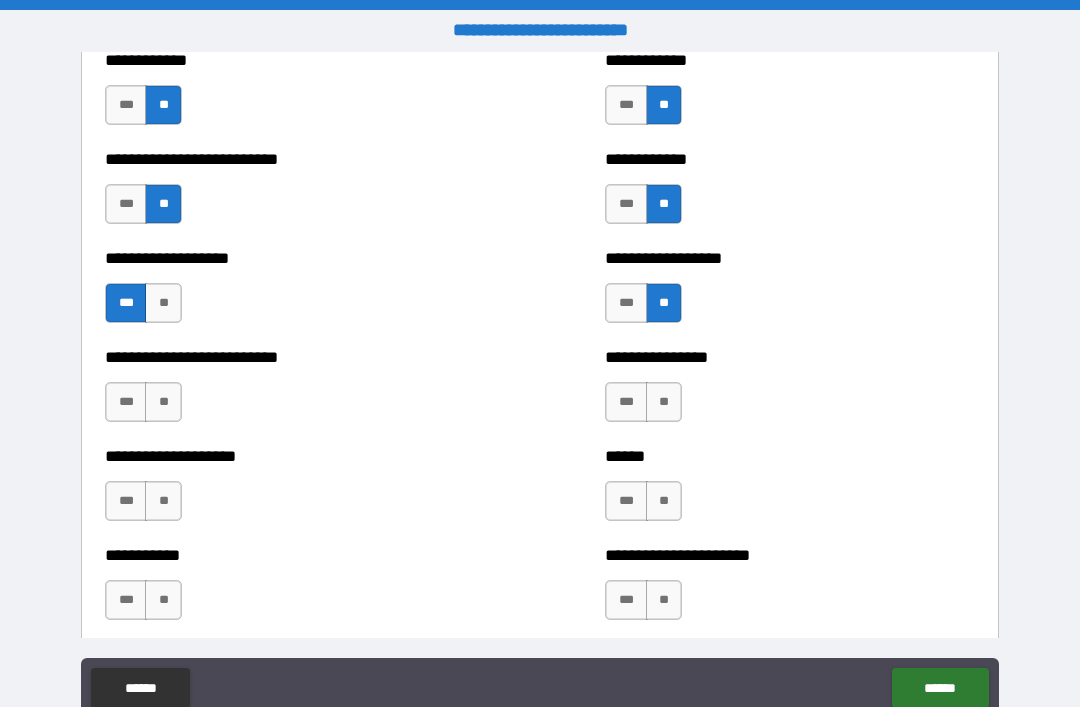 click on "**" at bounding box center [163, 402] 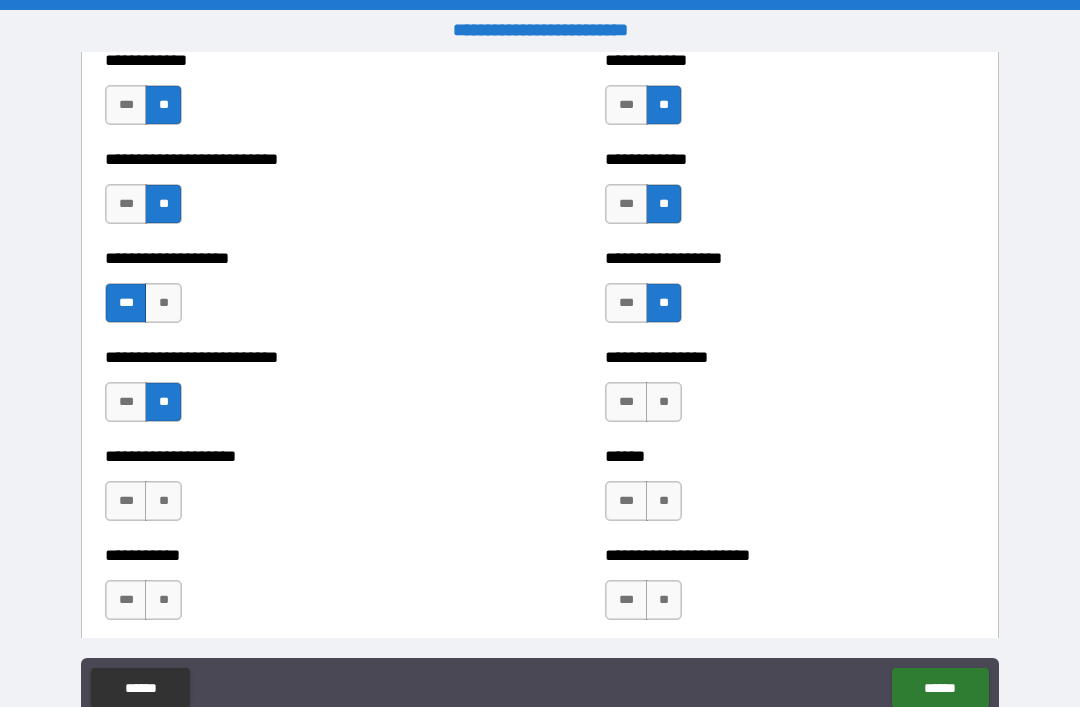click on "**" at bounding box center [163, 501] 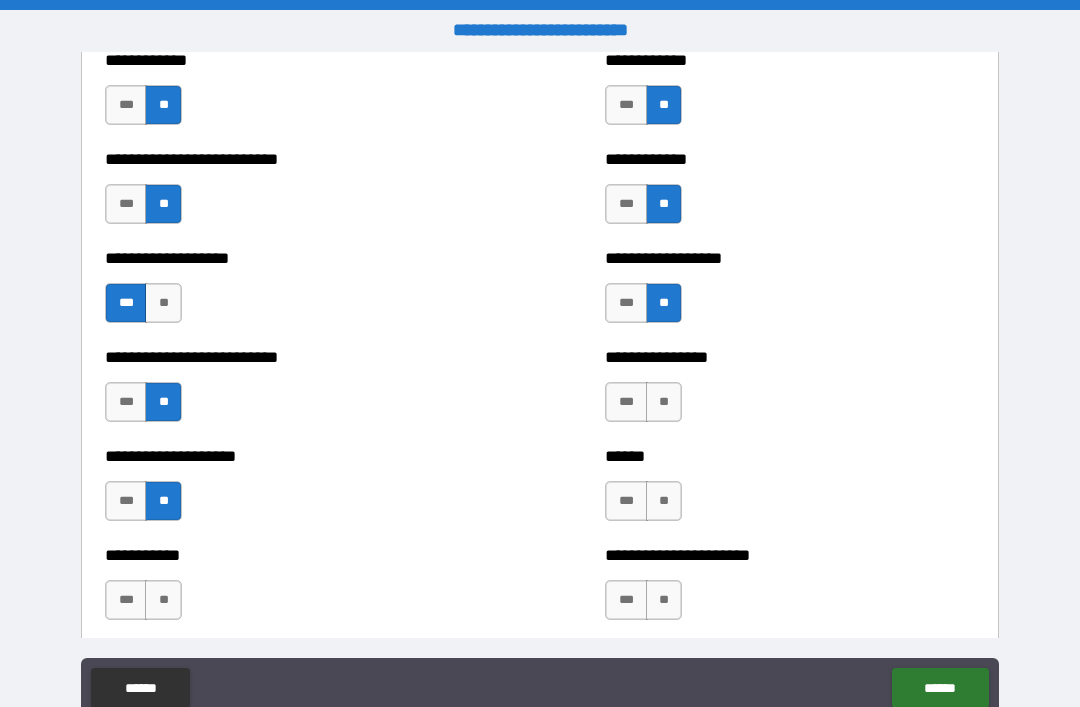 click on "**" at bounding box center (163, 600) 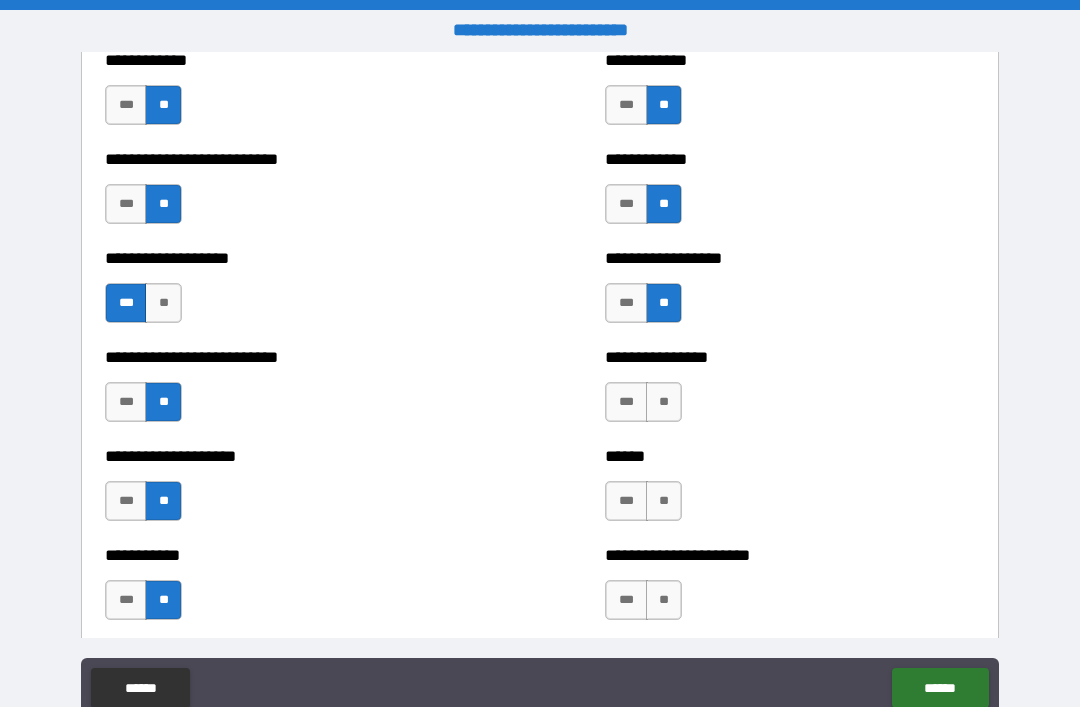 click on "**" at bounding box center (664, 402) 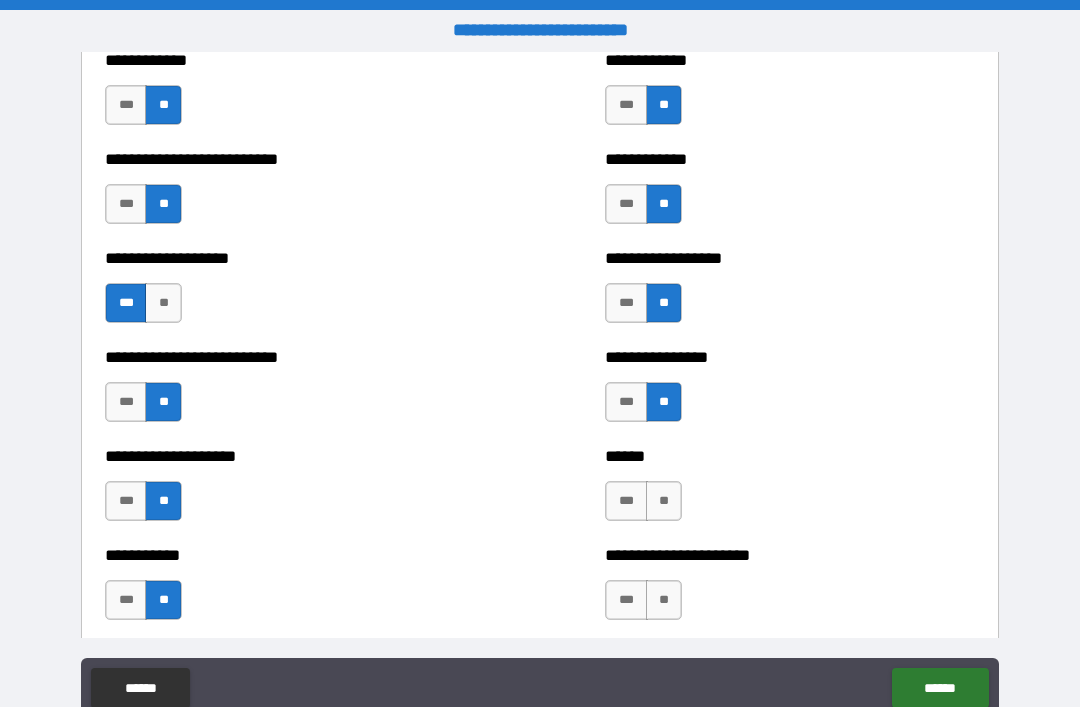 click on "**" at bounding box center (664, 501) 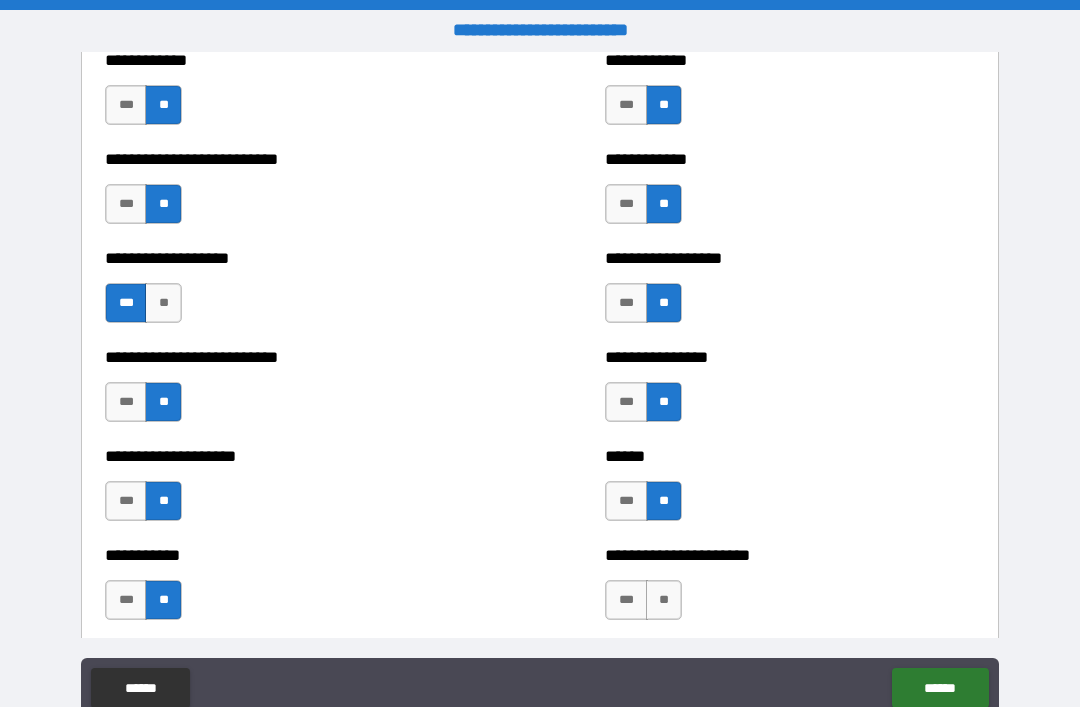 click on "**" at bounding box center [664, 600] 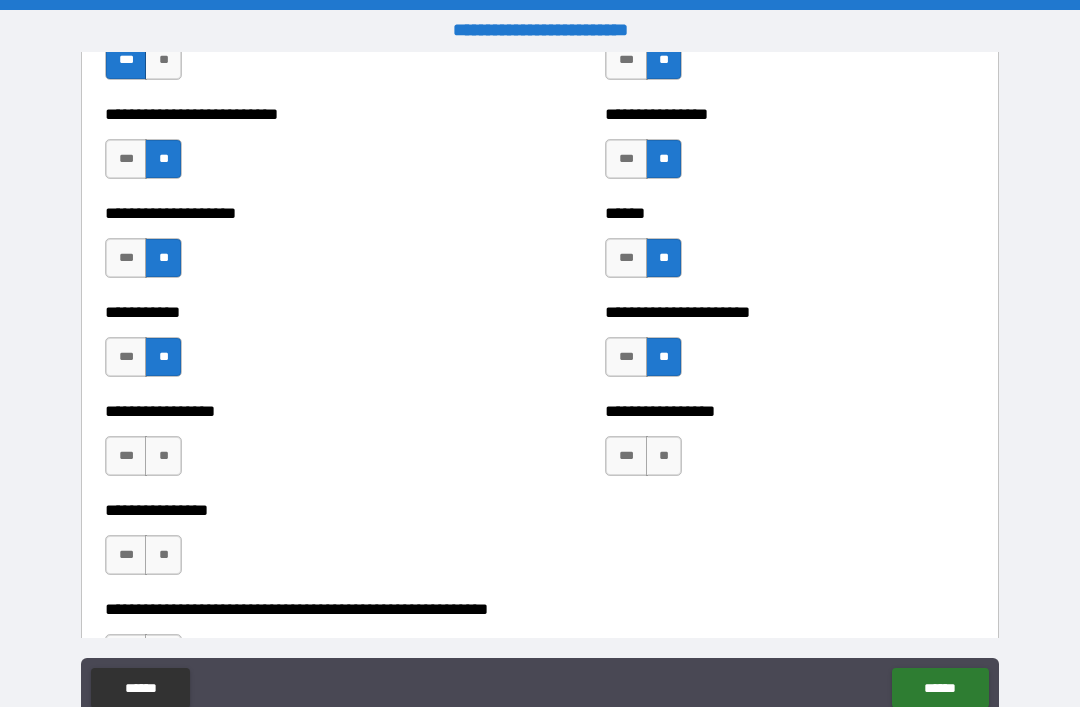 scroll, scrollTop: 5750, scrollLeft: 0, axis: vertical 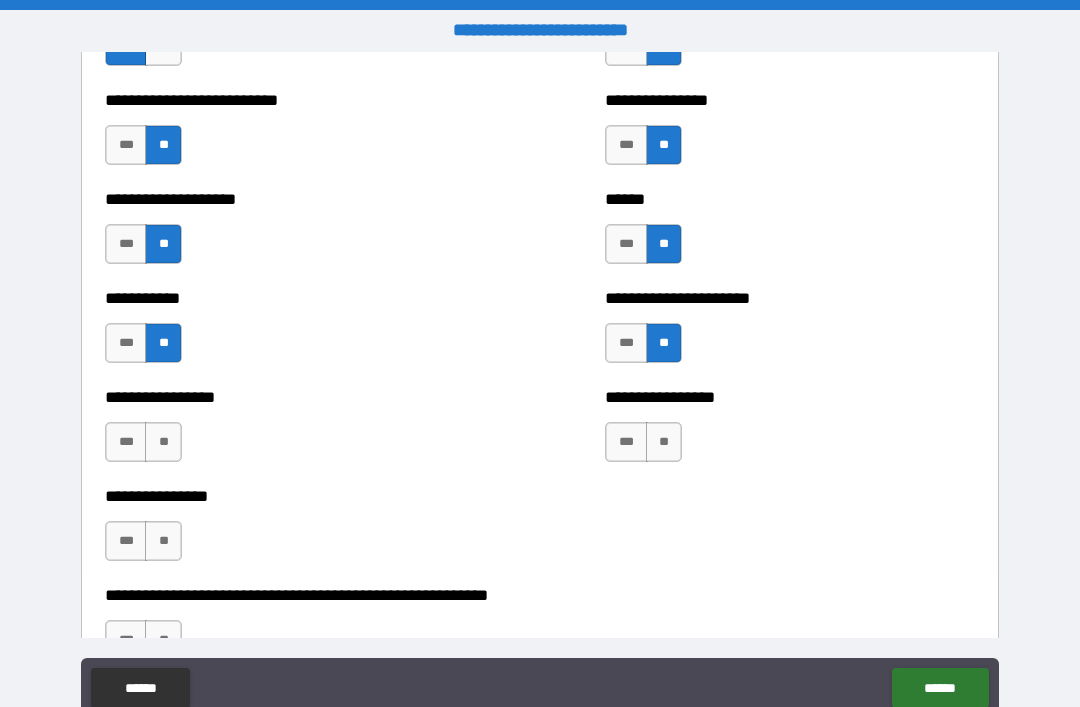 click on "**" at bounding box center [664, 442] 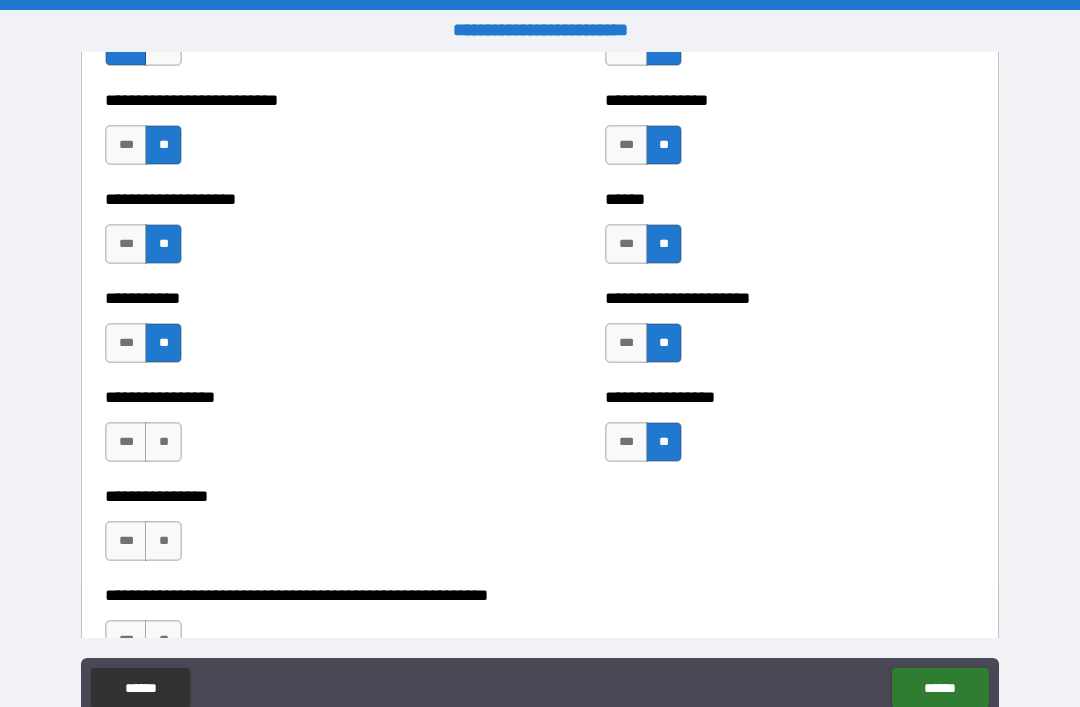click on "**" at bounding box center (163, 442) 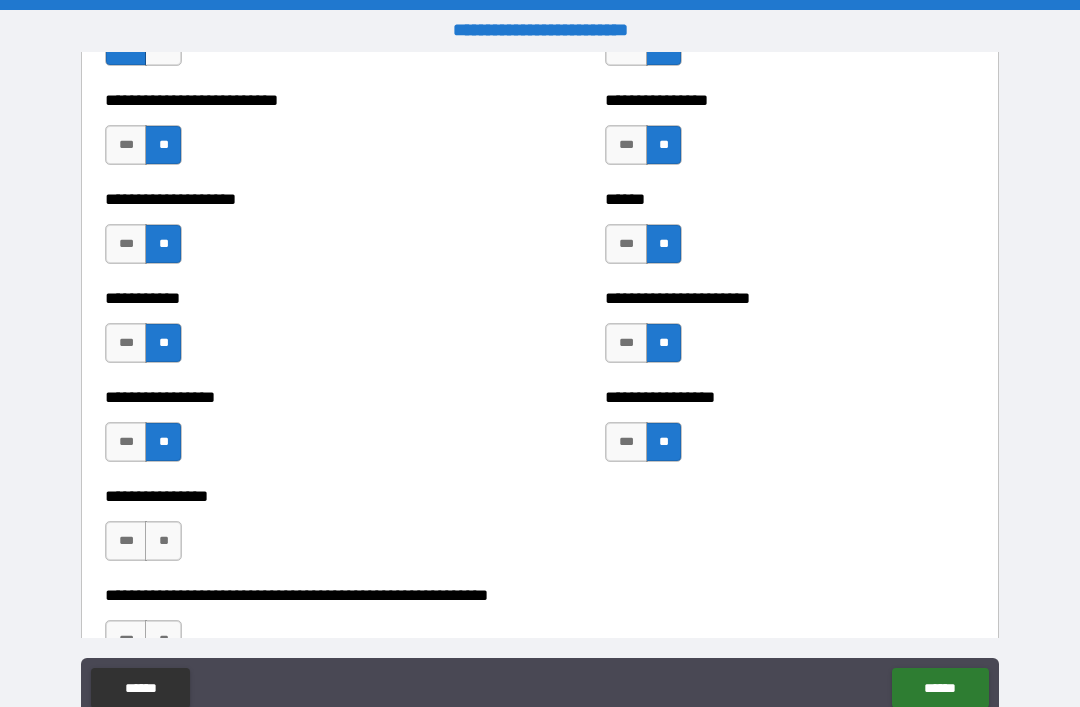 click on "**" at bounding box center [163, 541] 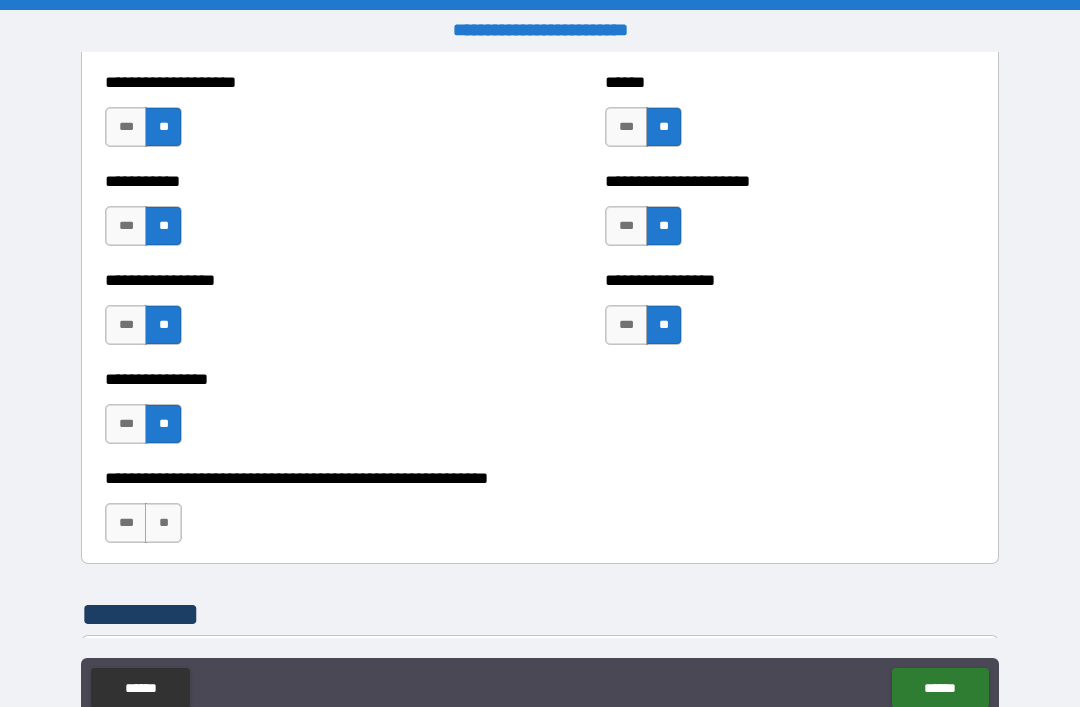 scroll, scrollTop: 5910, scrollLeft: 0, axis: vertical 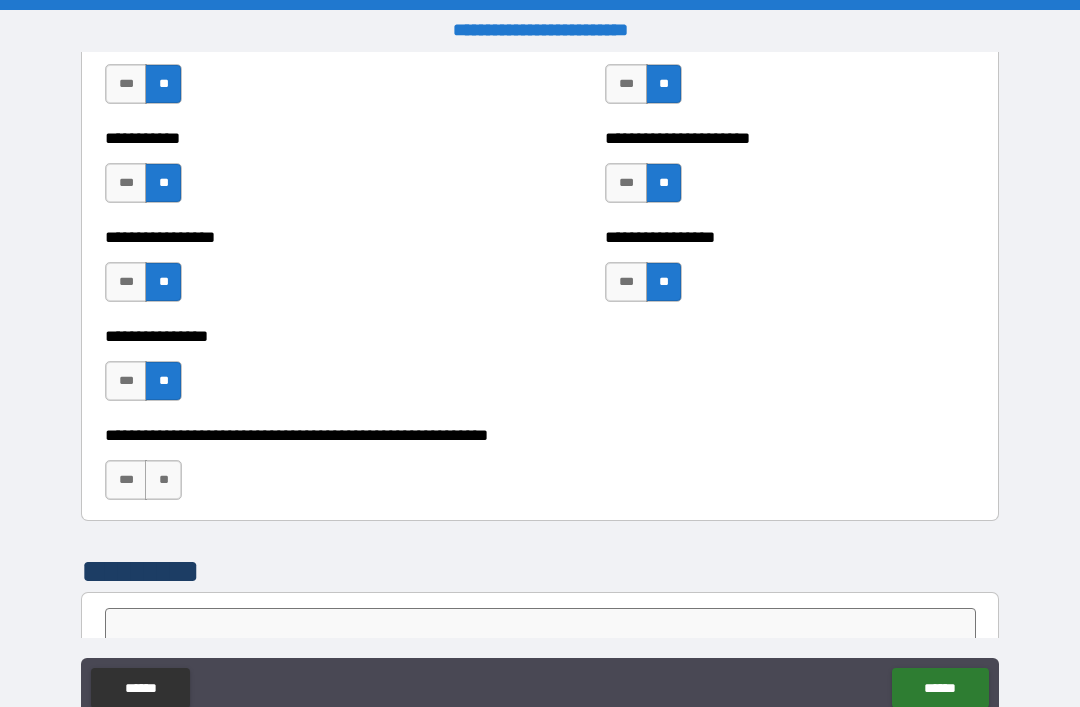 click on "**" at bounding box center (163, 480) 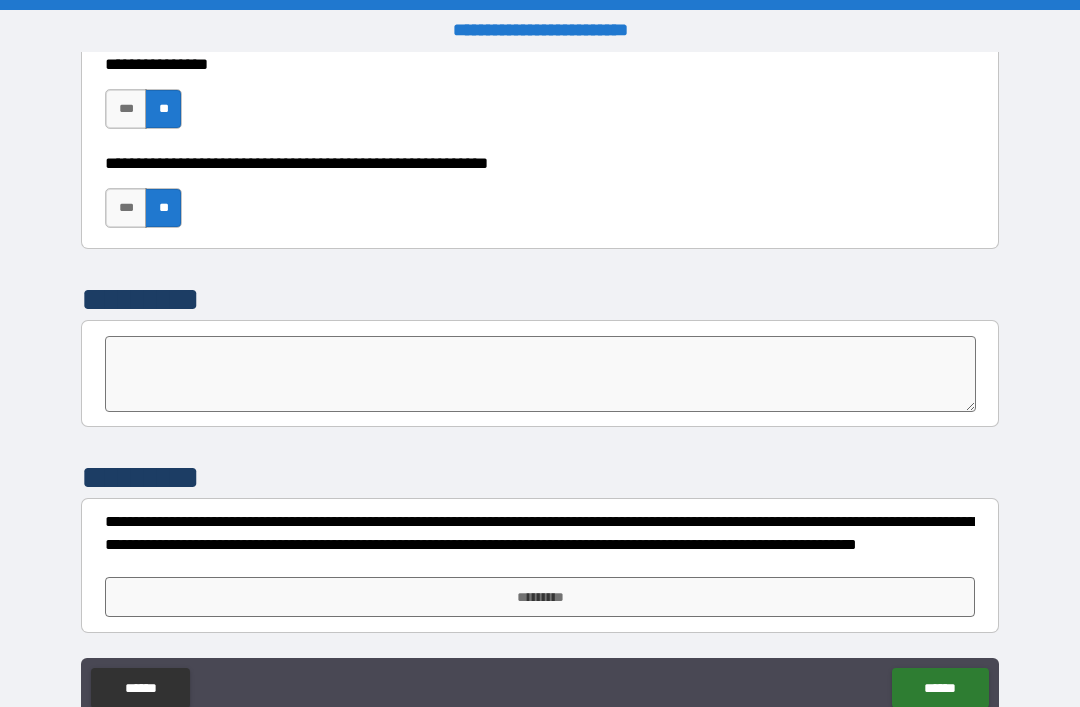scroll, scrollTop: 6182, scrollLeft: 0, axis: vertical 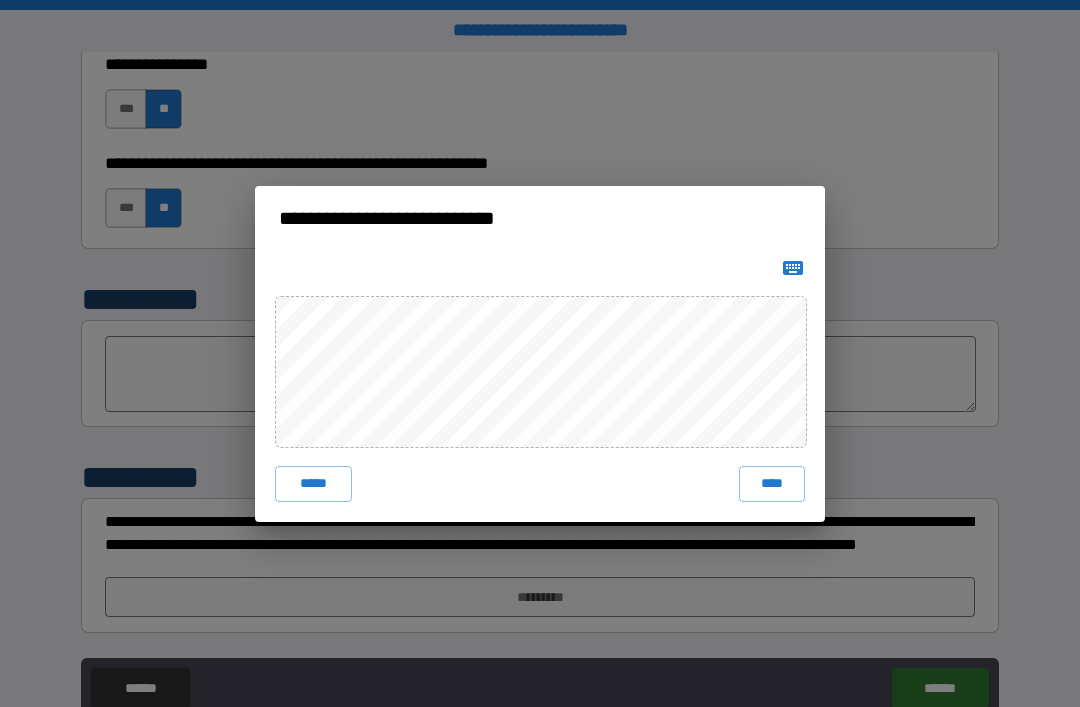 click on "****" at bounding box center (772, 484) 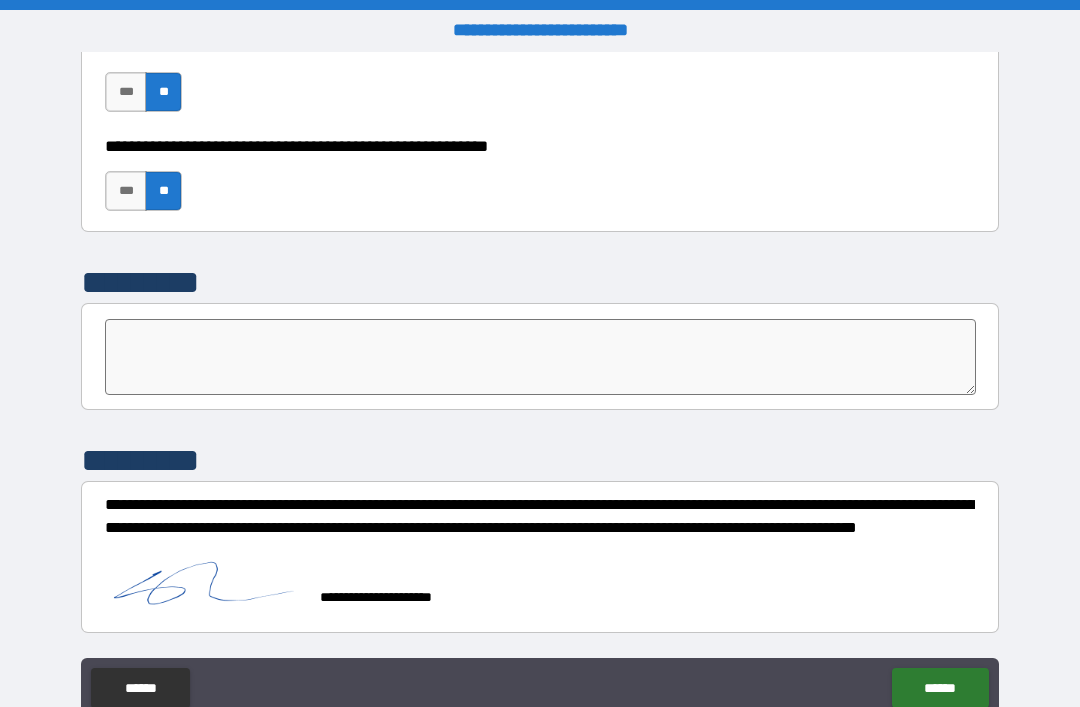 scroll, scrollTop: 6199, scrollLeft: 0, axis: vertical 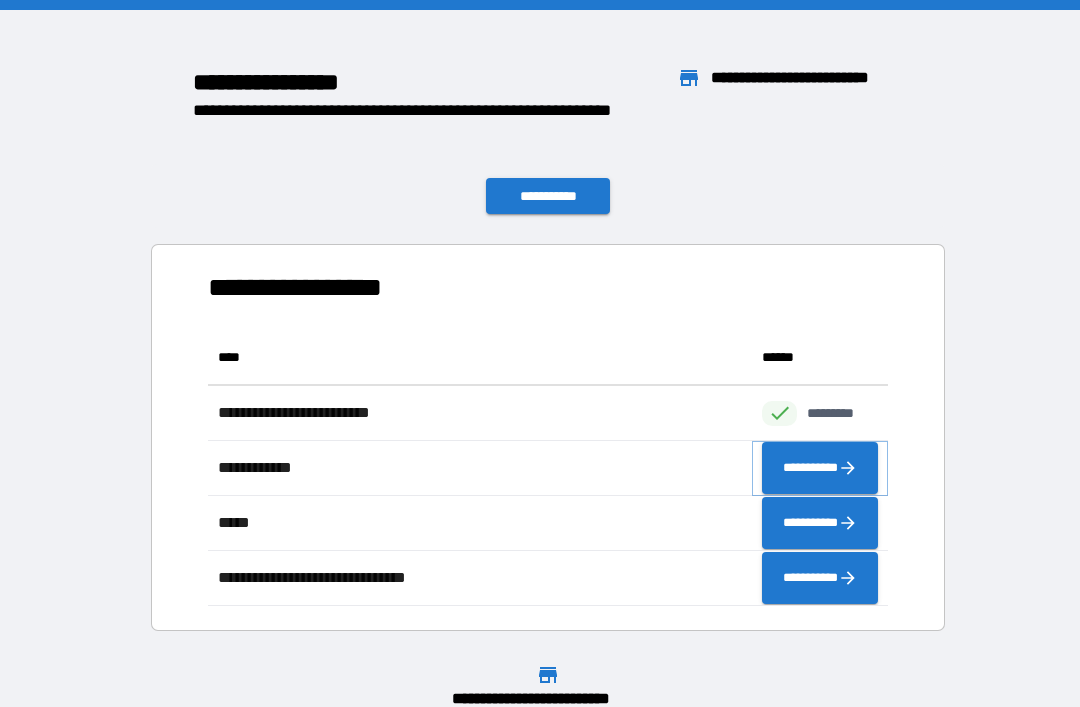 click on "**********" at bounding box center [820, 468] 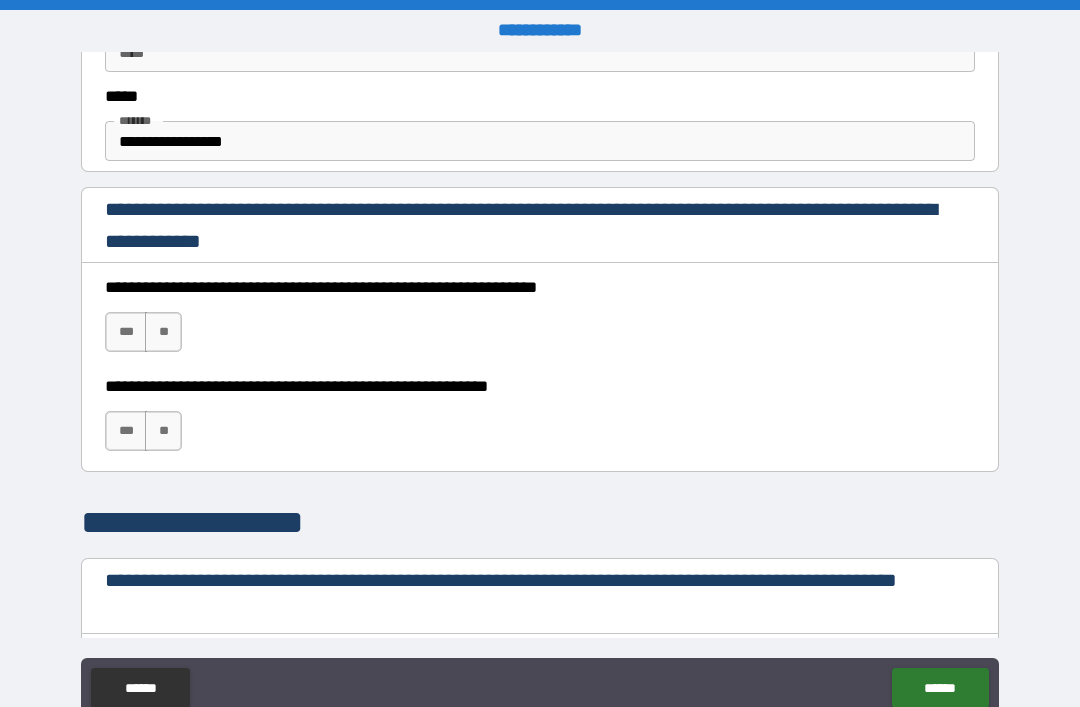 scroll, scrollTop: 1177, scrollLeft: 0, axis: vertical 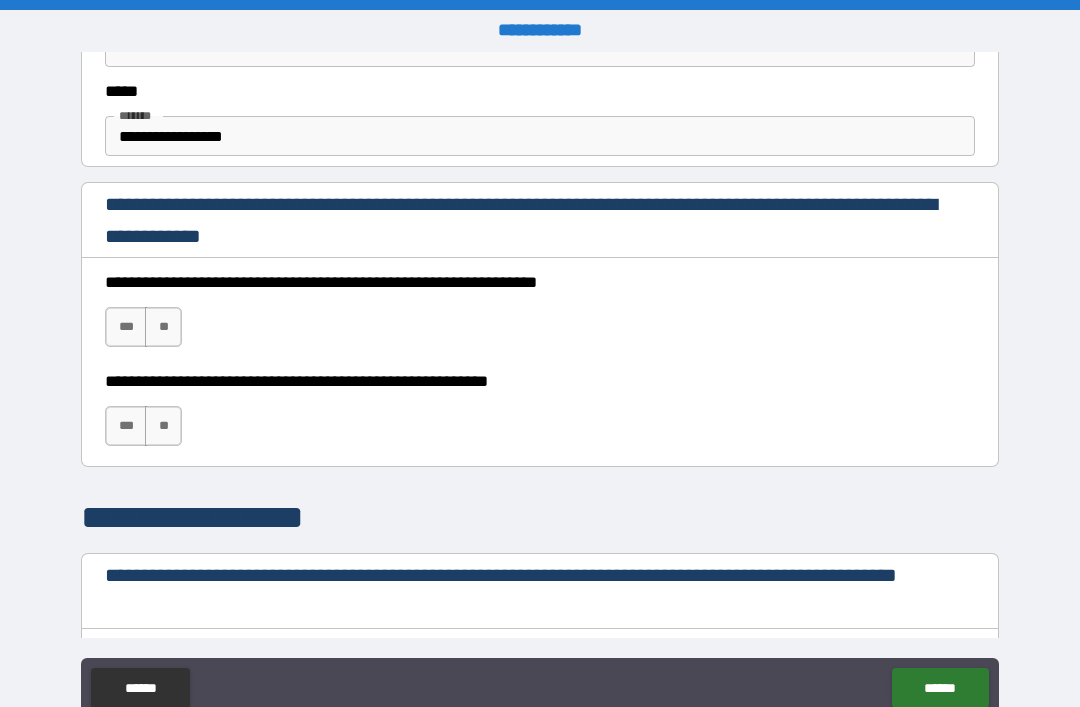 click on "***" at bounding box center (126, 327) 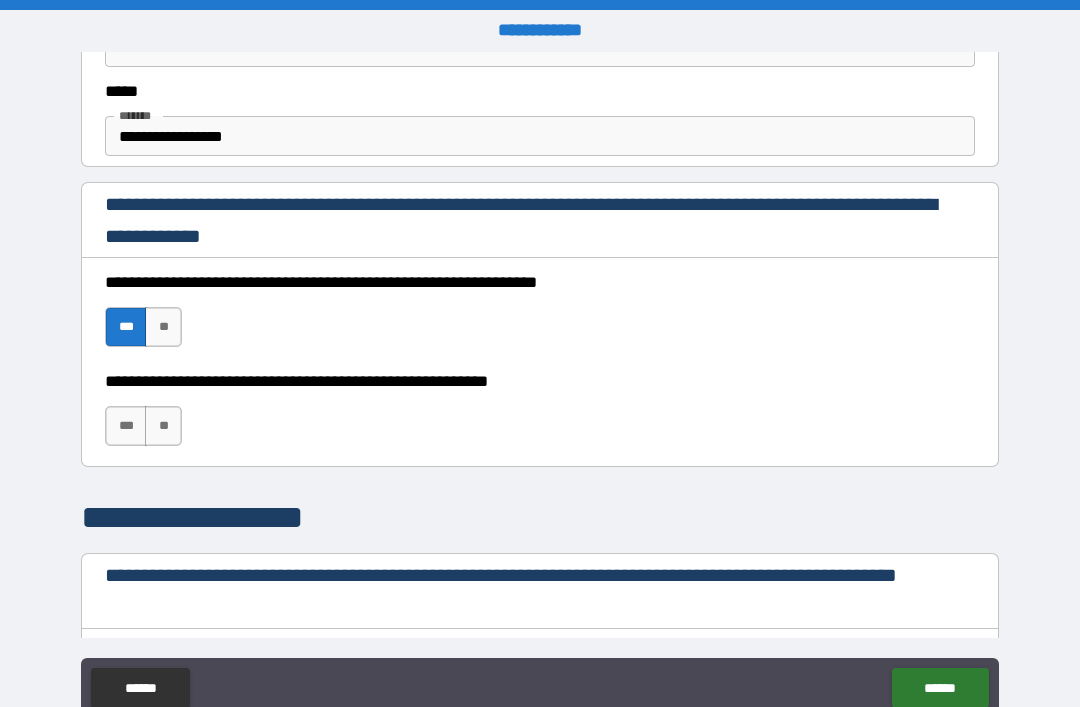 click on "***" at bounding box center (126, 426) 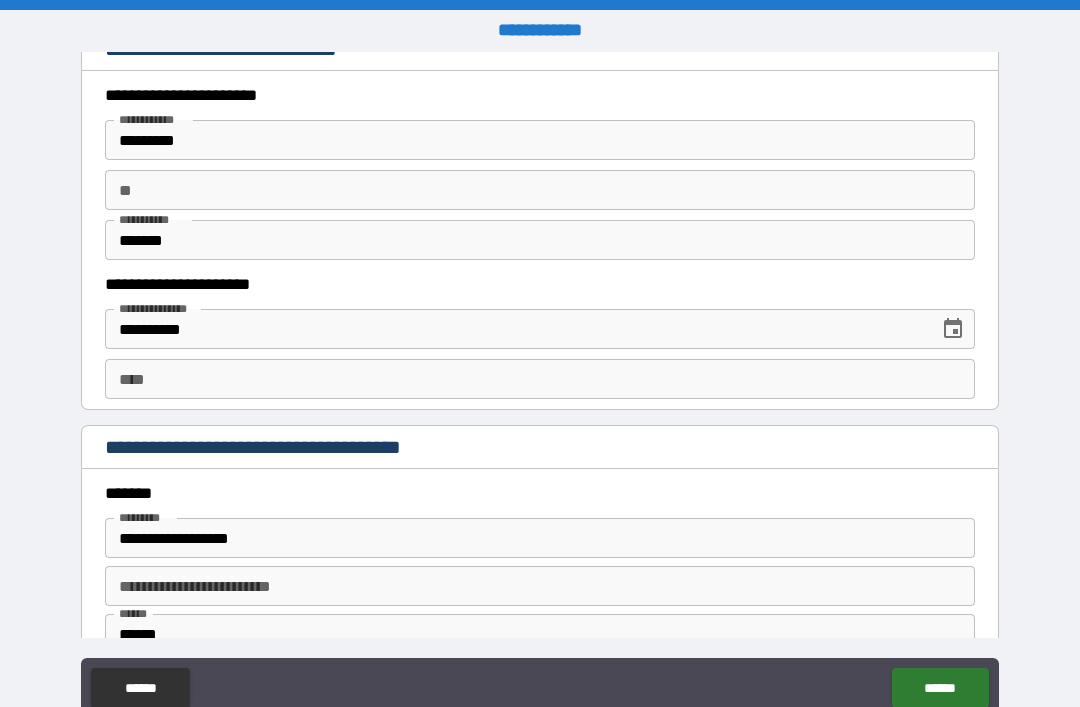 scroll, scrollTop: 1894, scrollLeft: 0, axis: vertical 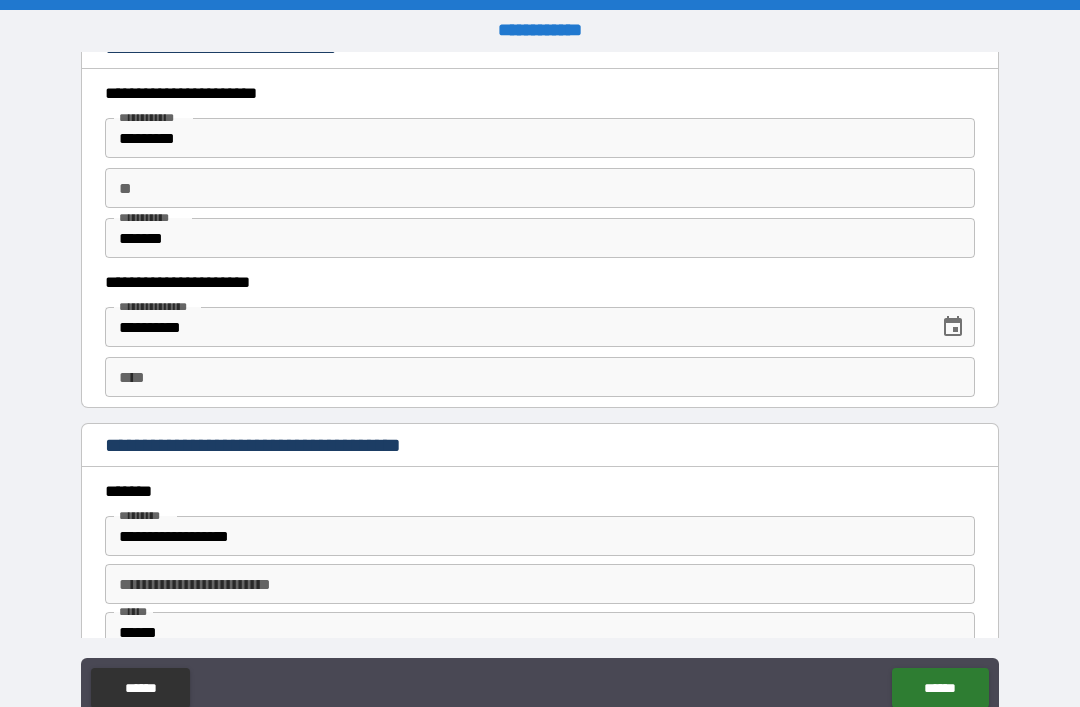 click on "****" at bounding box center (540, 377) 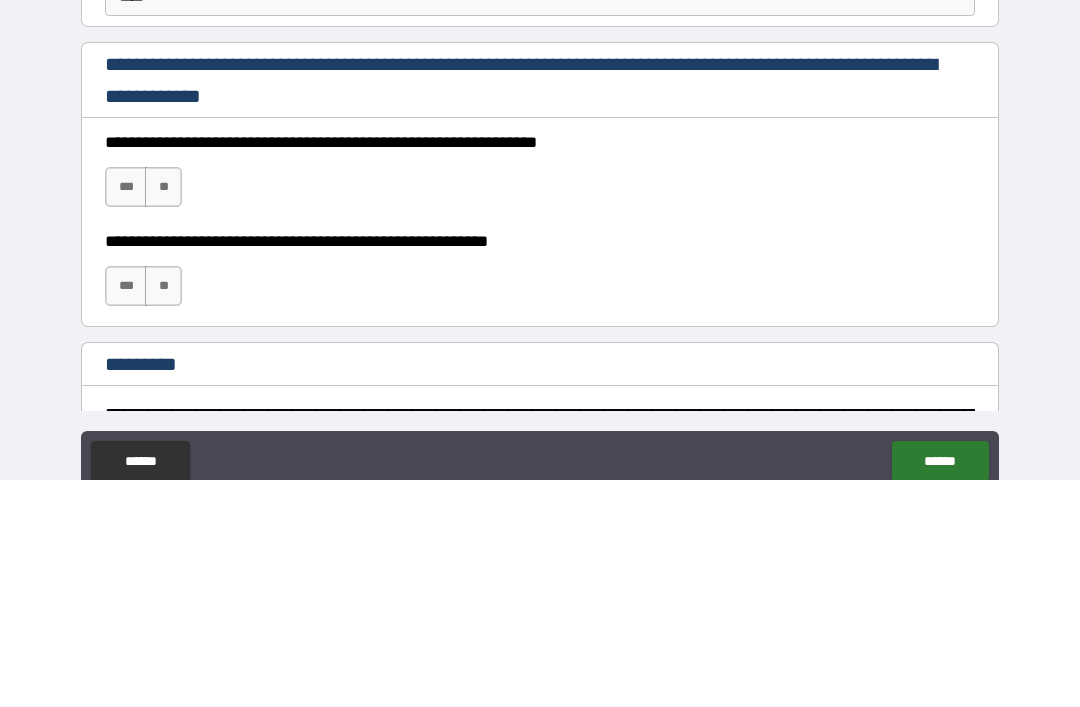 scroll, scrollTop: 2695, scrollLeft: 0, axis: vertical 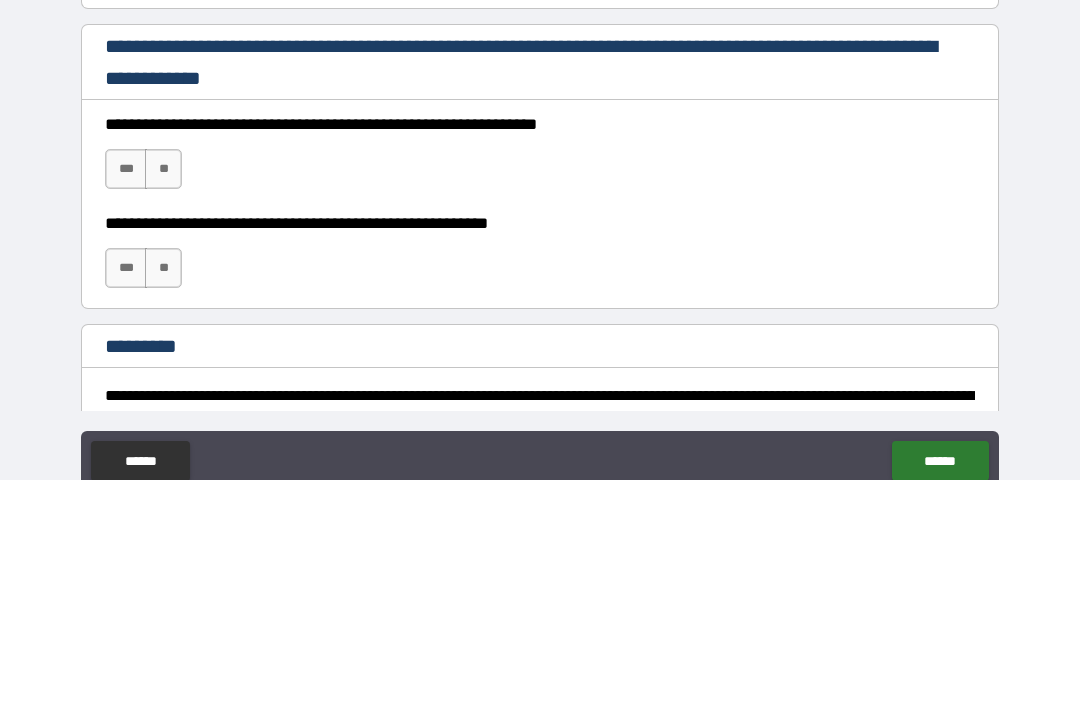 type on "**********" 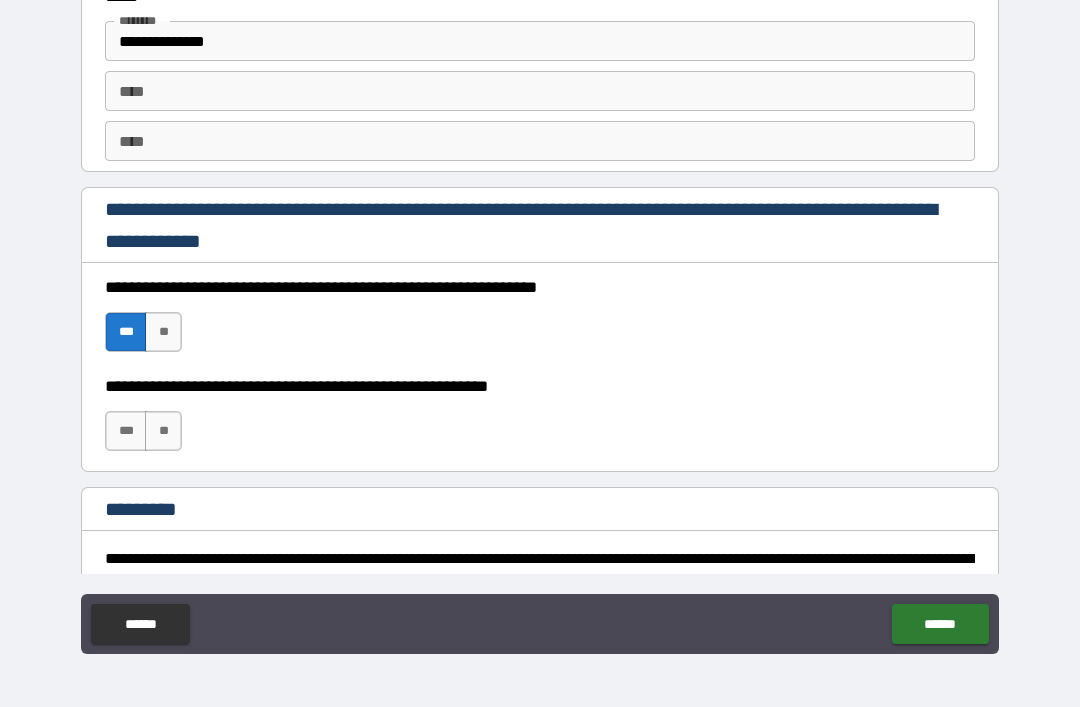 click on "***" at bounding box center [126, 431] 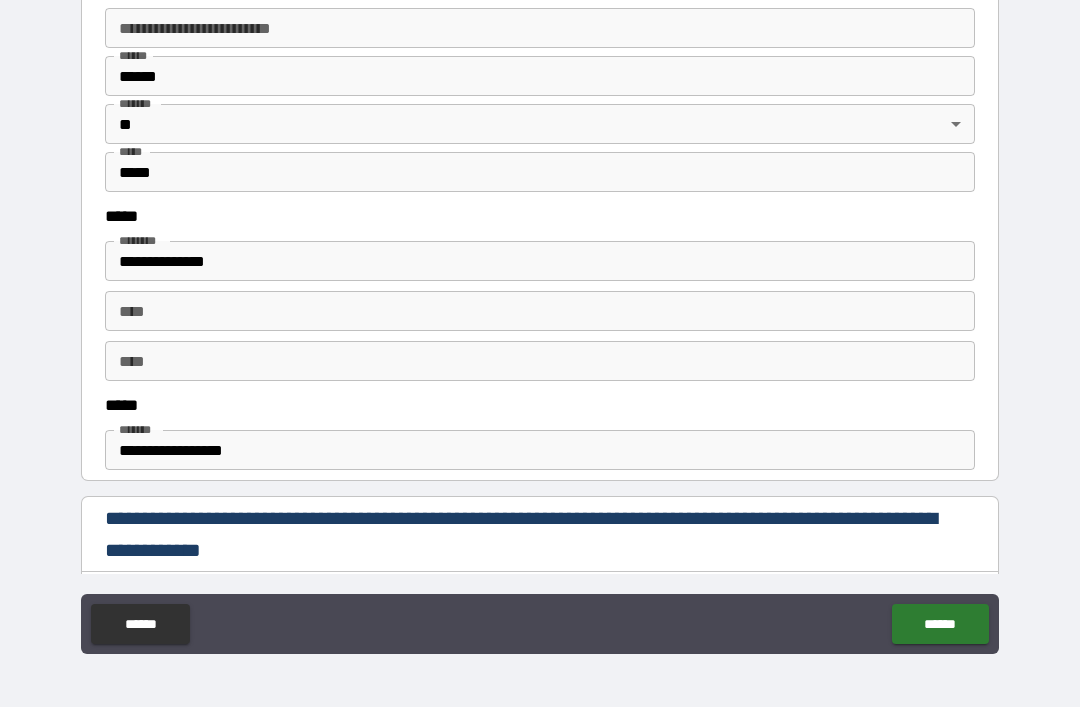 scroll, scrollTop: 798, scrollLeft: 0, axis: vertical 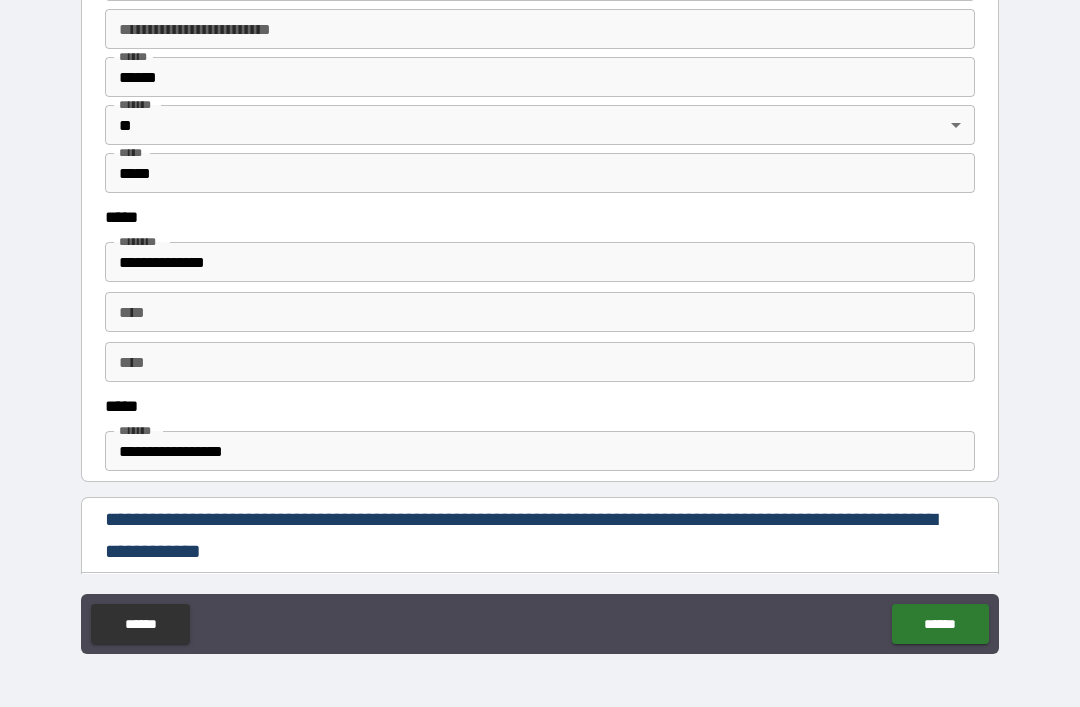 click on "**********" at bounding box center [540, 262] 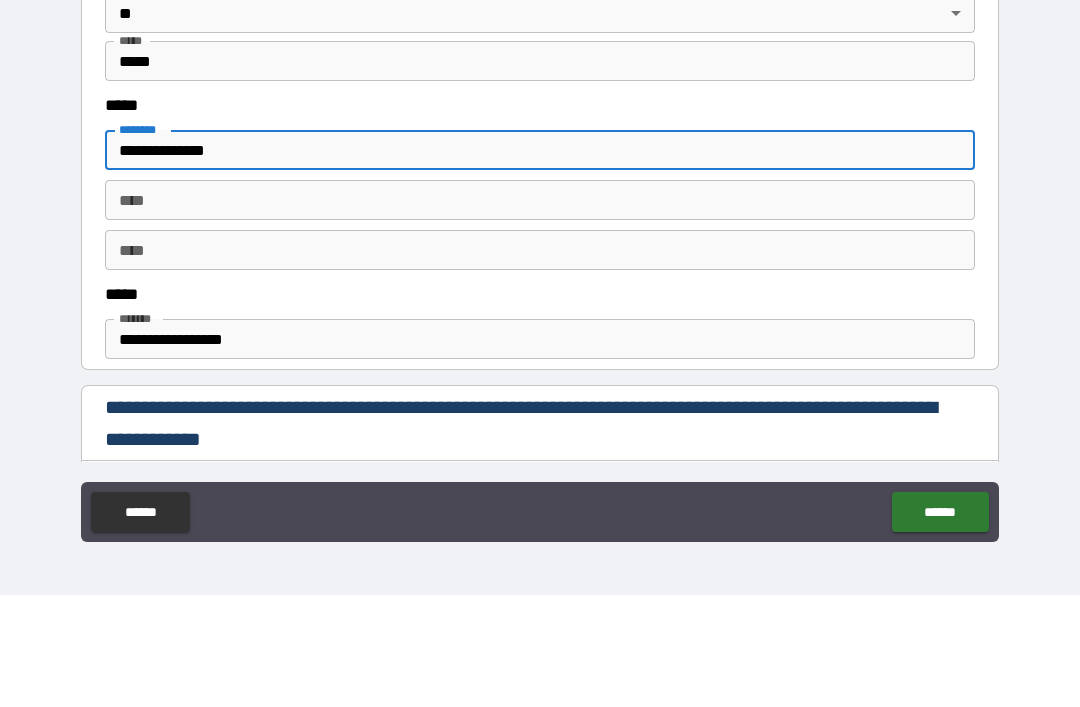 type on "**********" 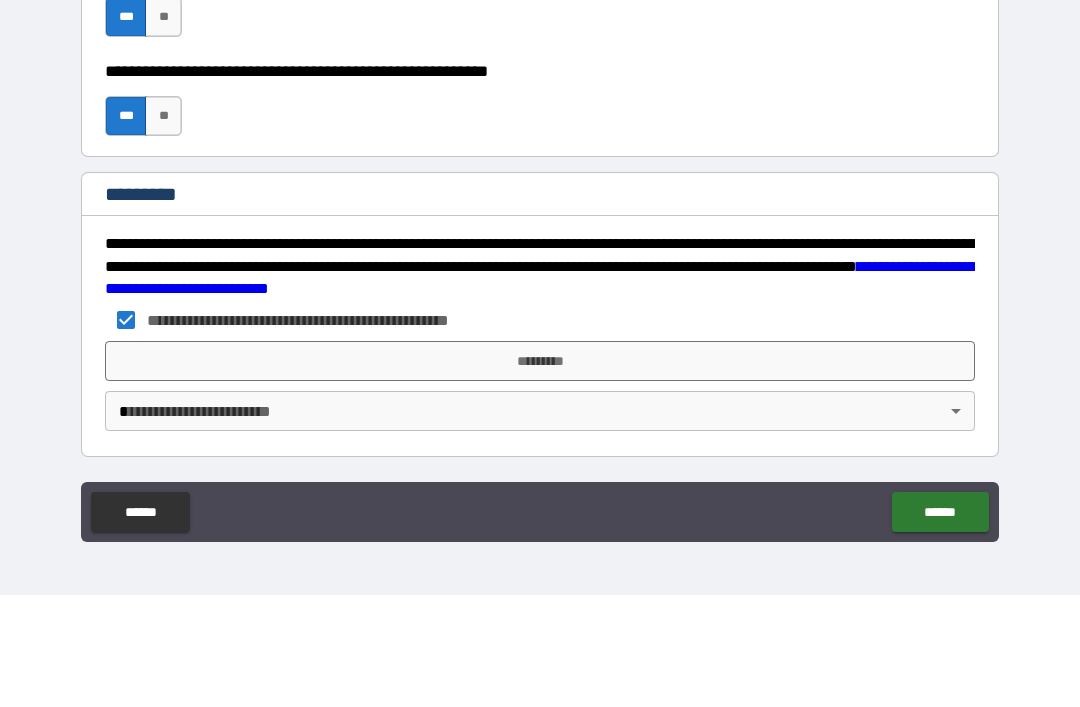 scroll, scrollTop: 2898, scrollLeft: 0, axis: vertical 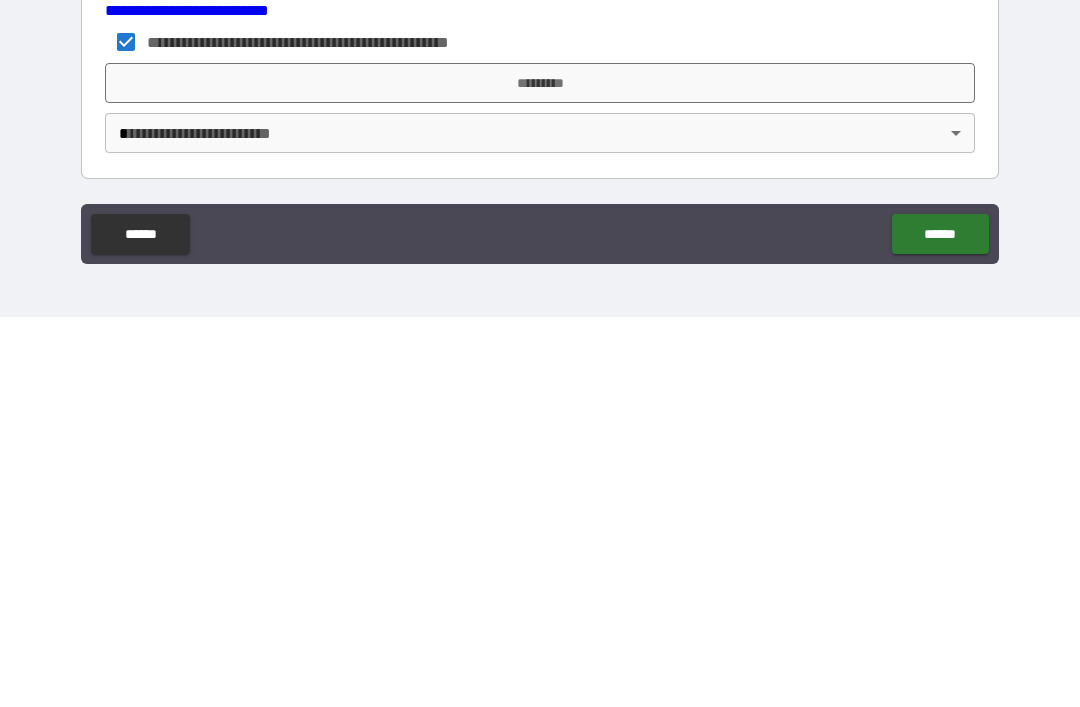 click on "**********" at bounding box center (540, 321) 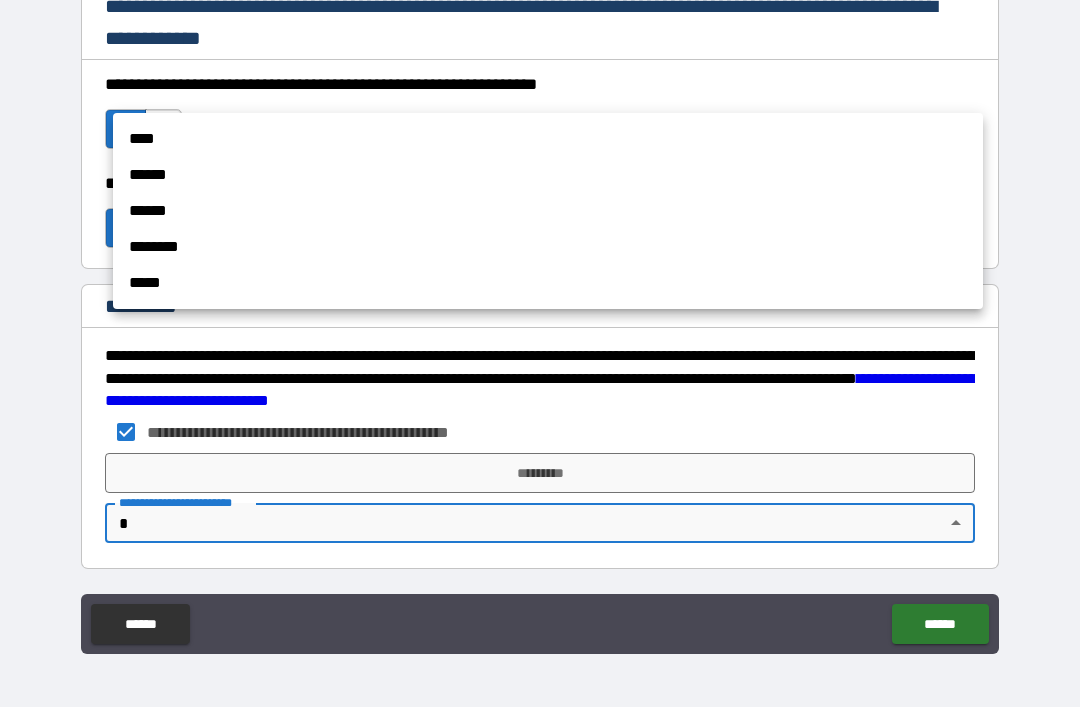 click on "******" at bounding box center (548, 175) 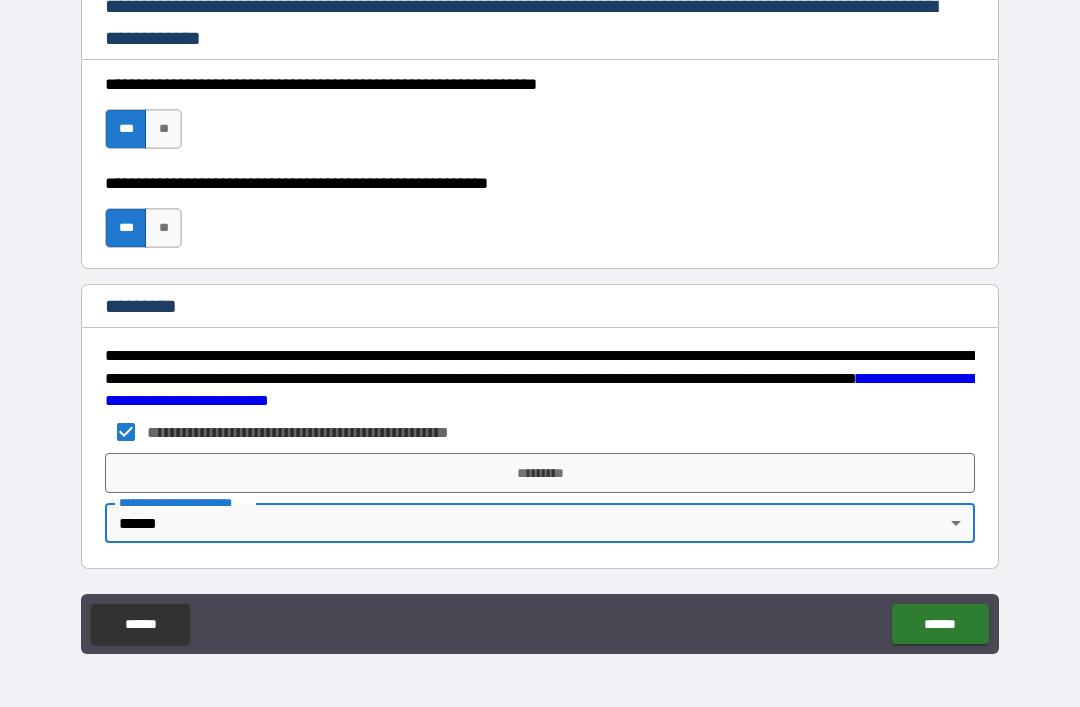 click on "*********" at bounding box center (540, 473) 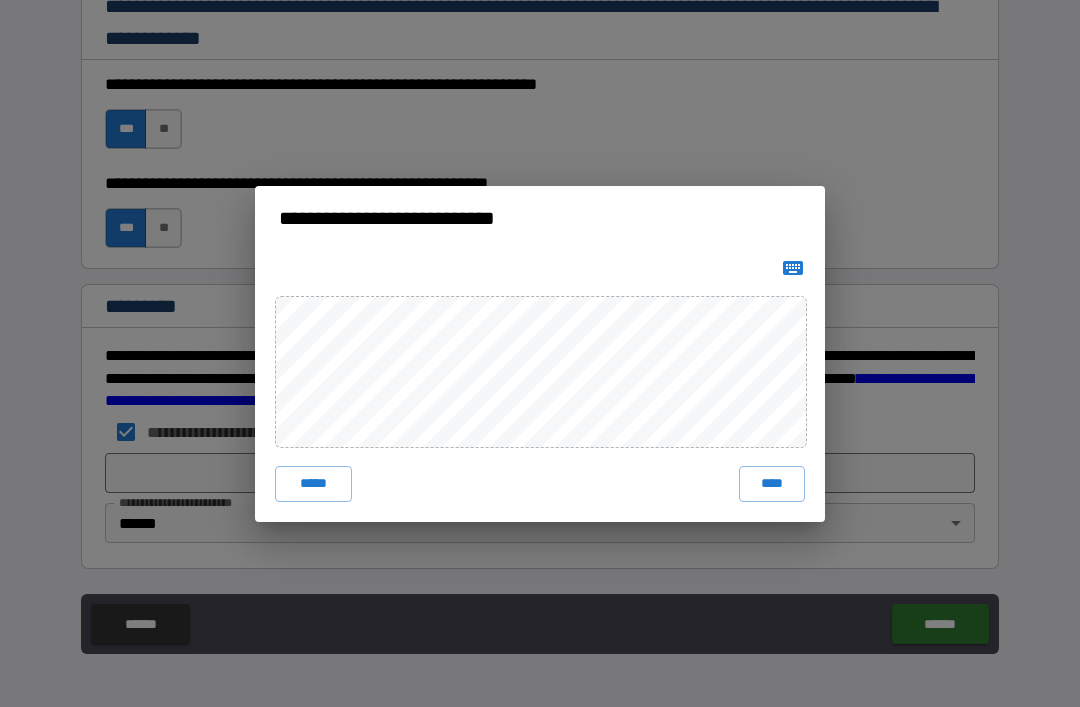 click on "****" at bounding box center (772, 484) 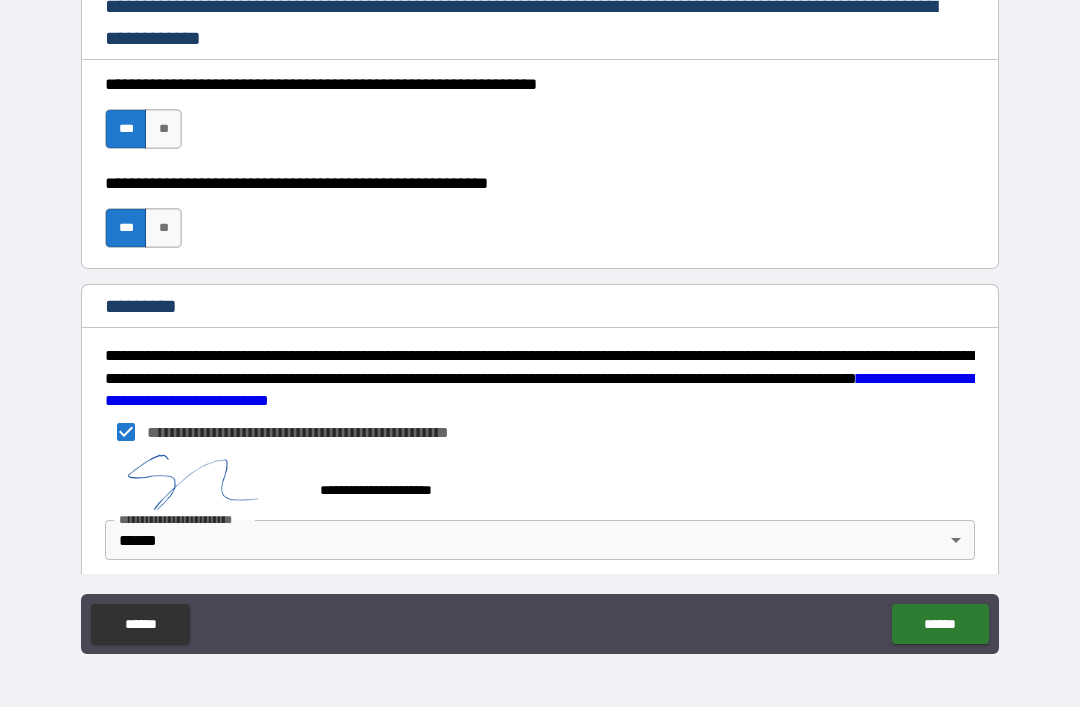scroll, scrollTop: 2888, scrollLeft: 0, axis: vertical 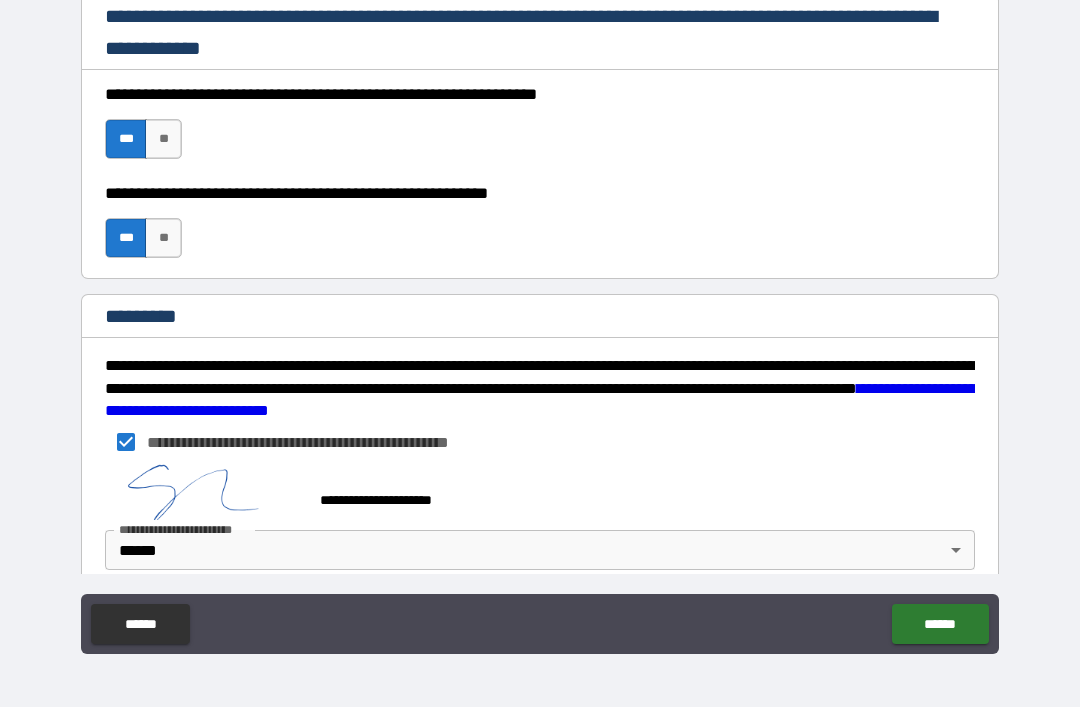 click on "******" at bounding box center [940, 624] 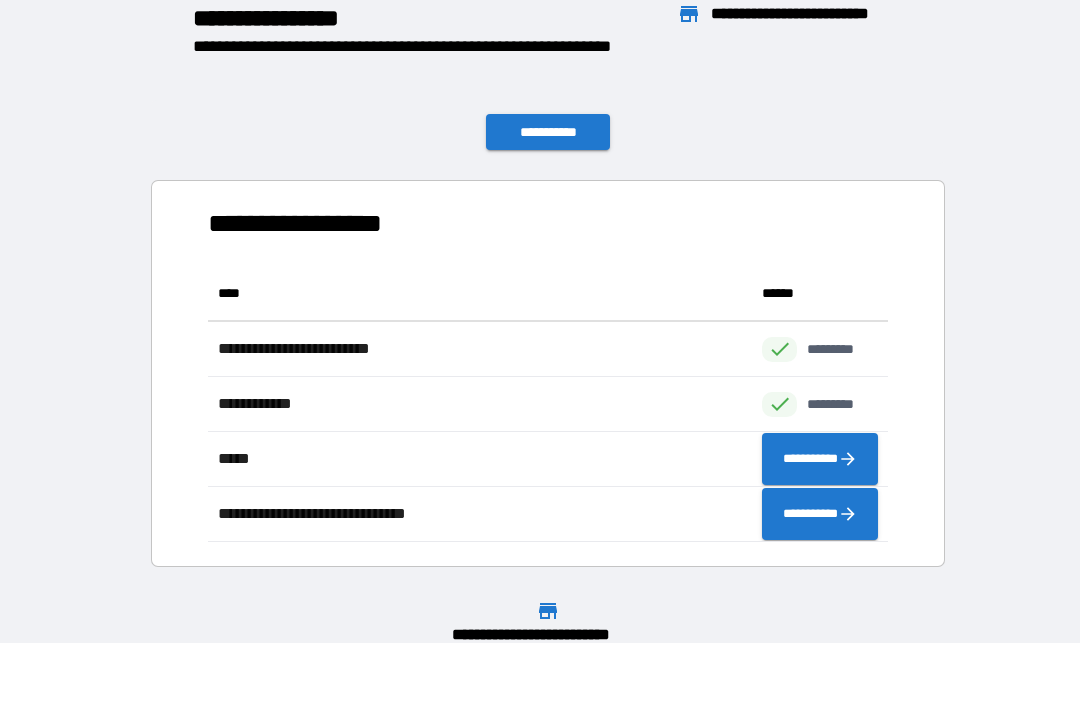 scroll, scrollTop: 1, scrollLeft: 1, axis: both 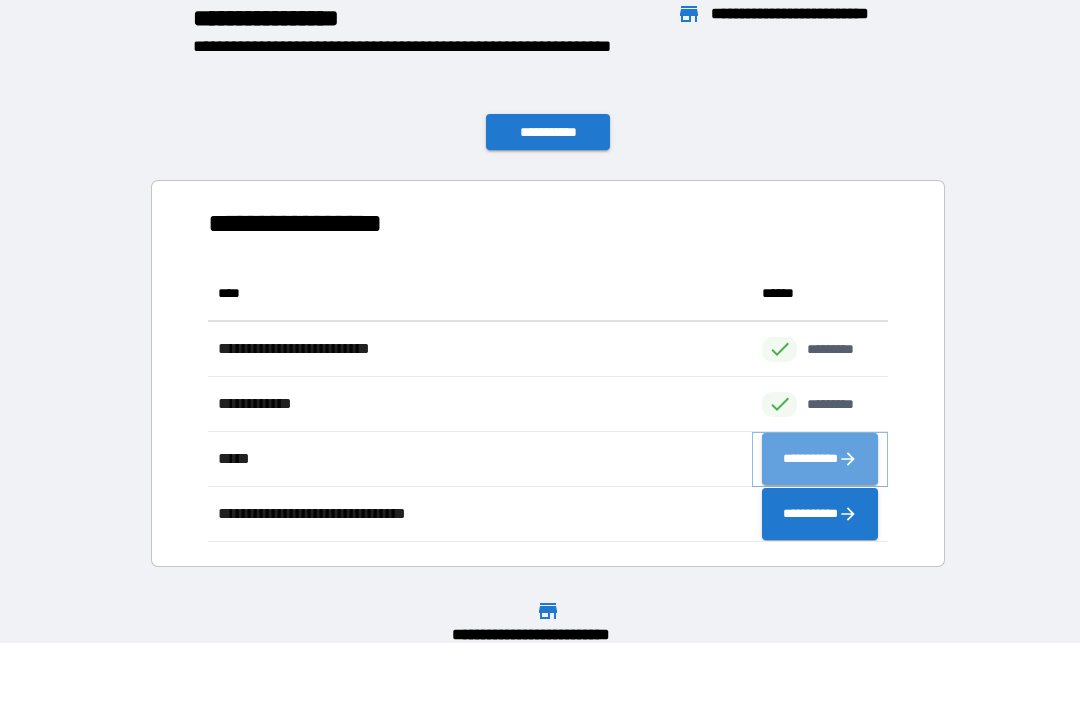 click on "**********" at bounding box center (820, 459) 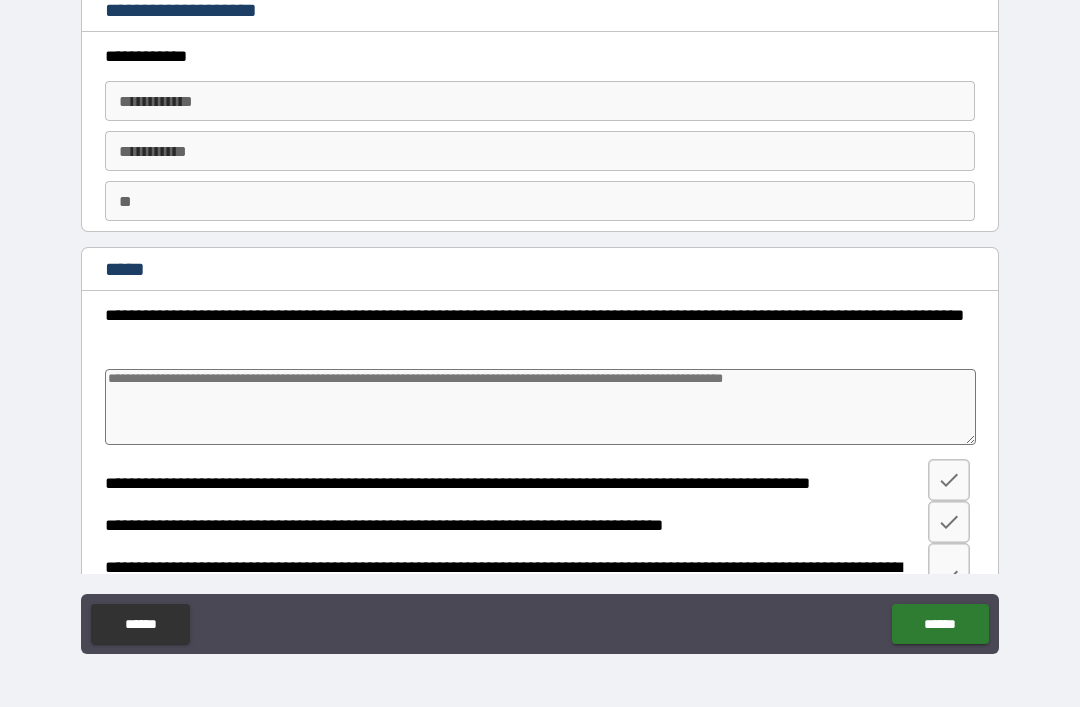 type on "*" 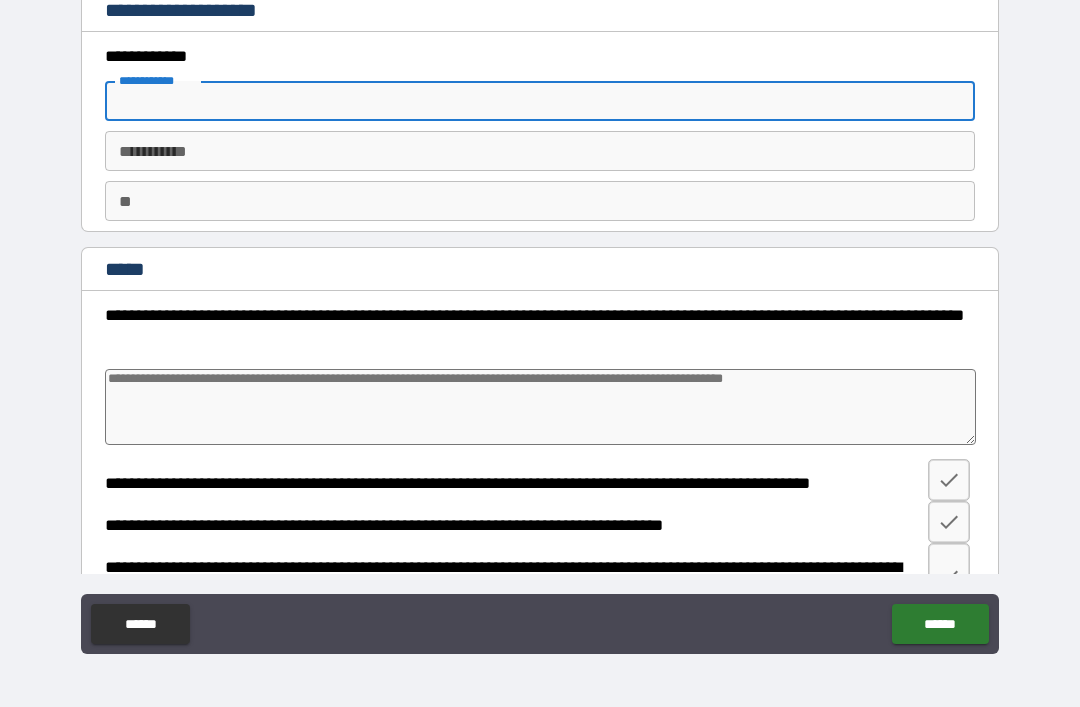 type on "*" 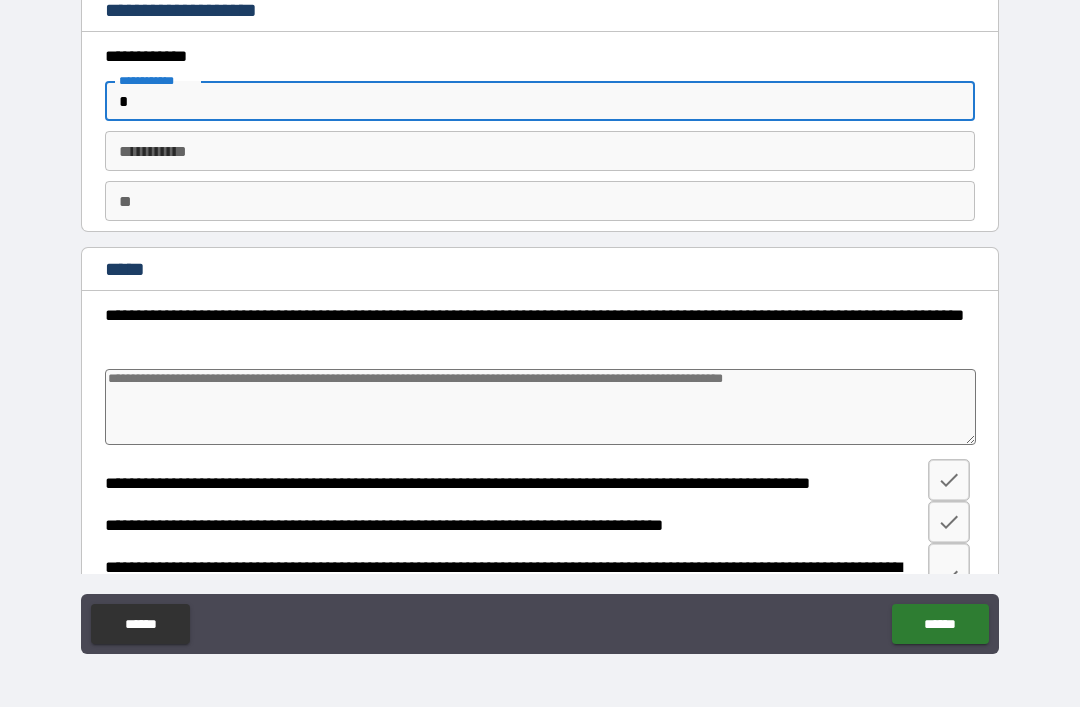 type on "*" 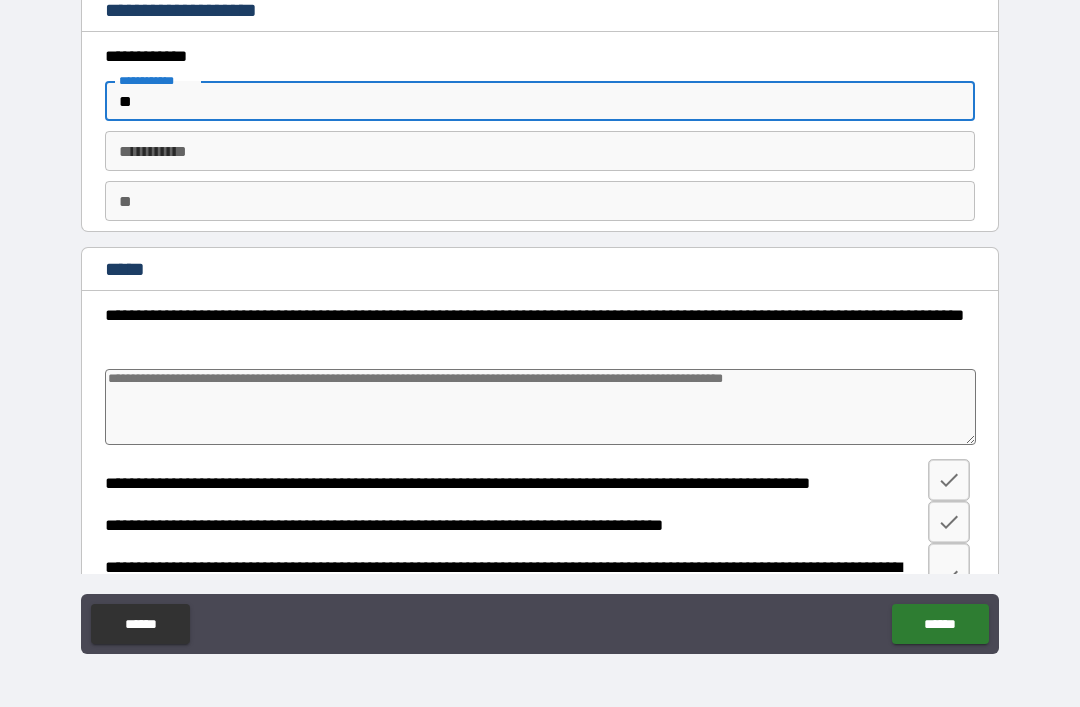 type on "*" 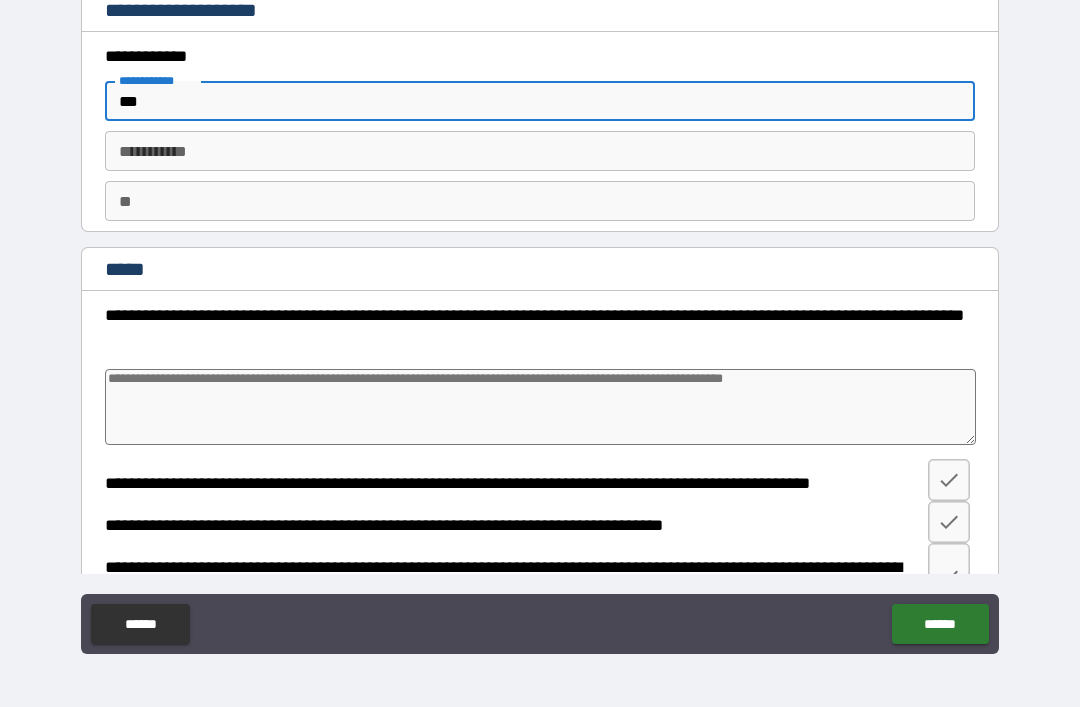 type on "*" 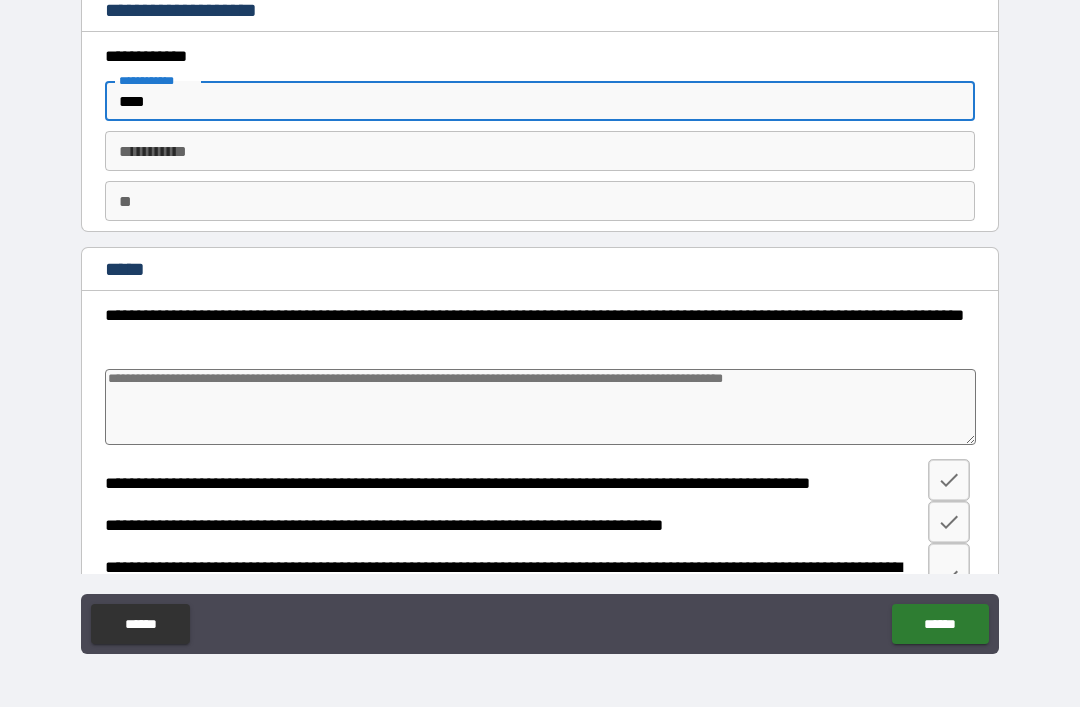 type on "*" 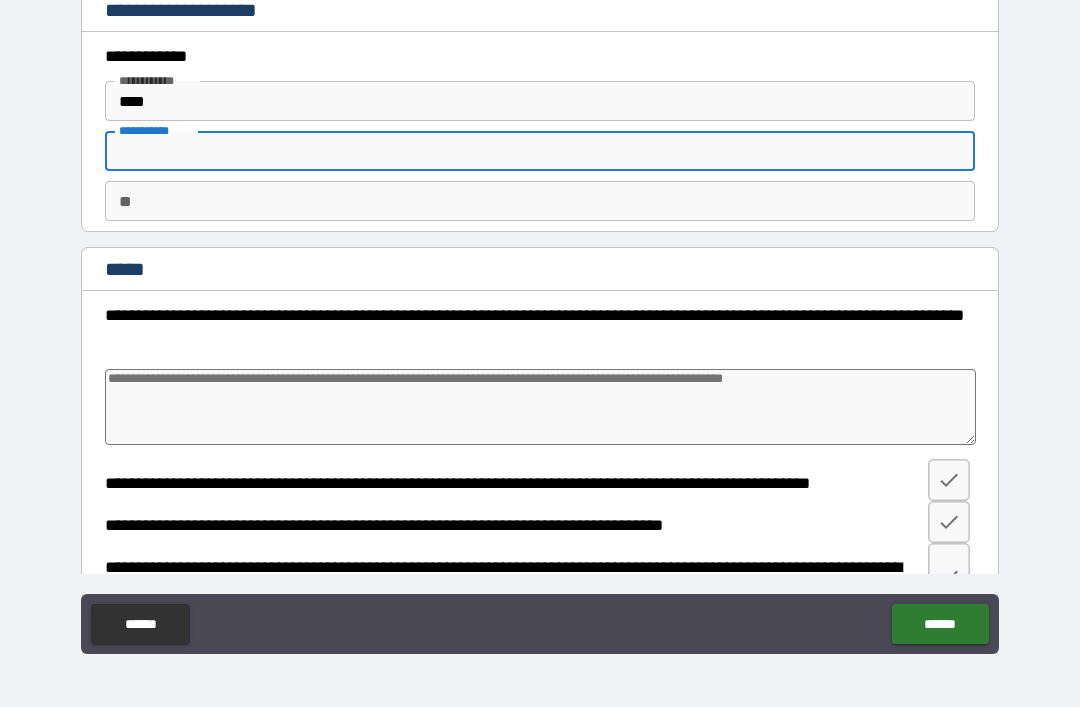 type on "*" 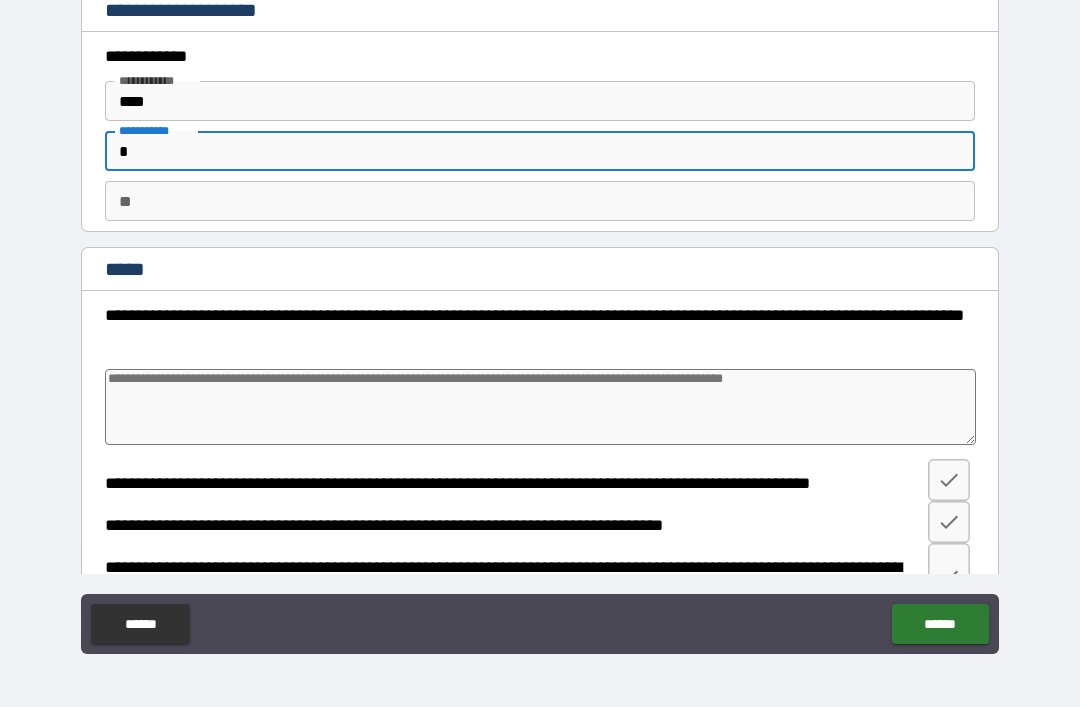 type on "*" 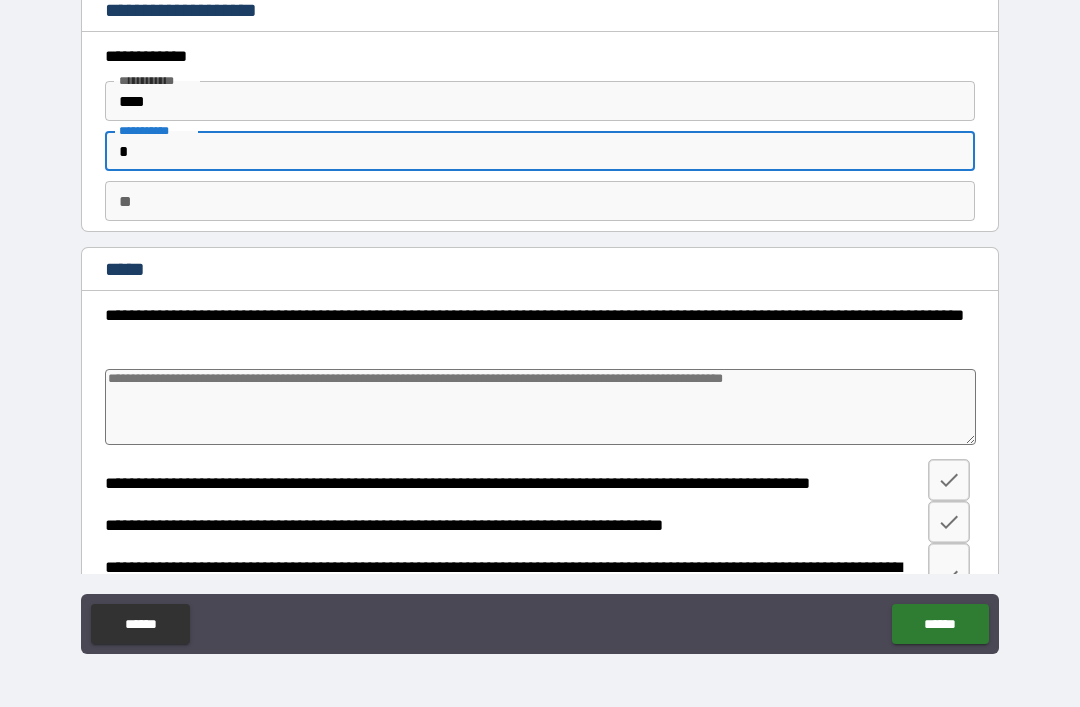 type on "**" 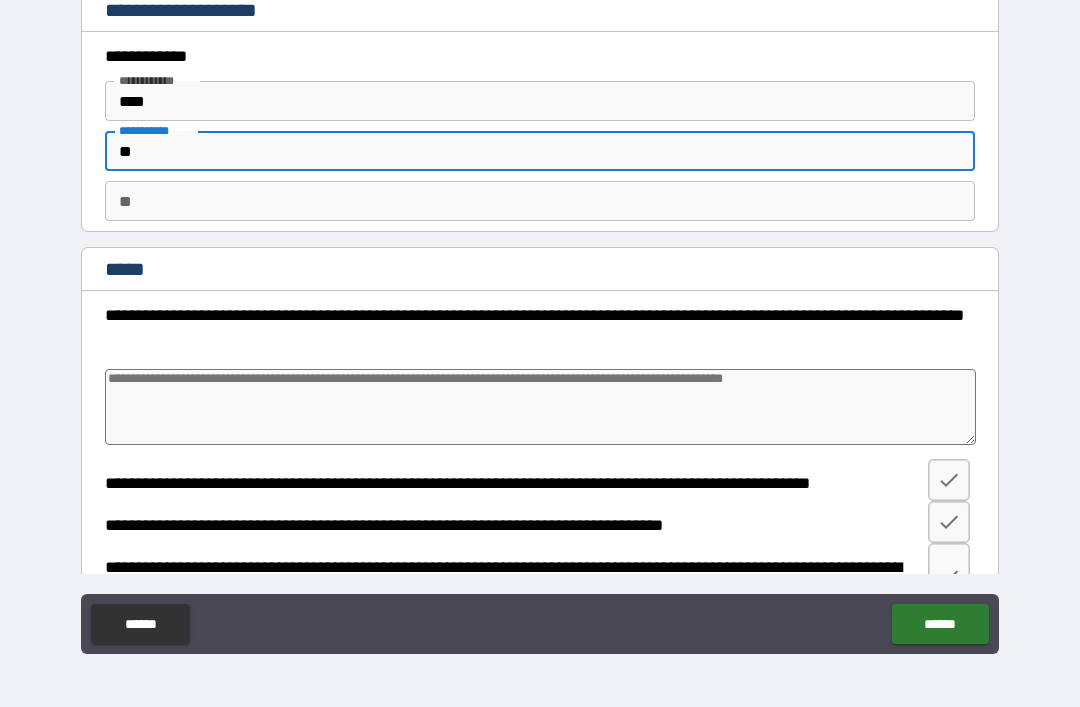 type on "*" 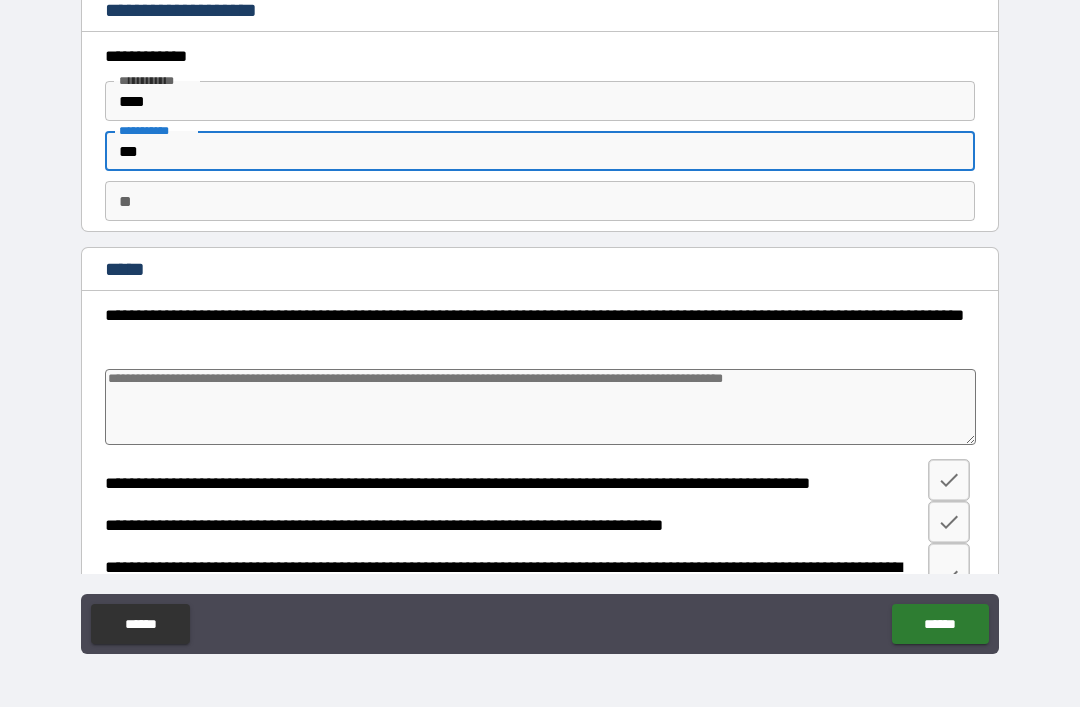 type on "*" 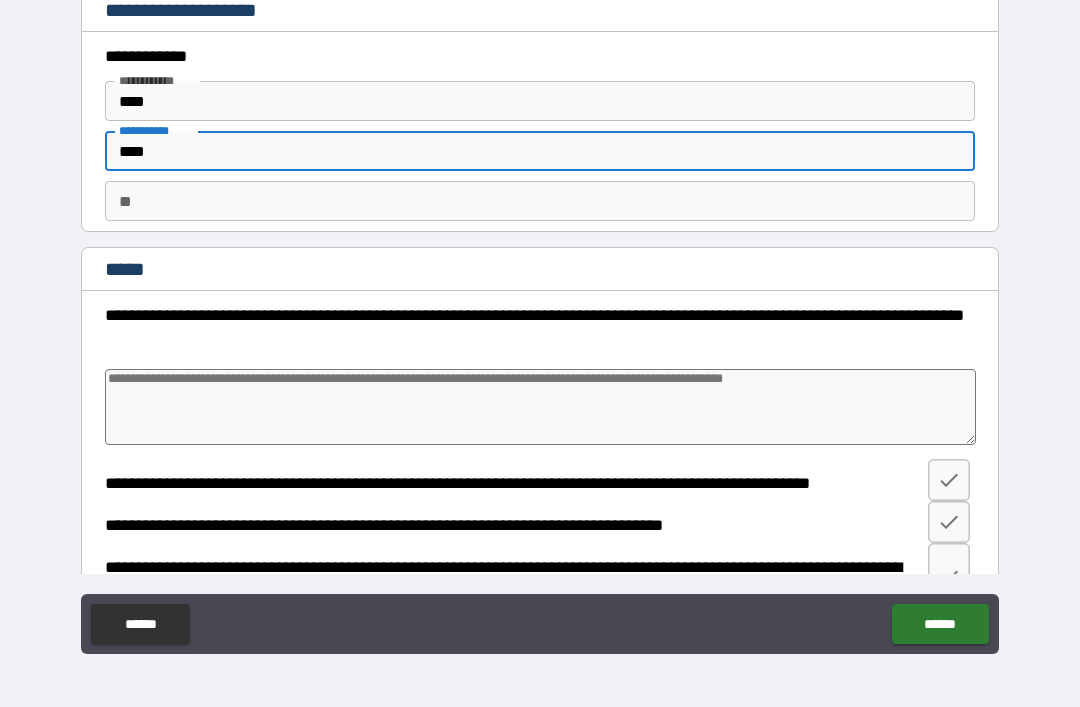 type on "*" 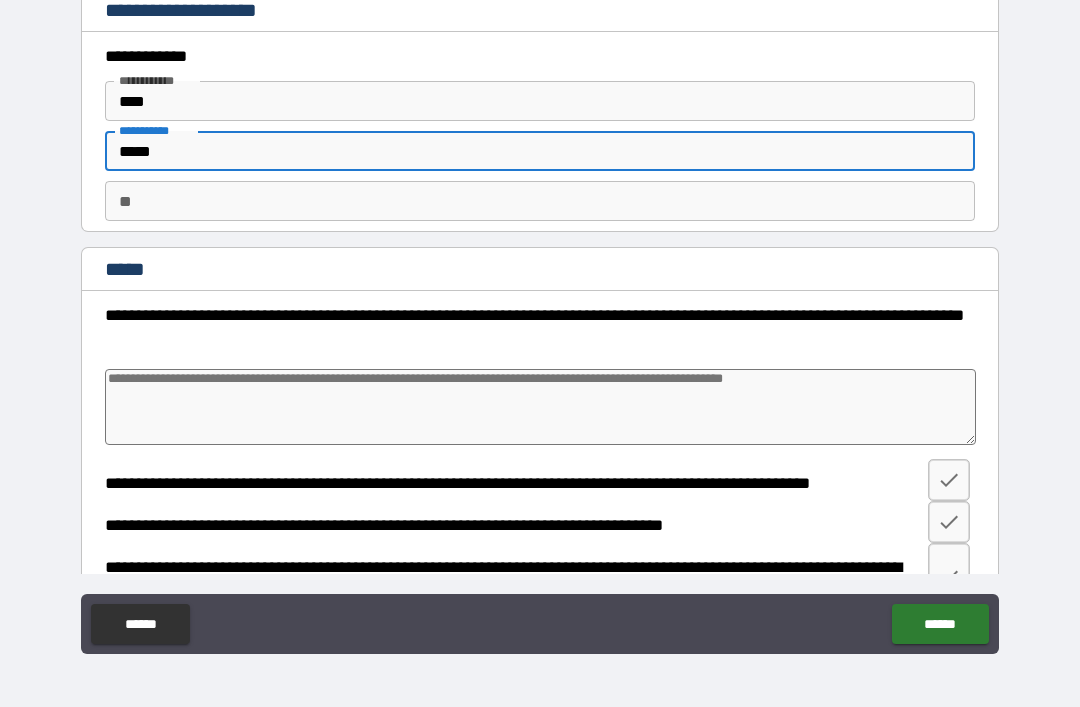type on "*" 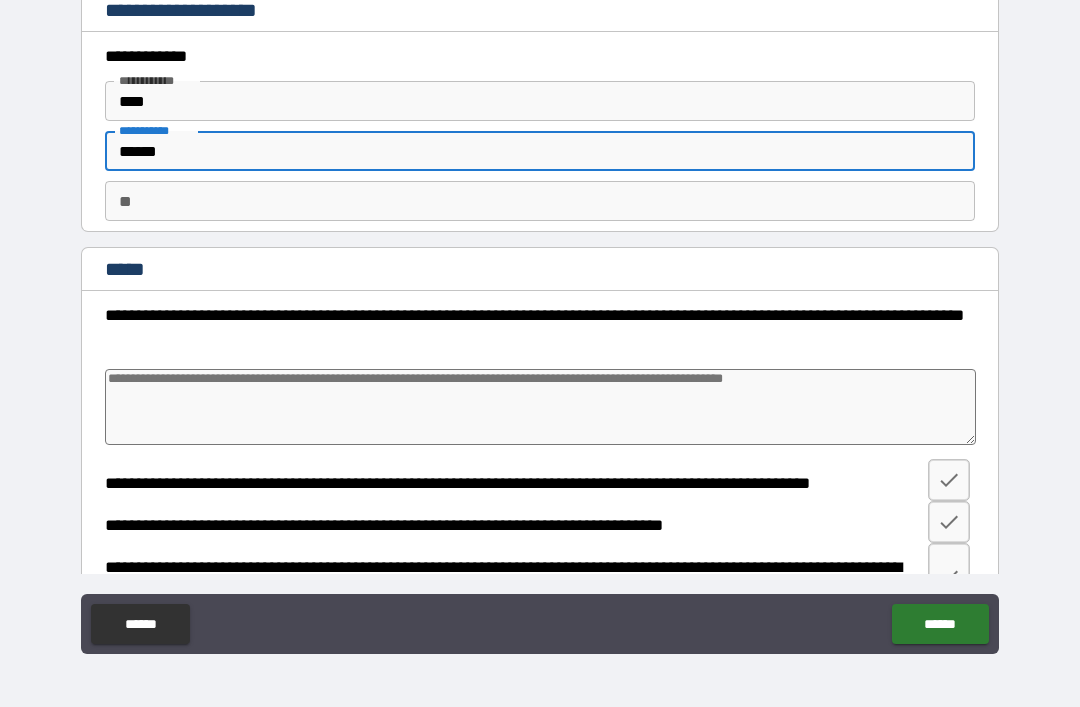 type on "*" 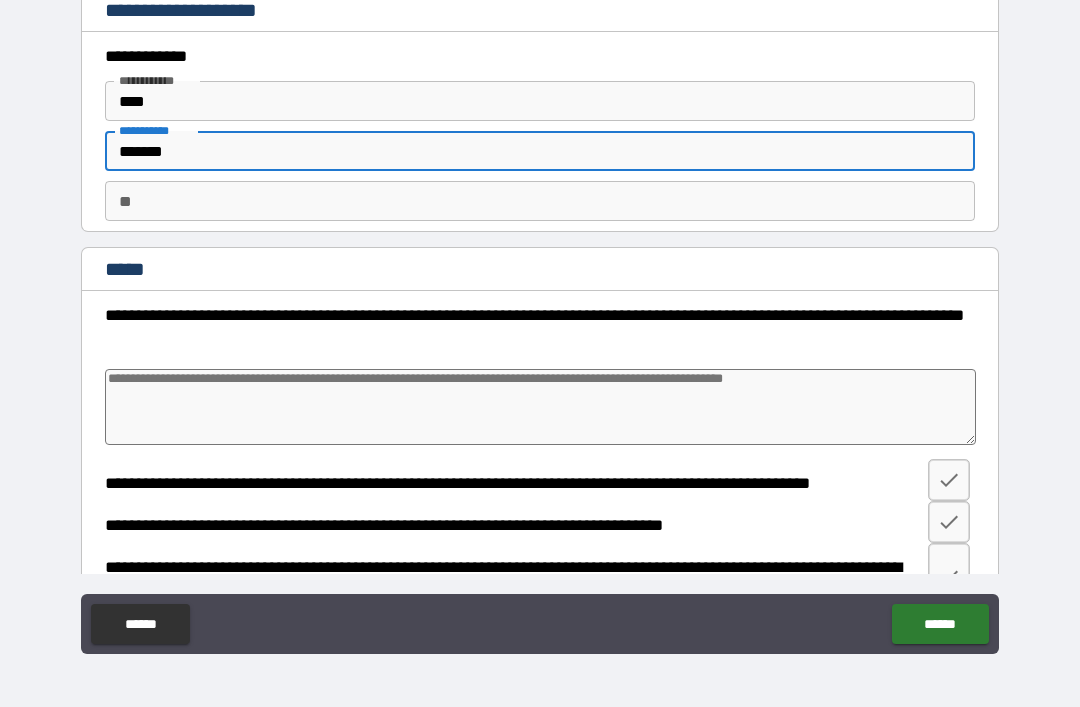 type on "*" 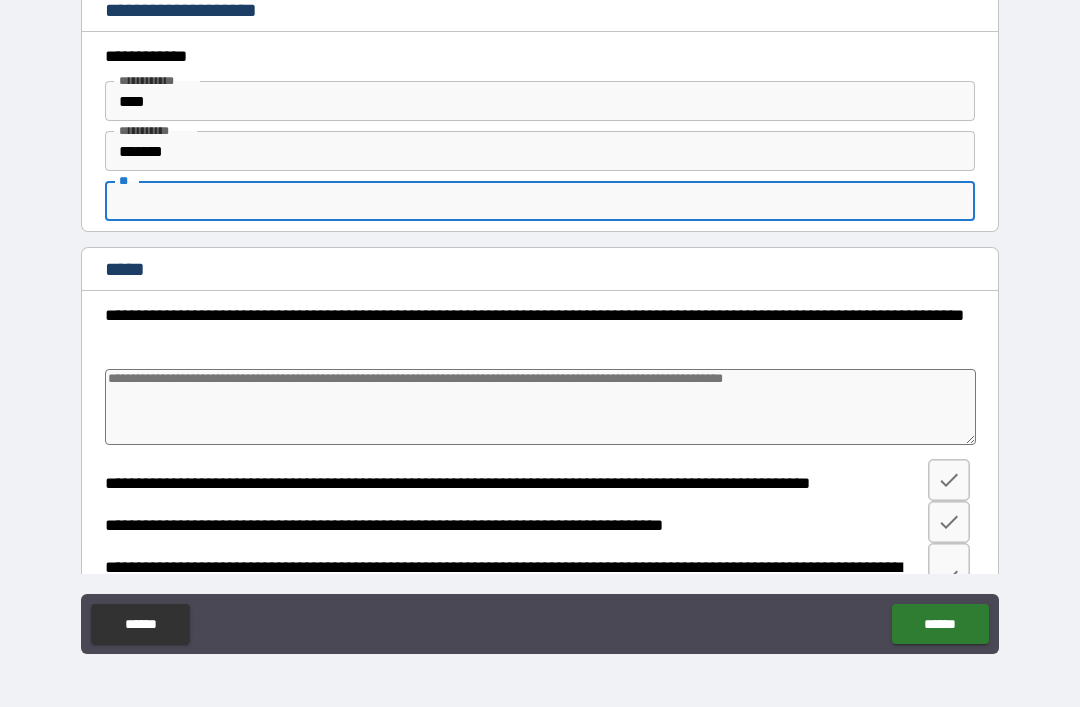 type on "*" 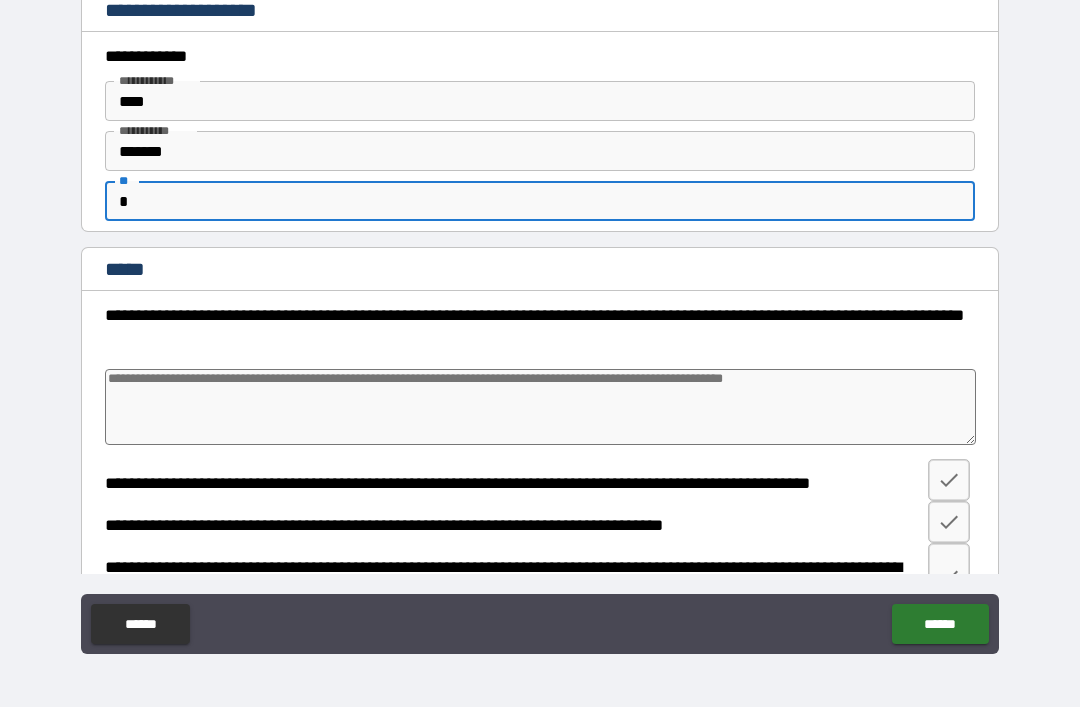 type on "*" 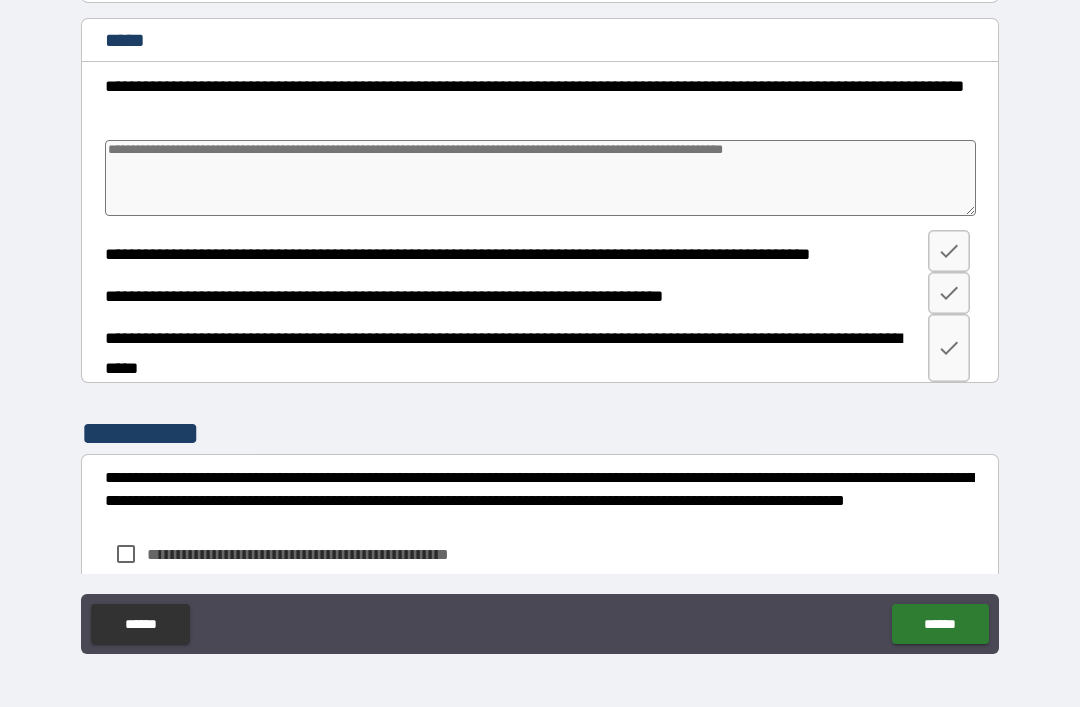 scroll, scrollTop: 232, scrollLeft: 0, axis: vertical 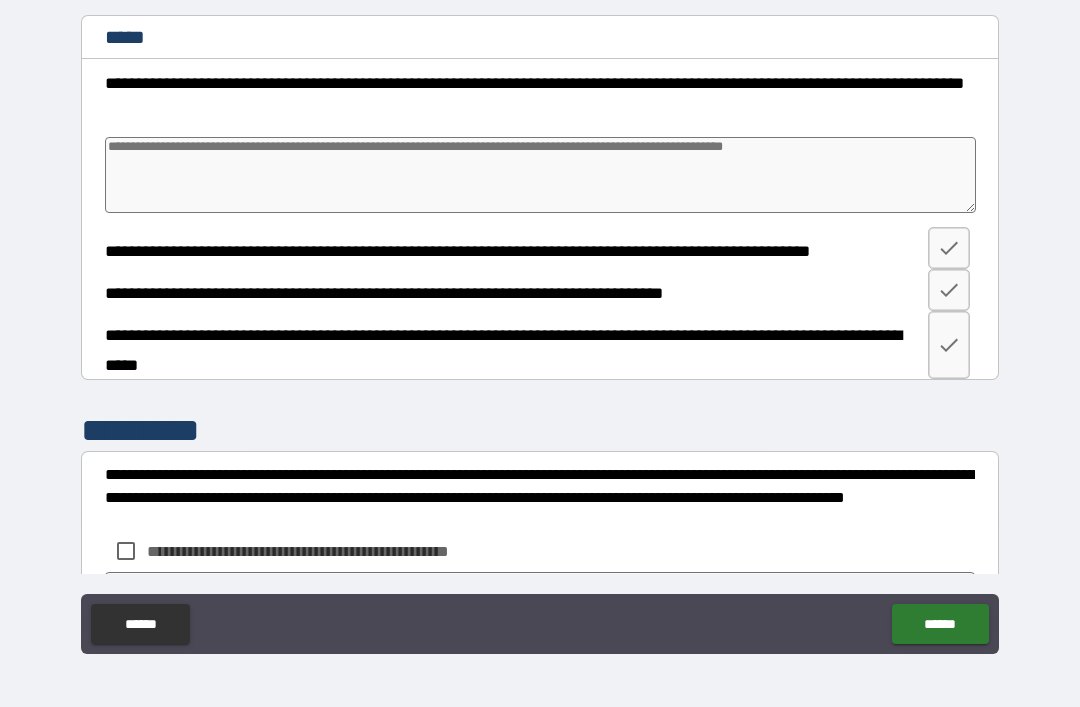 type on "*" 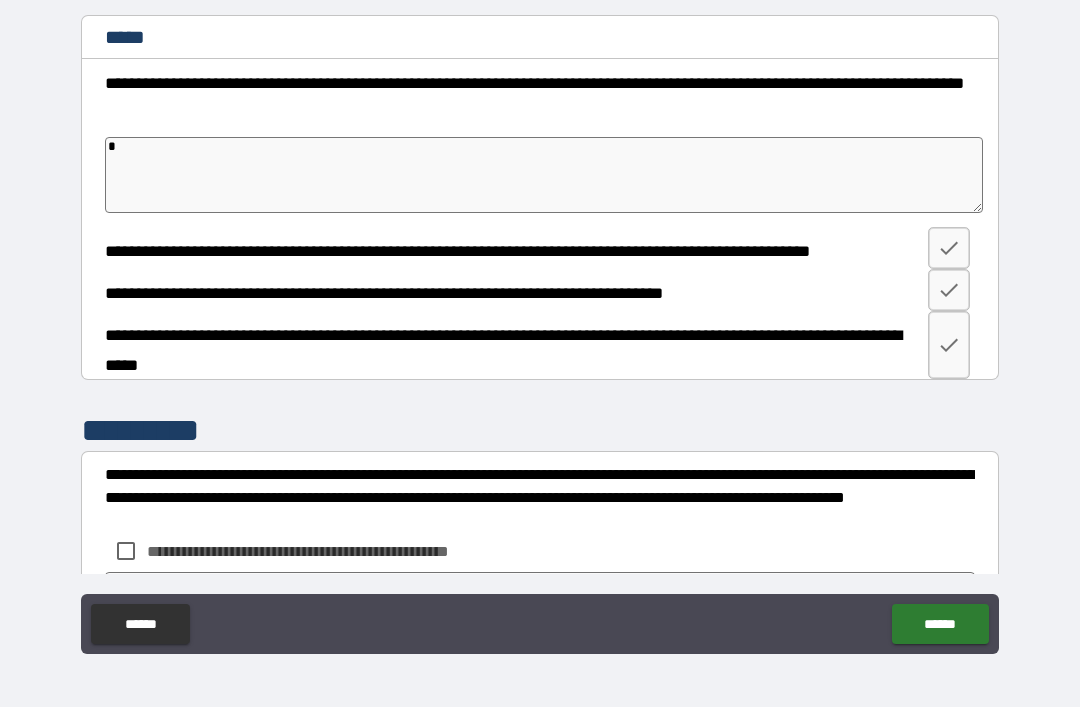 type on "**" 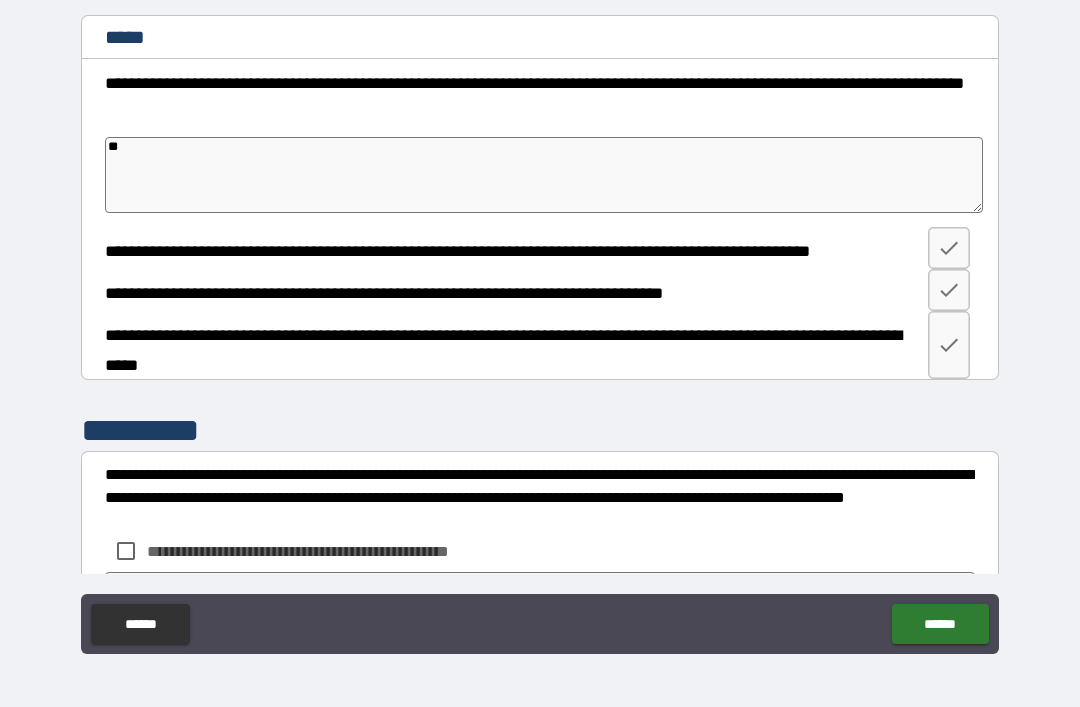 type on "*" 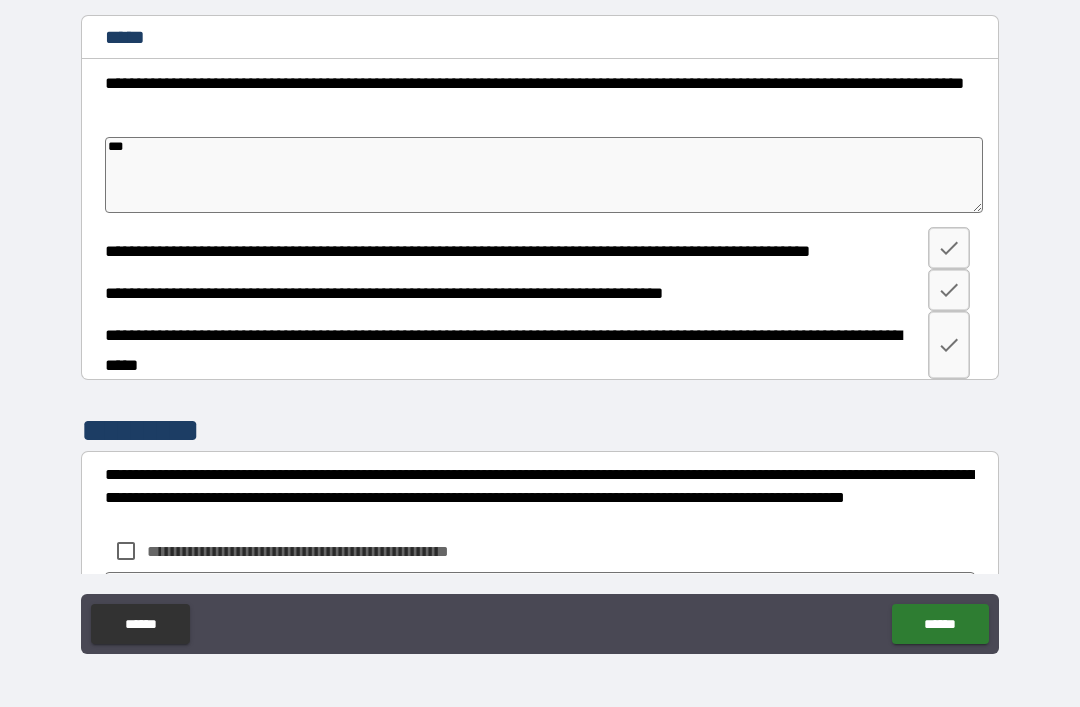 type on "*" 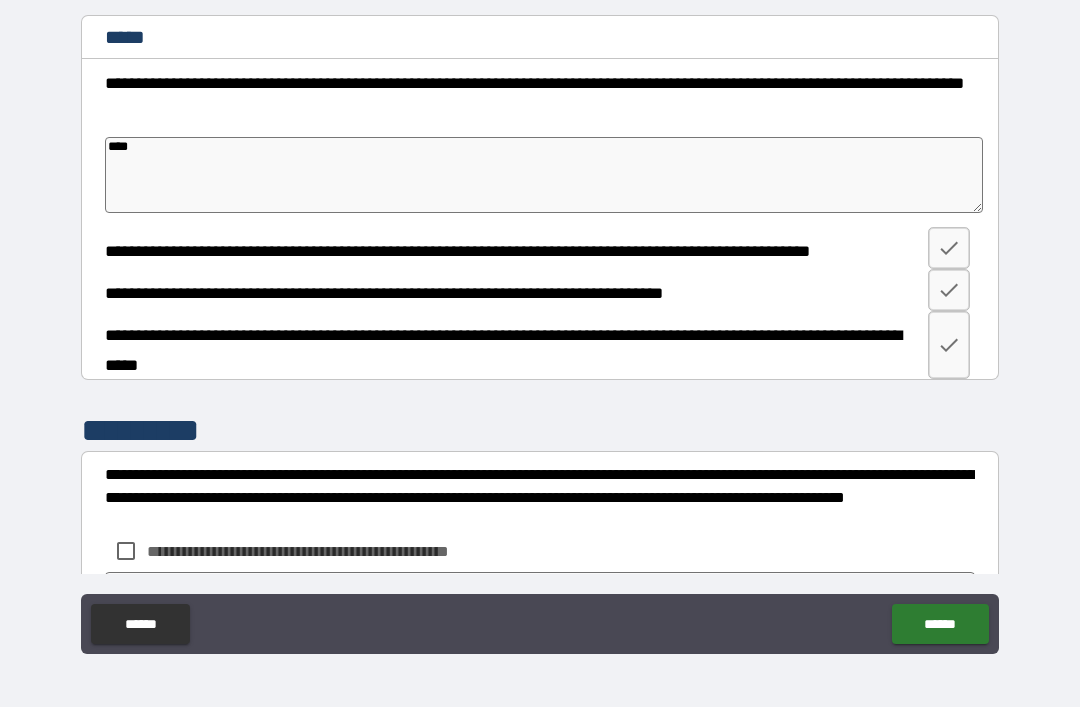 type on "*" 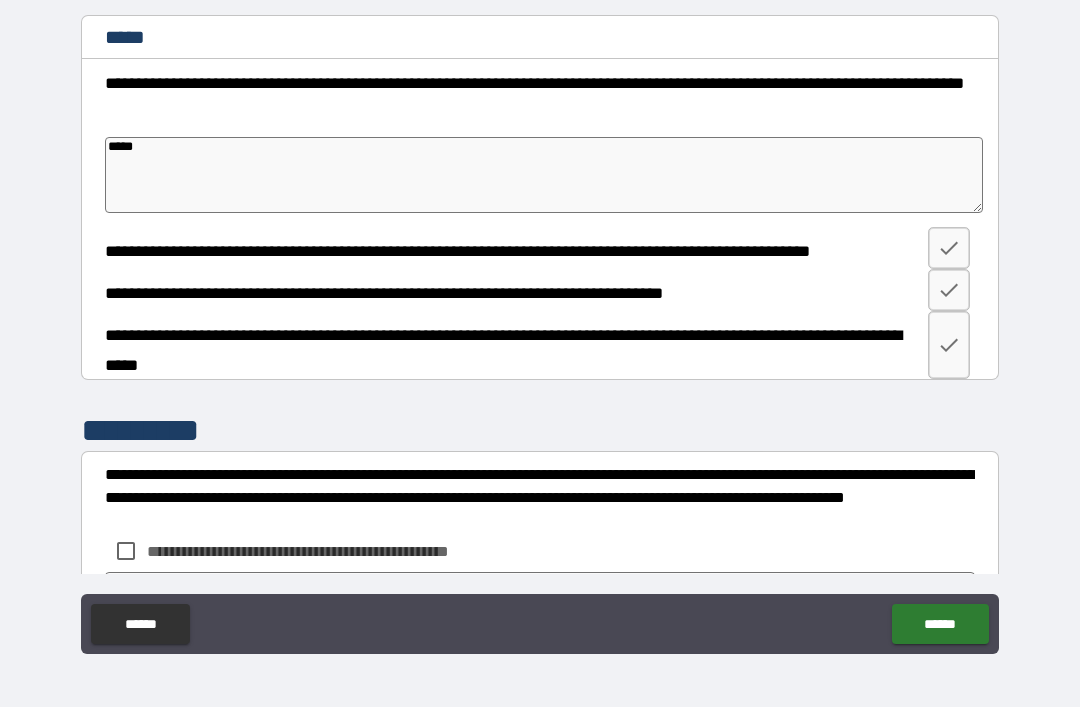 type on "*" 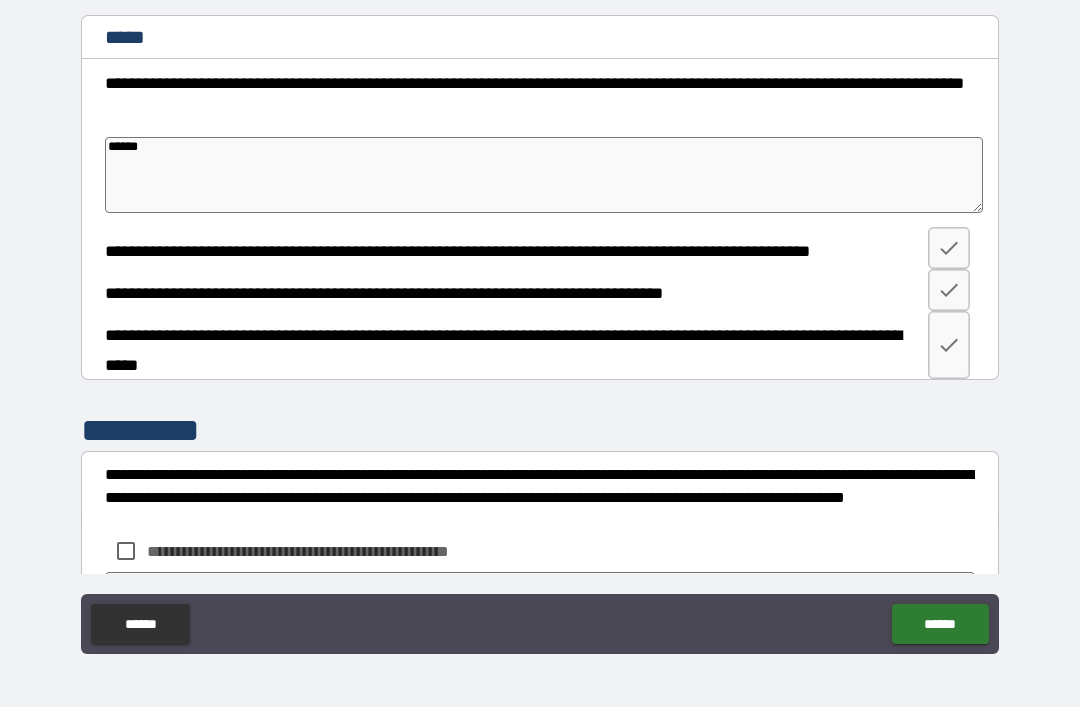 type on "*" 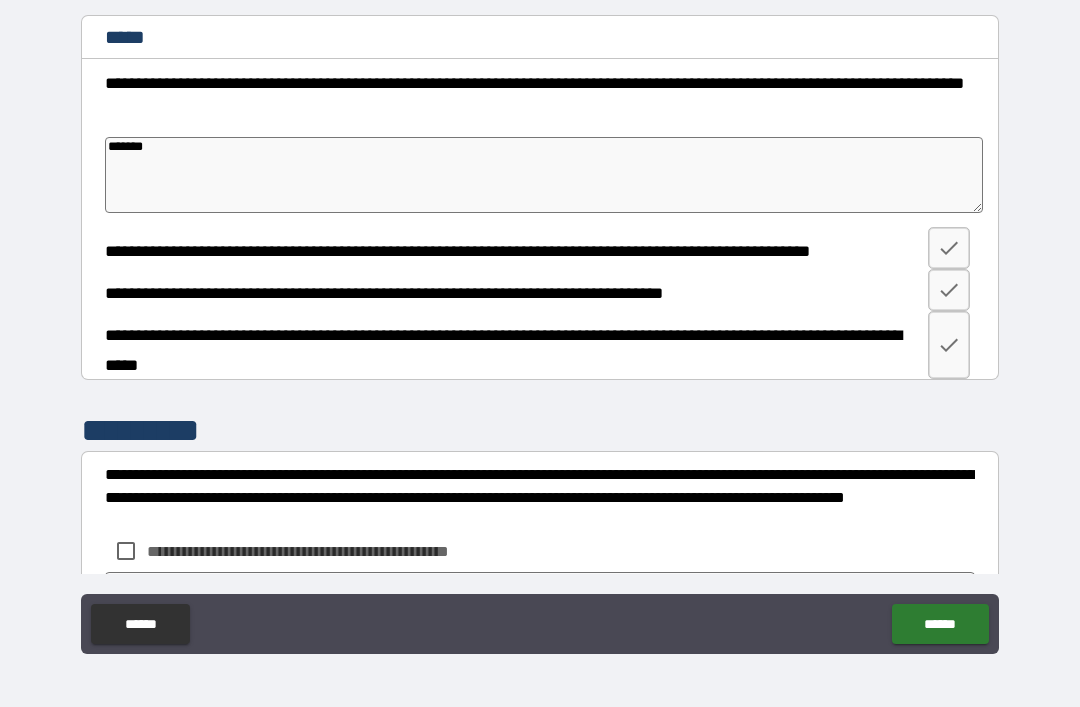 type on "*" 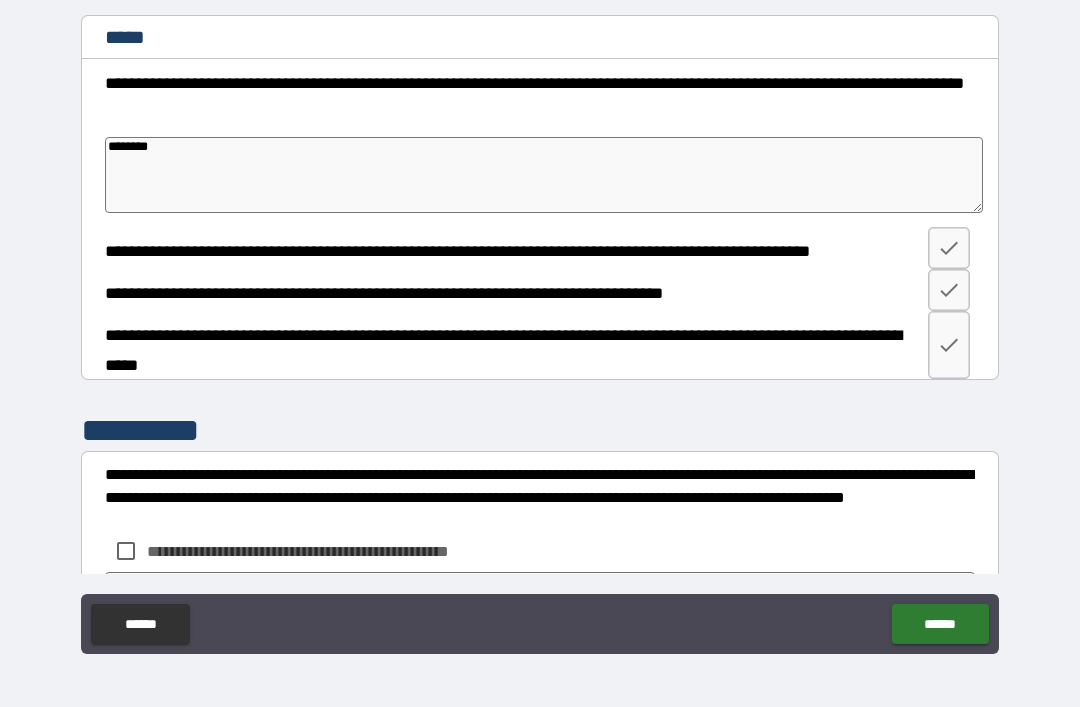 type on "*" 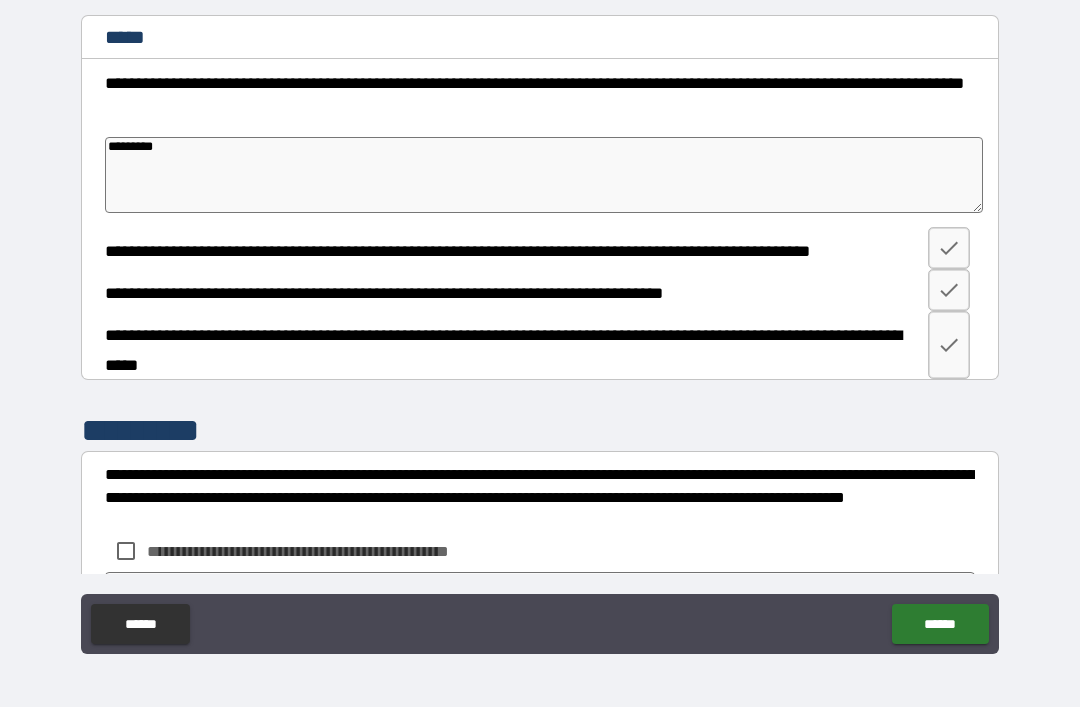 type on "*********" 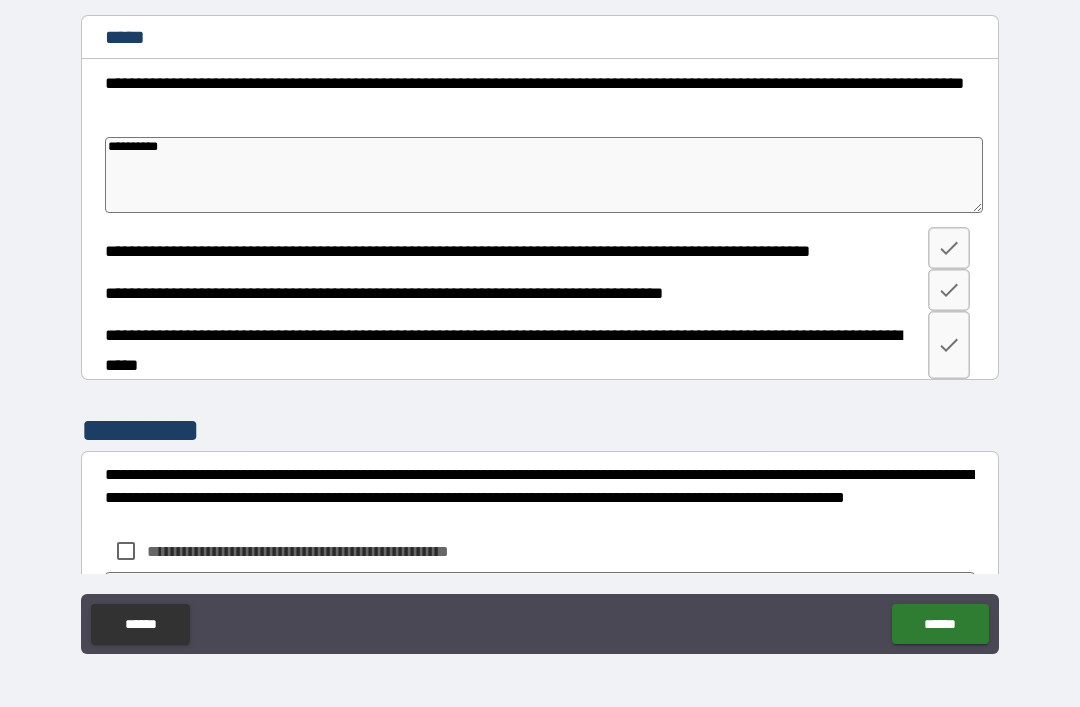 type on "*" 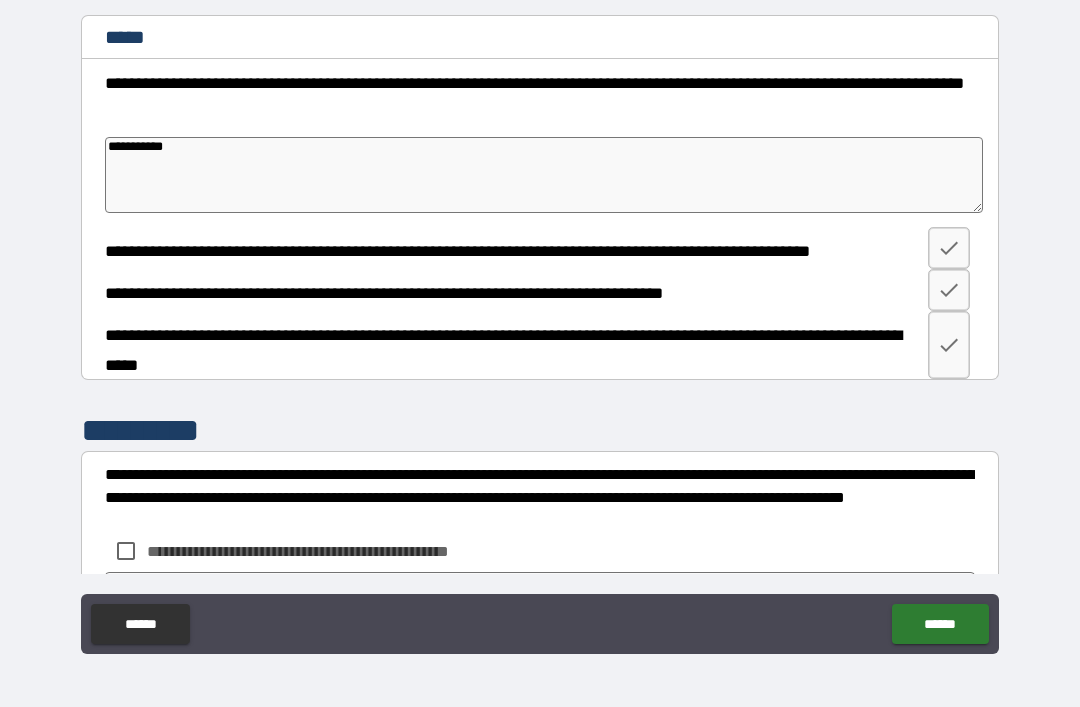 type on "*" 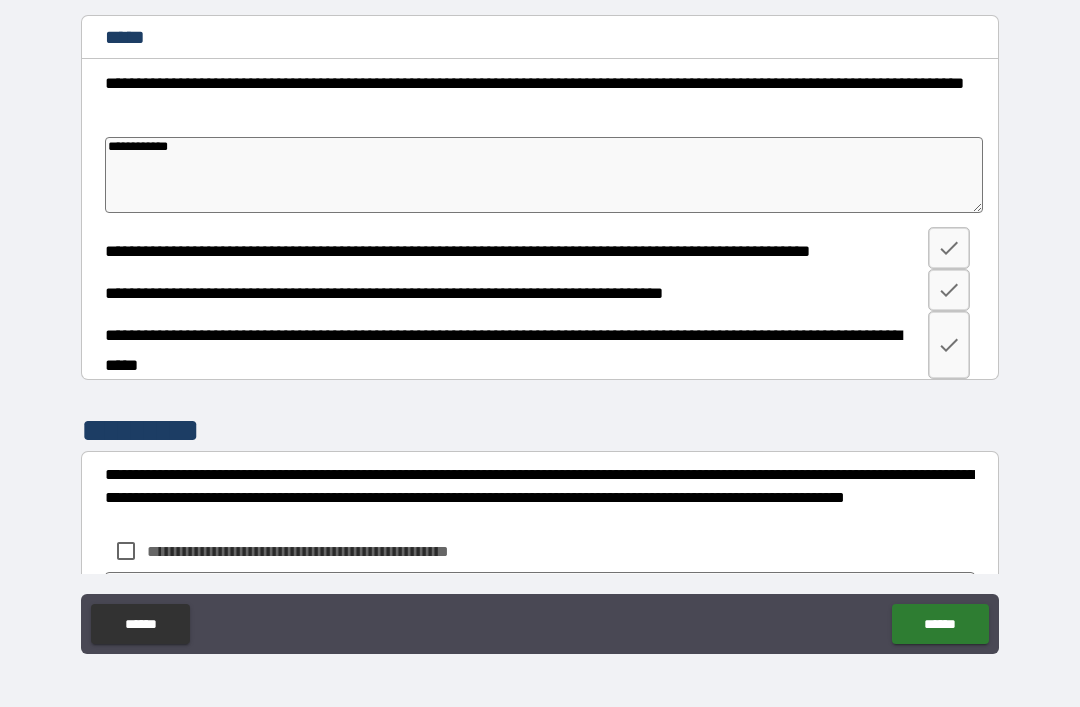 type on "*" 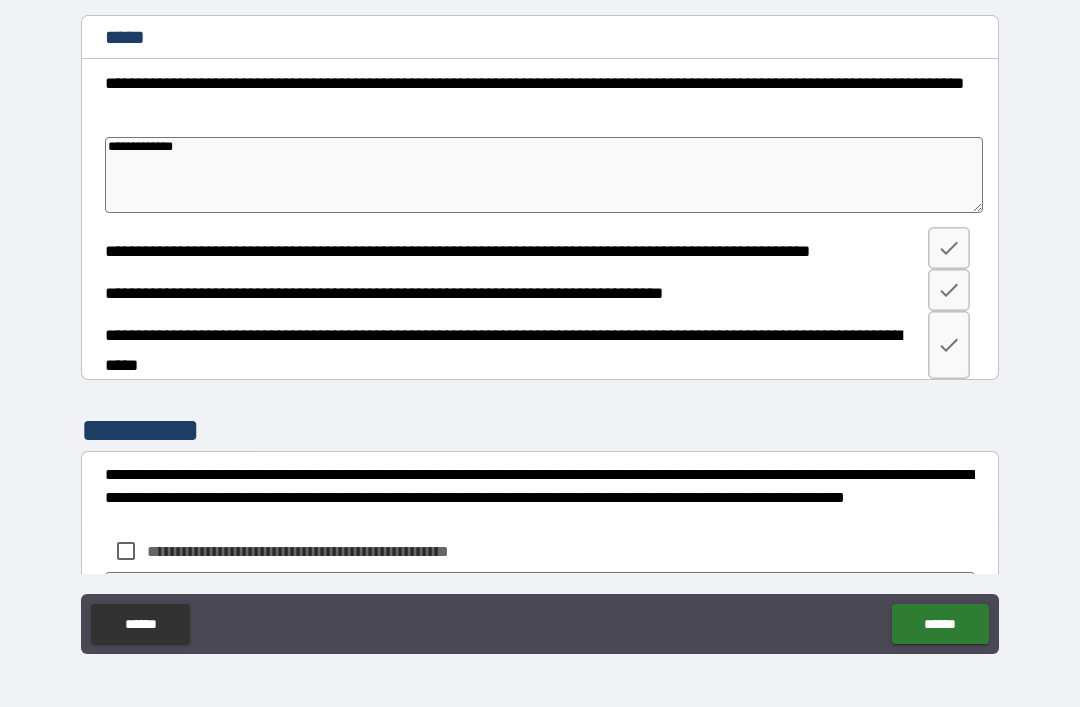 type on "*" 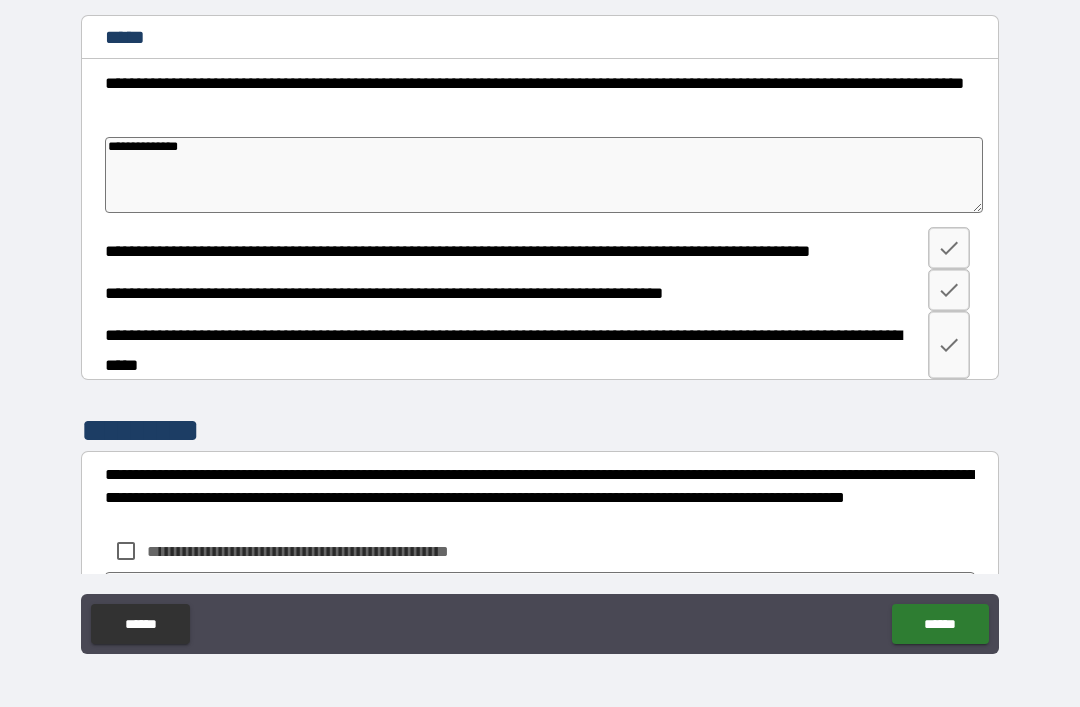 type on "**********" 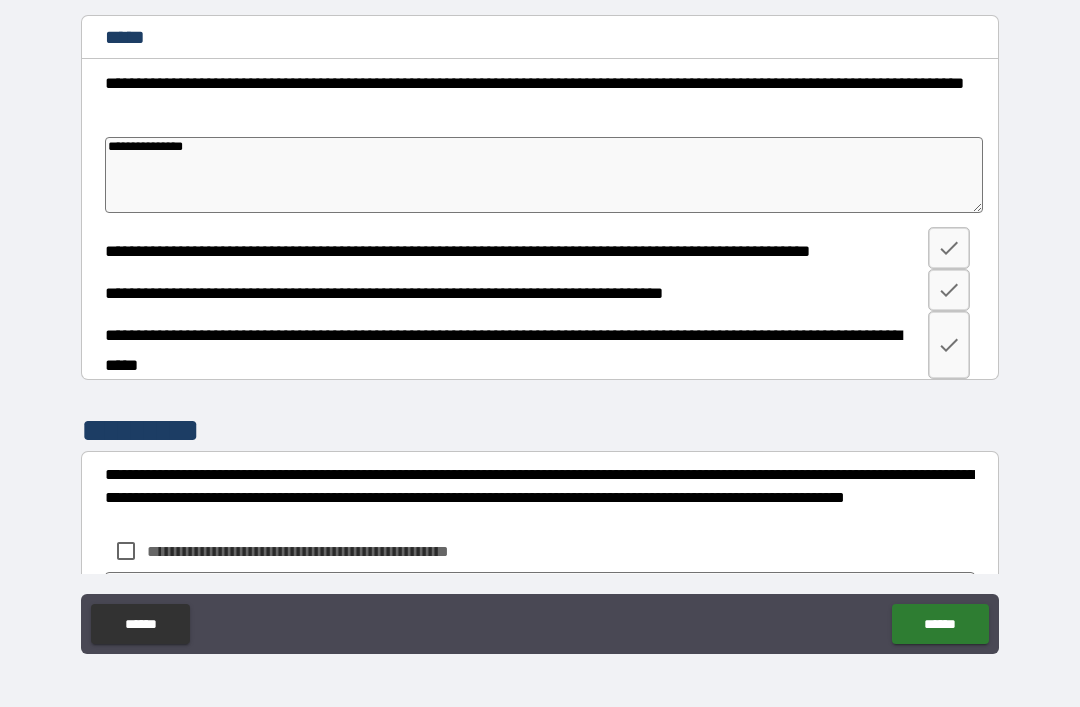 type on "*" 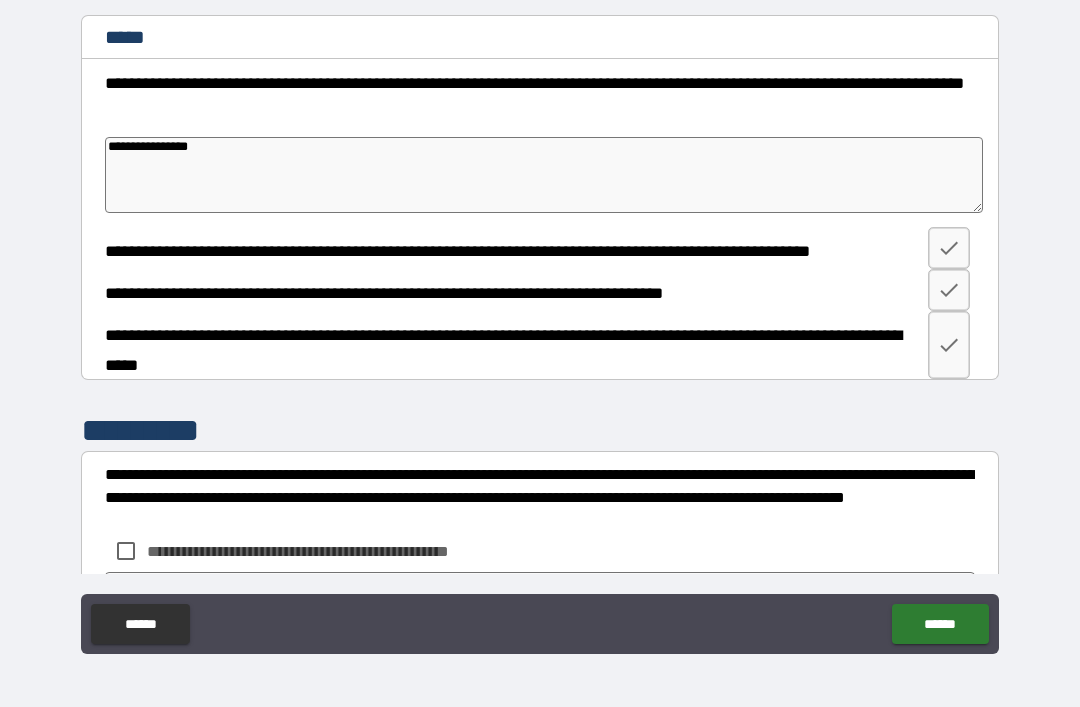 type on "*" 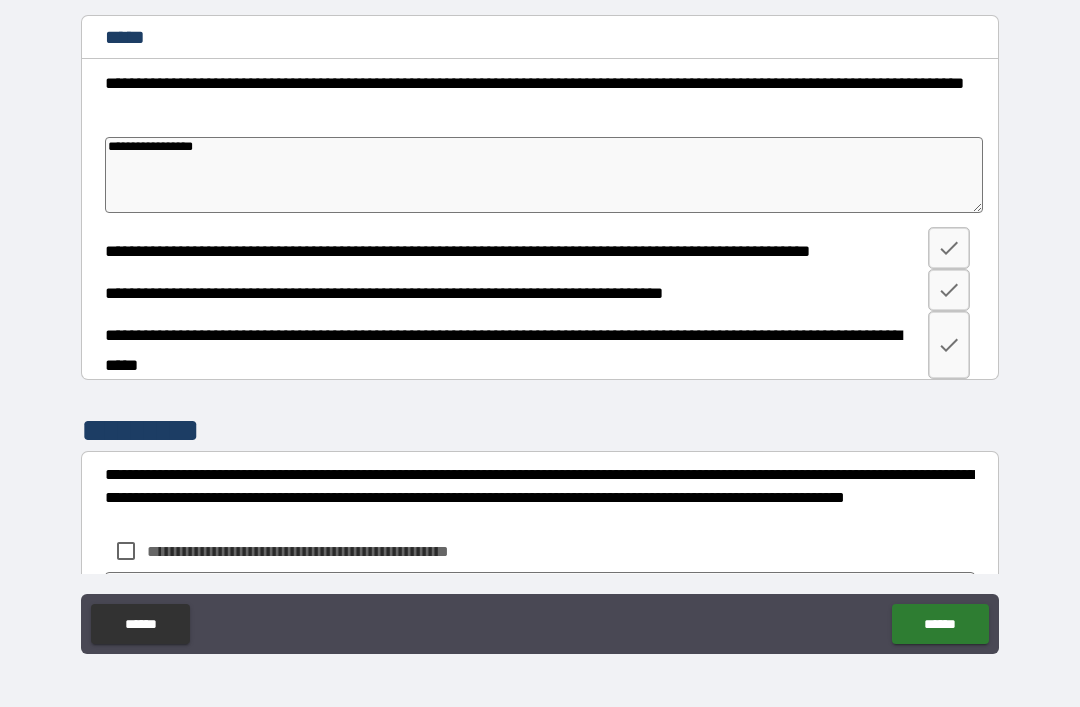 type on "*" 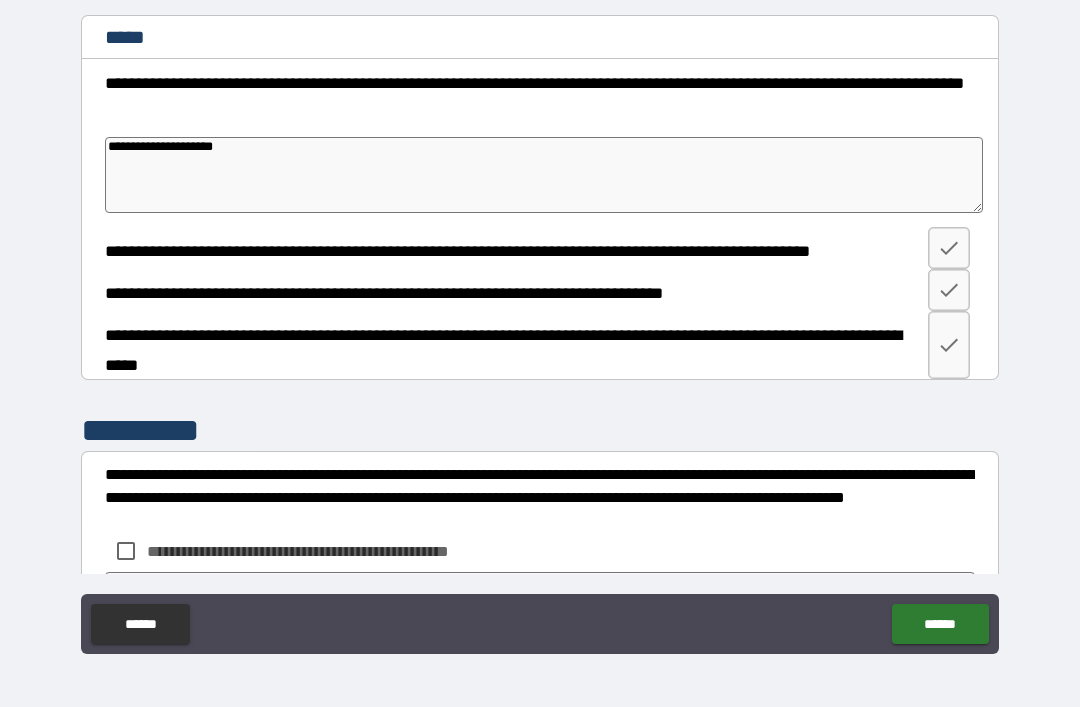 type on "**********" 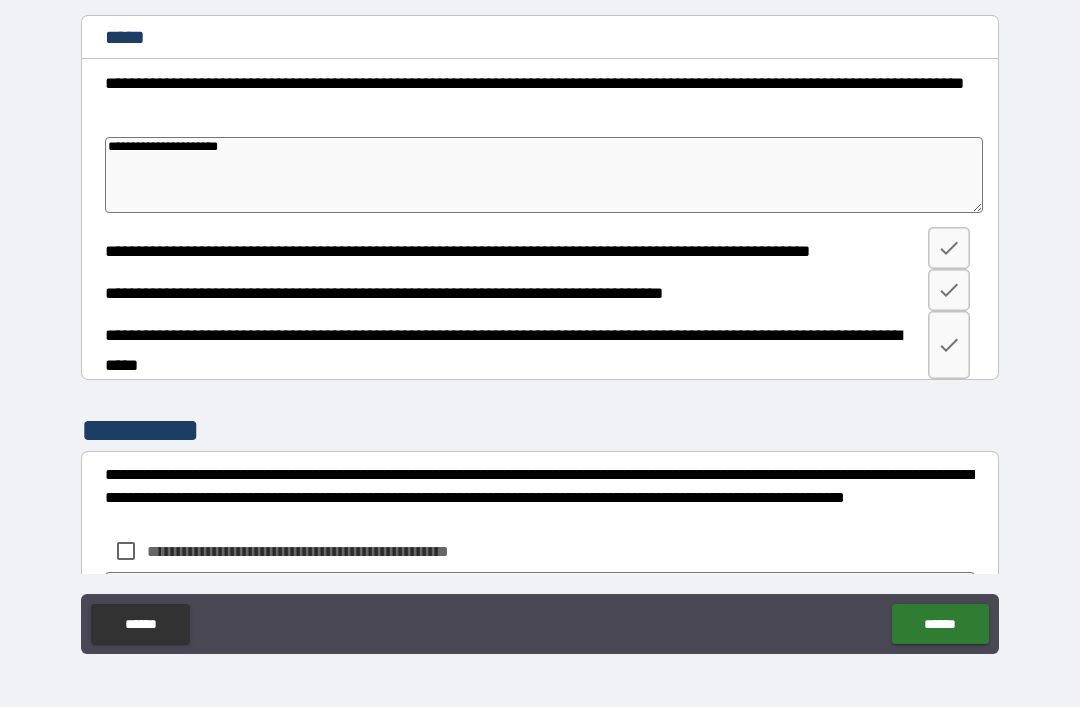 type on "*" 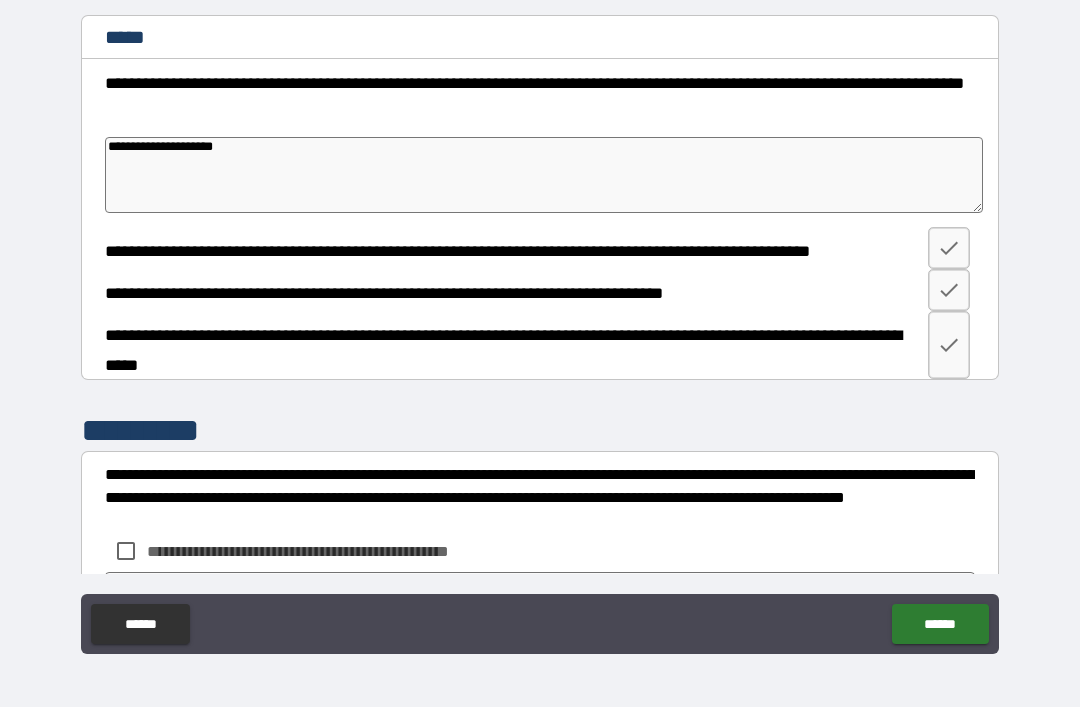 type on "**********" 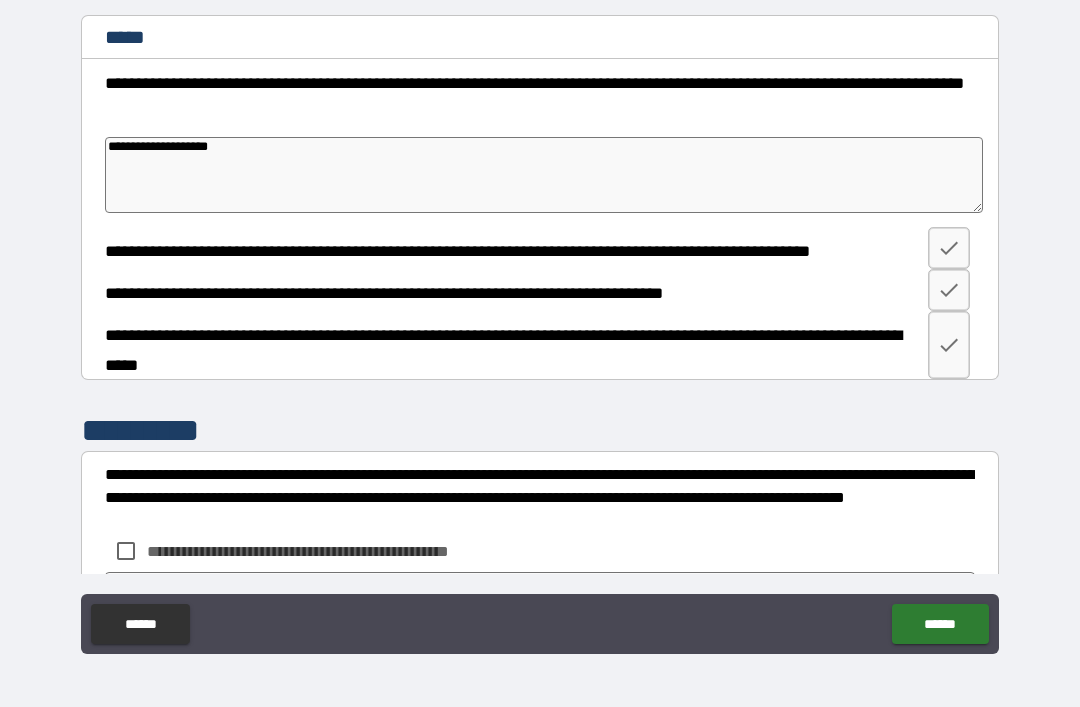 type on "**********" 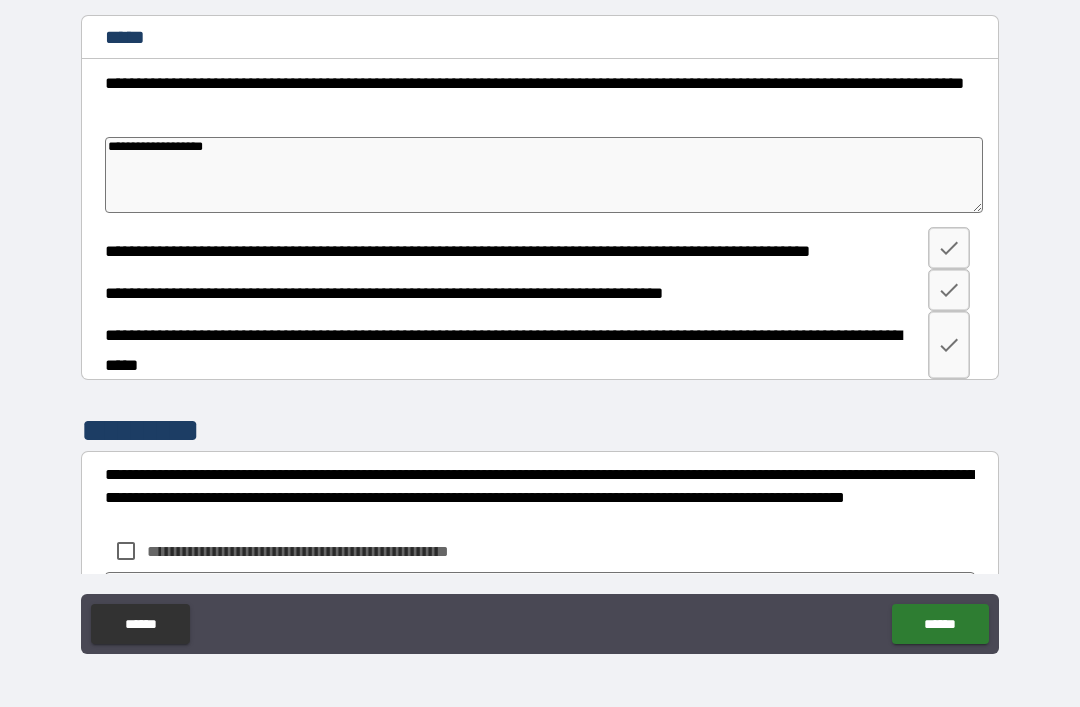 type on "*" 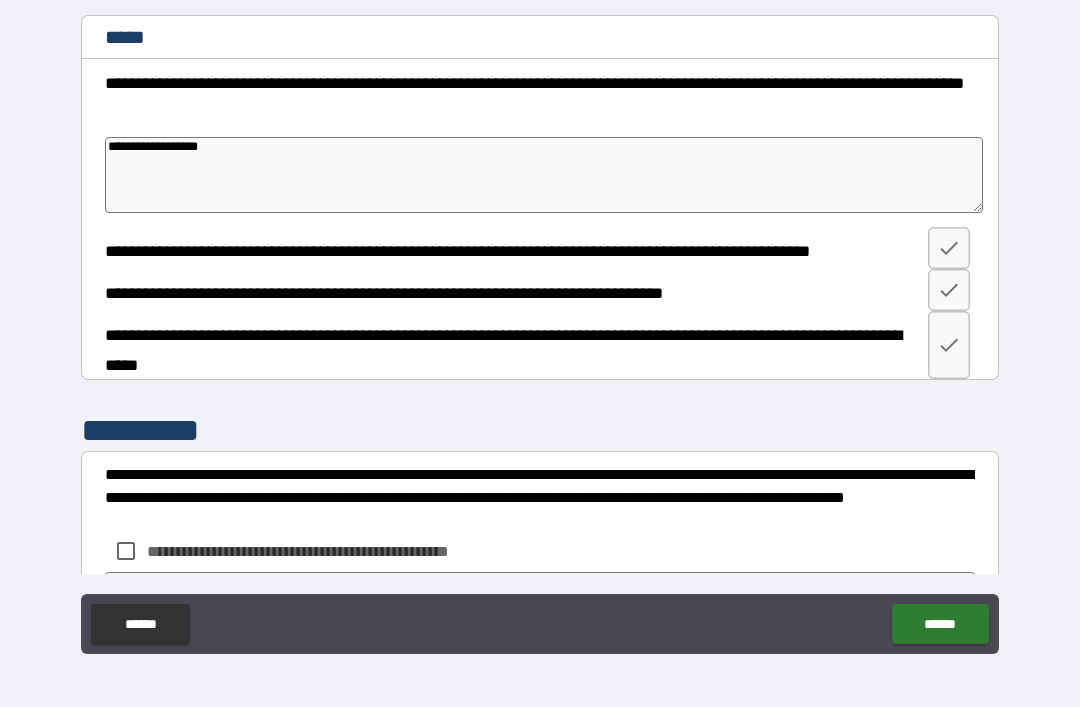 type on "*" 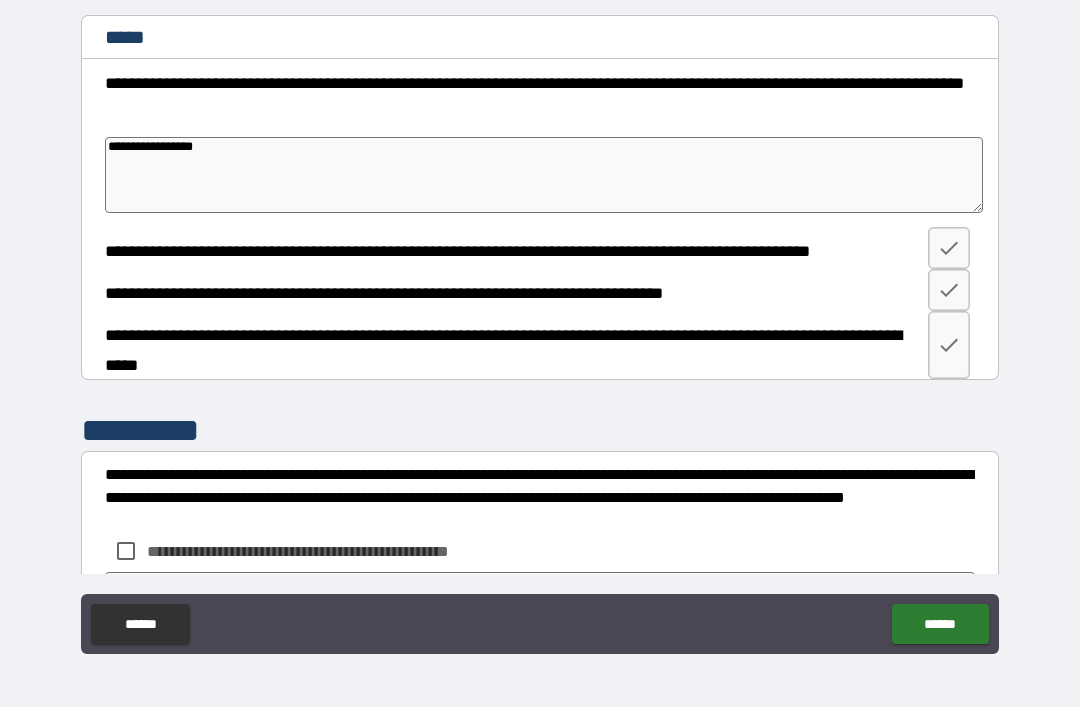 type on "*" 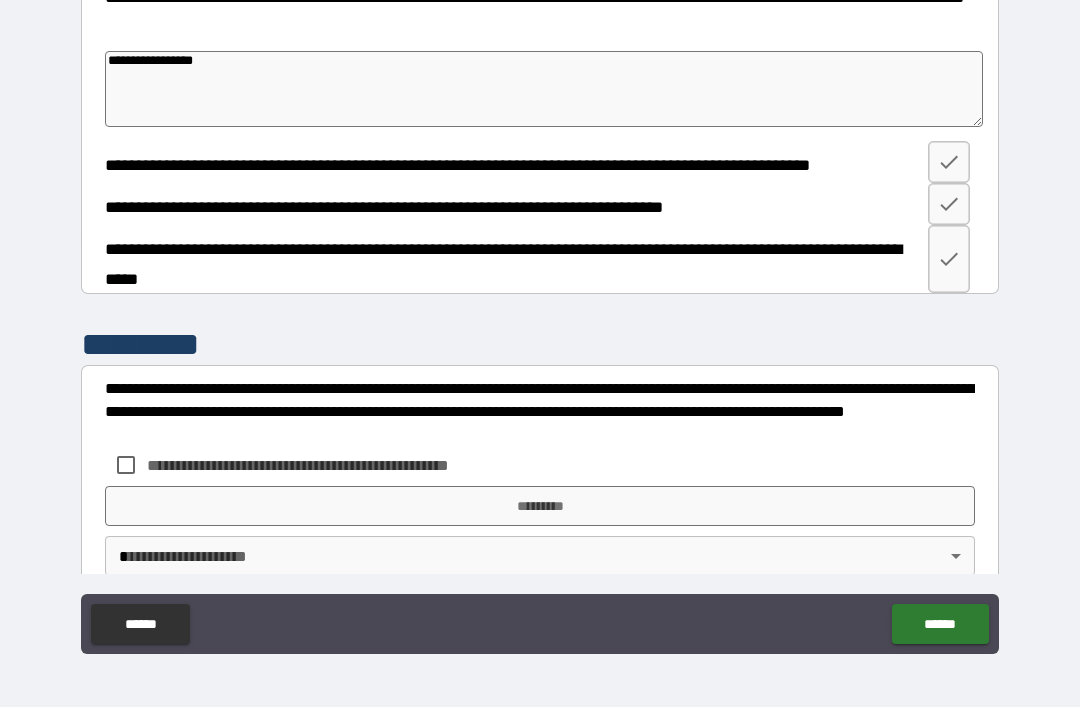 scroll, scrollTop: 342, scrollLeft: 0, axis: vertical 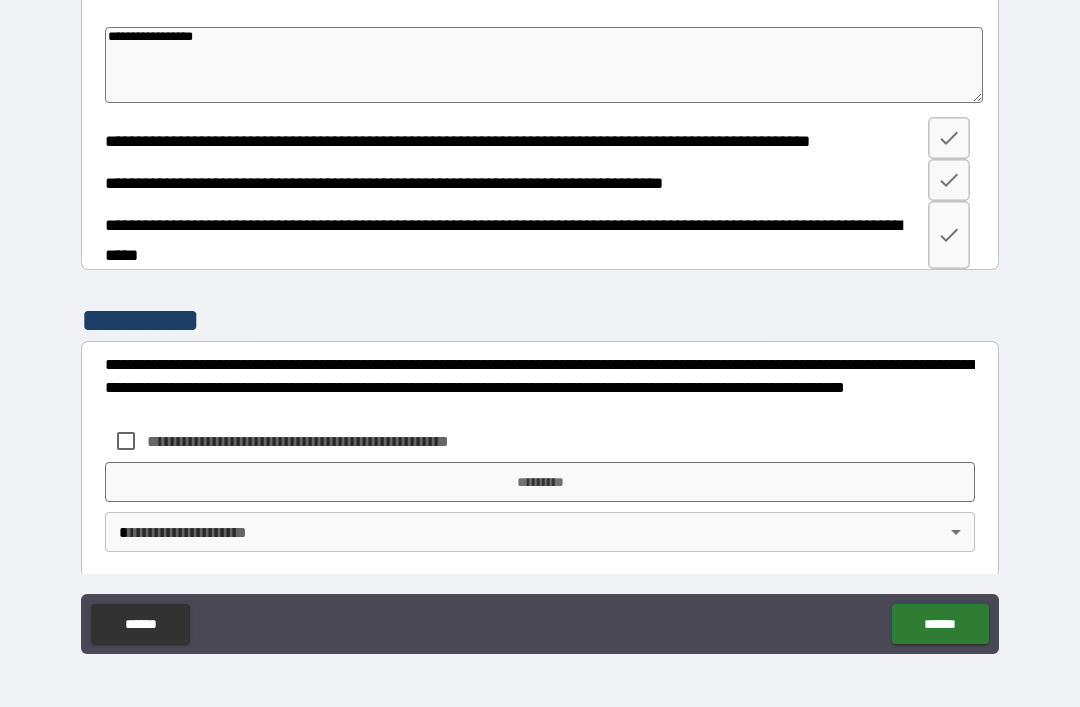 type on "**********" 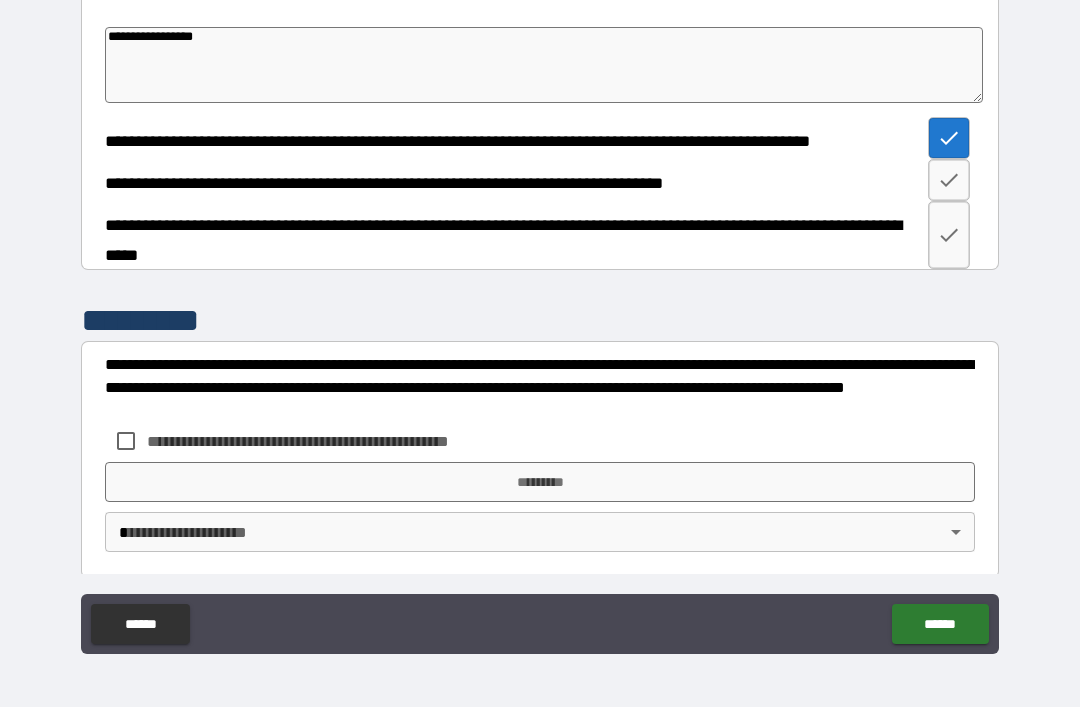 click 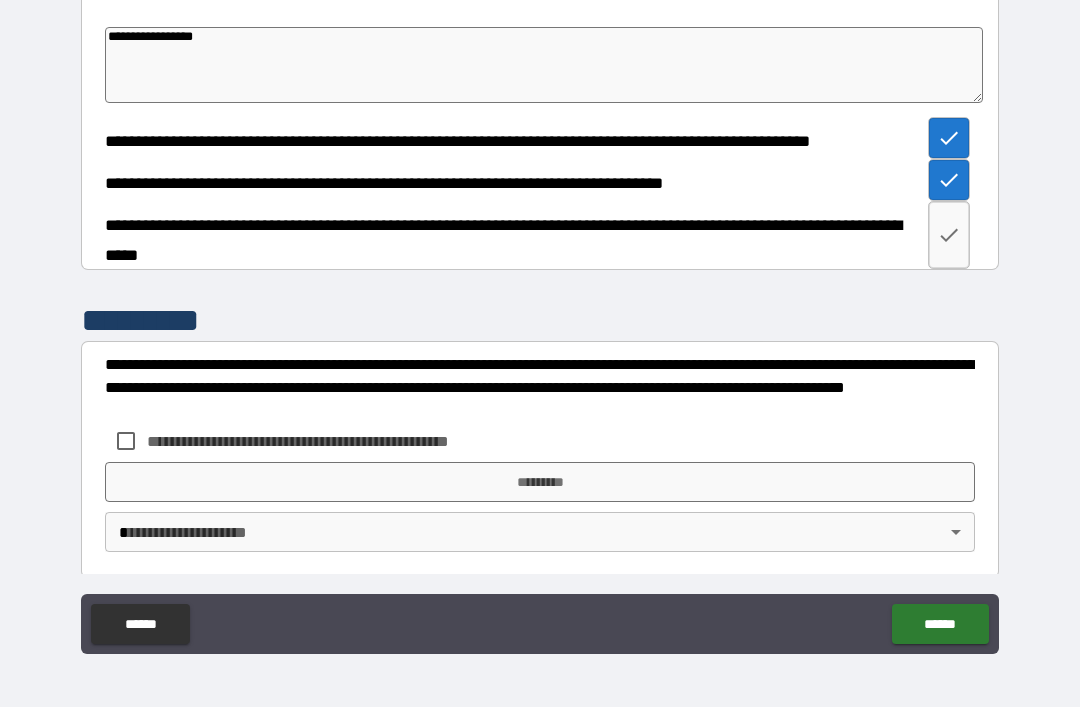 click at bounding box center [949, 235] 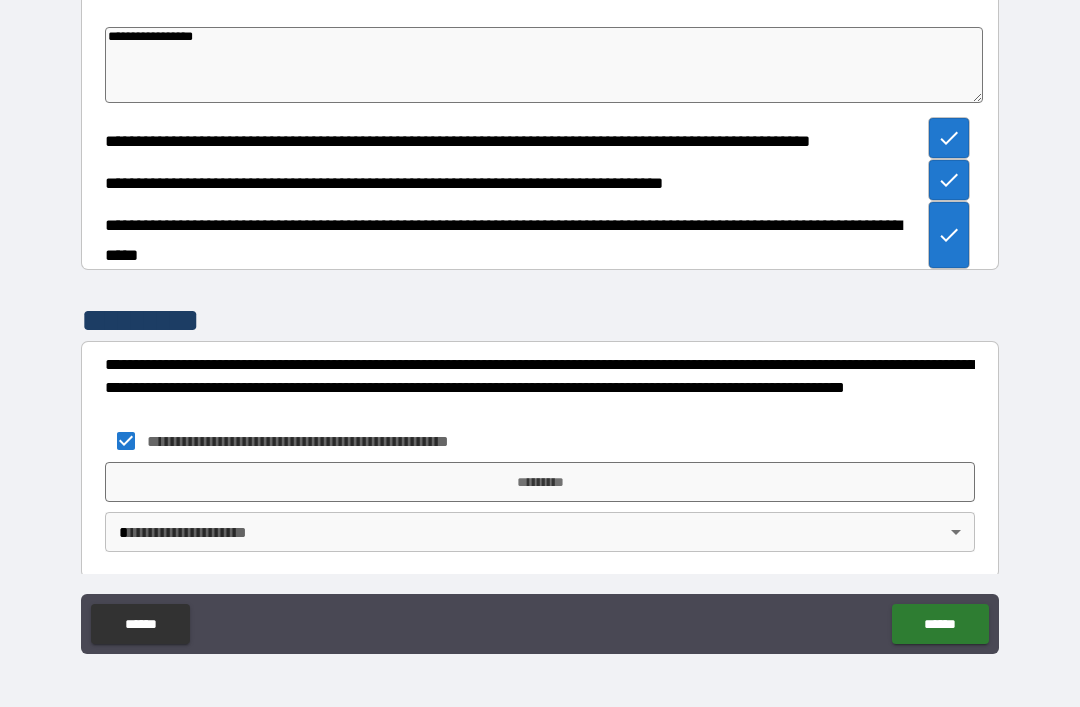 click on "*********" at bounding box center [540, 482] 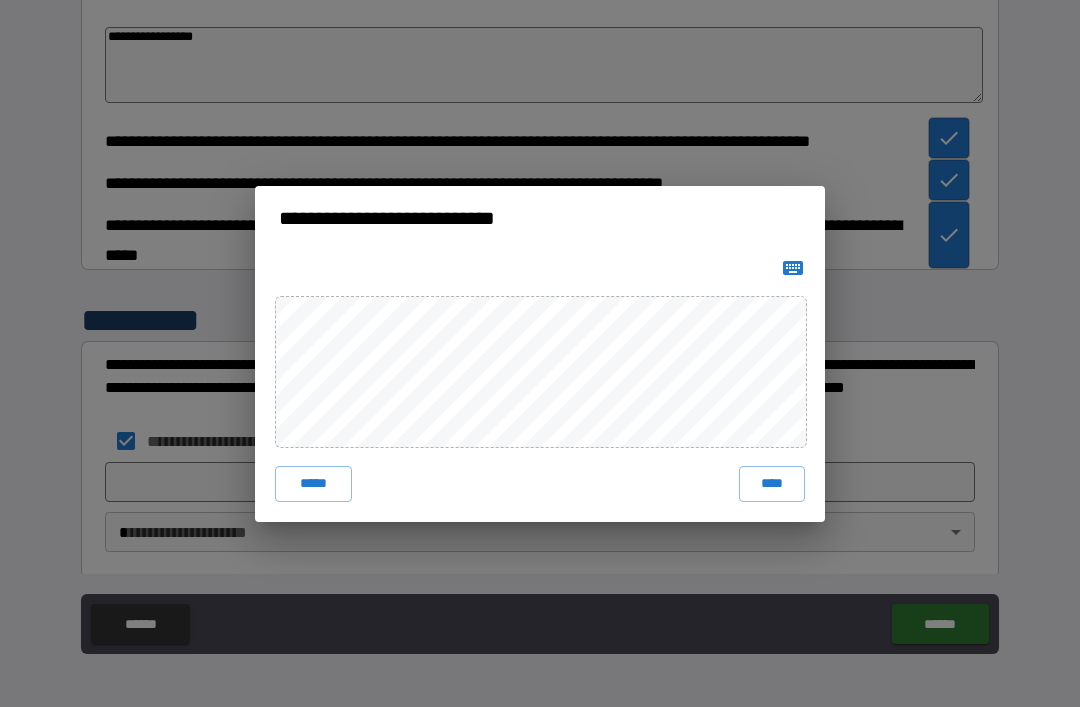 click on "****" at bounding box center (772, 484) 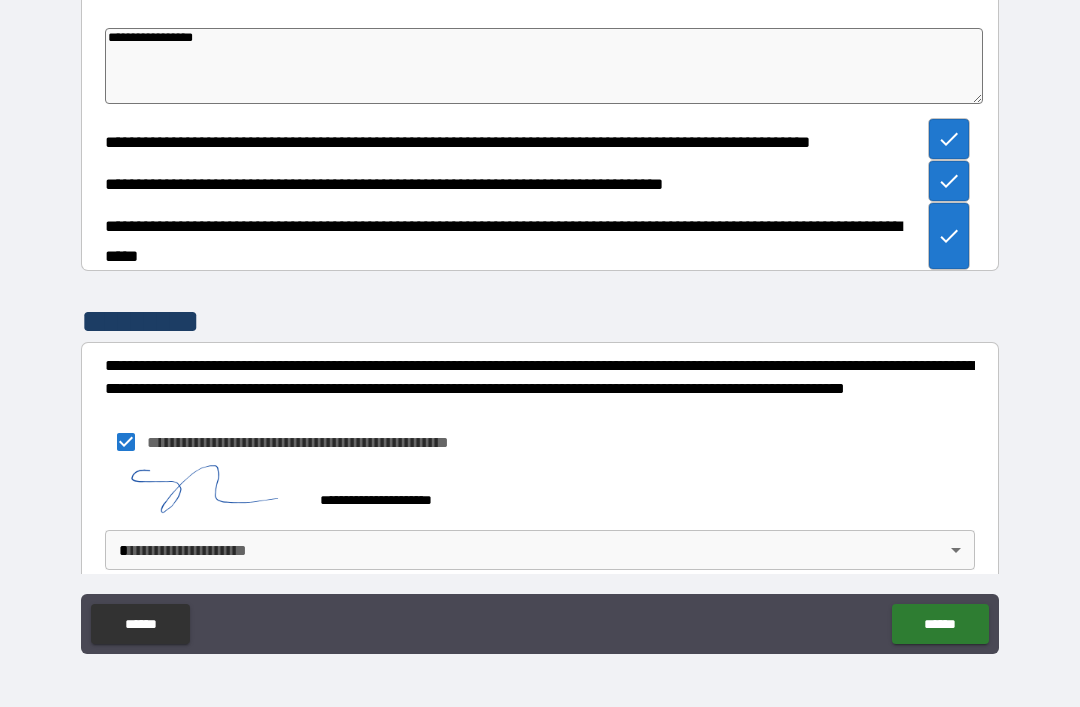 click on "**********" at bounding box center [540, 321] 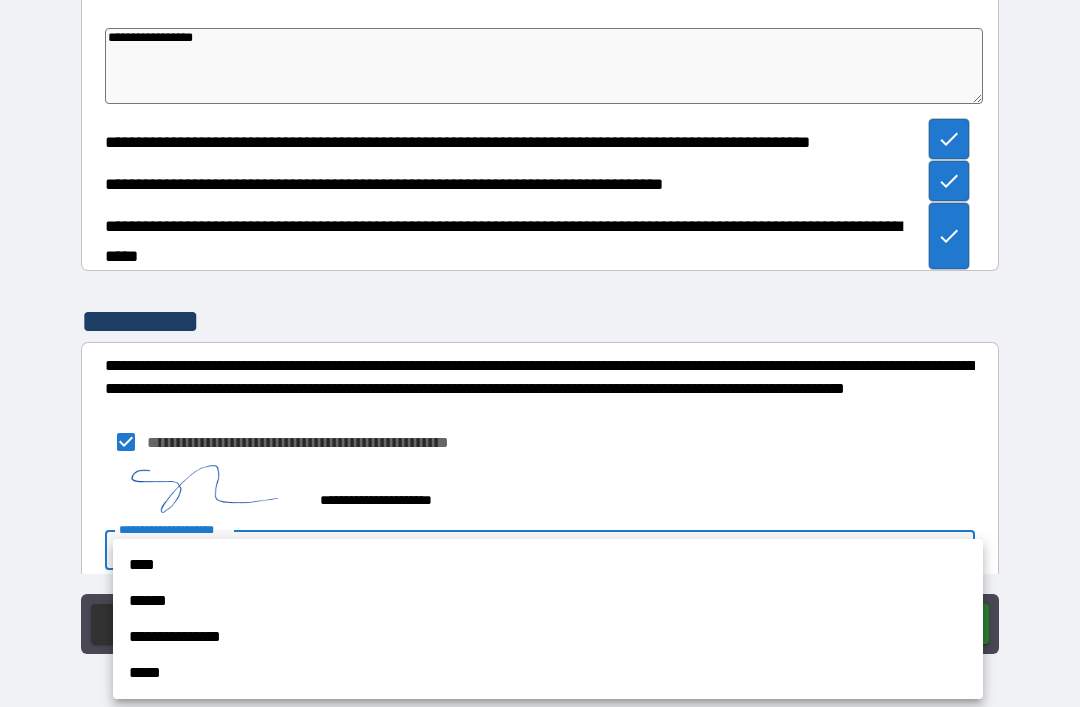 click on "**********" at bounding box center (548, 637) 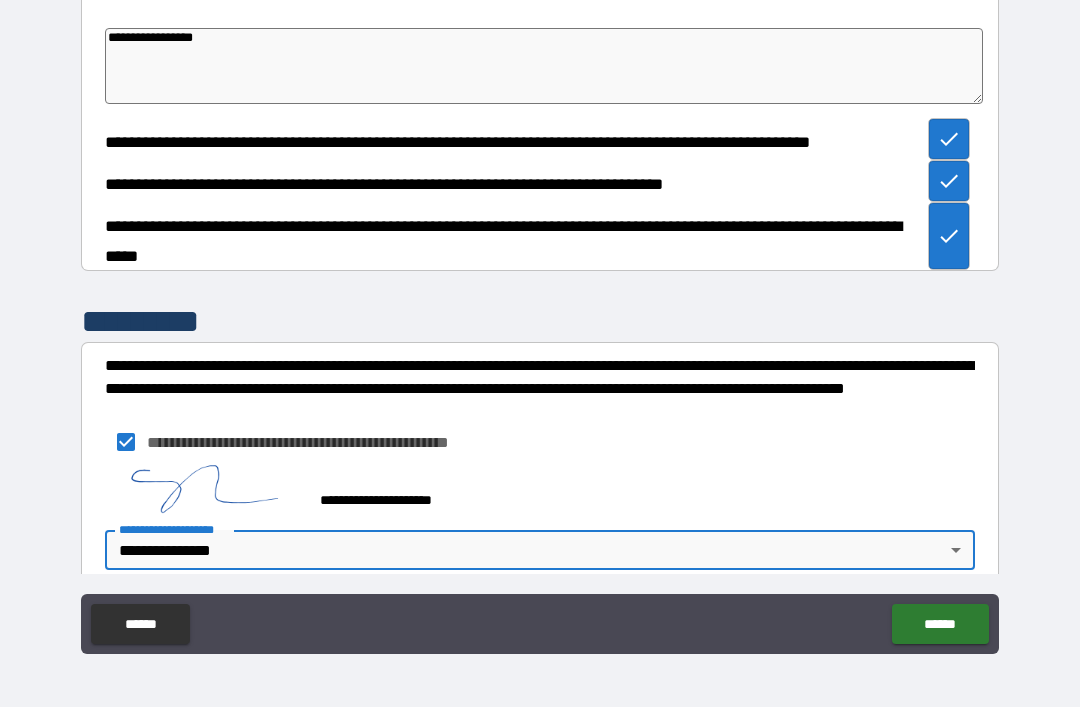 type on "*" 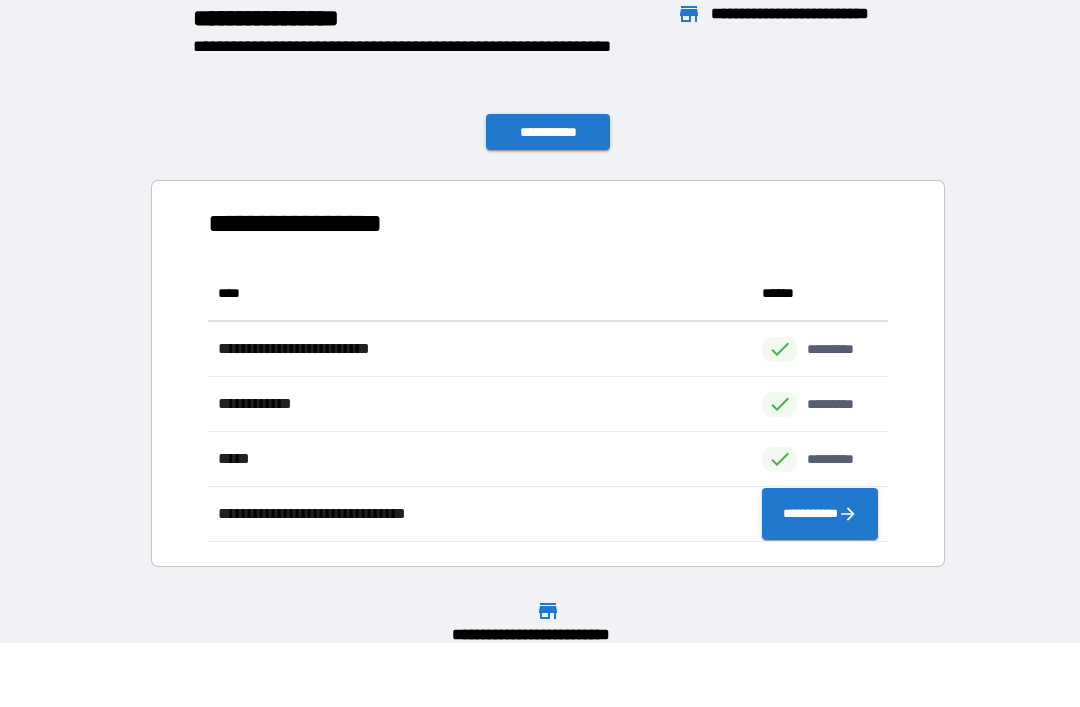 scroll, scrollTop: 1, scrollLeft: 1, axis: both 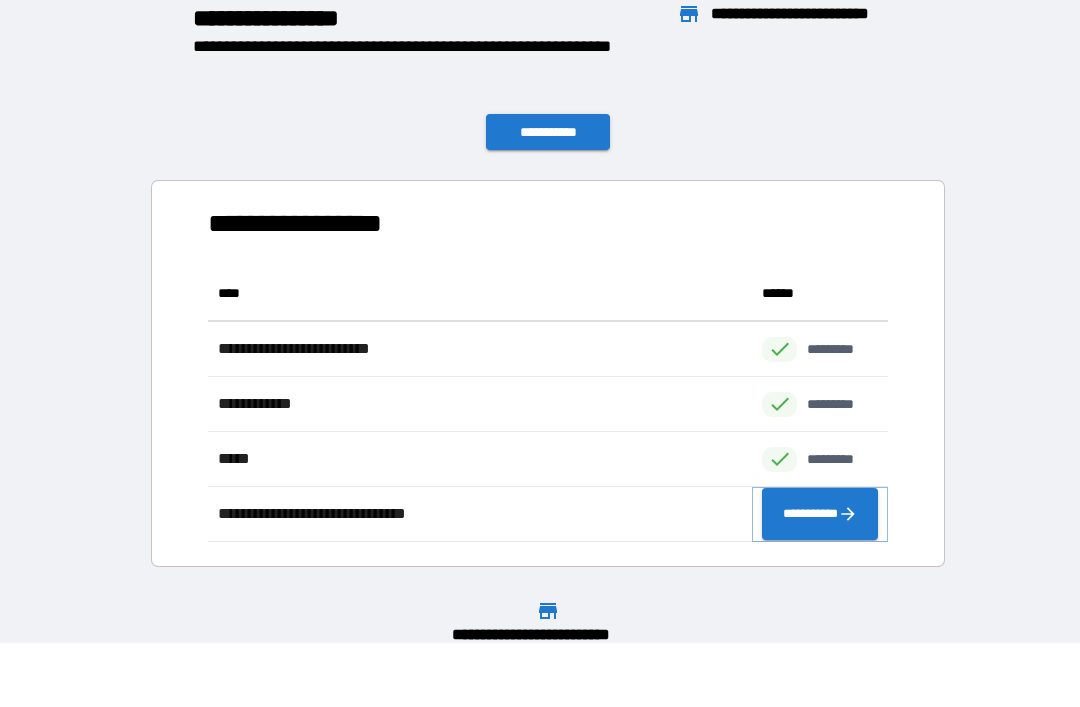 click on "**********" at bounding box center [820, 514] 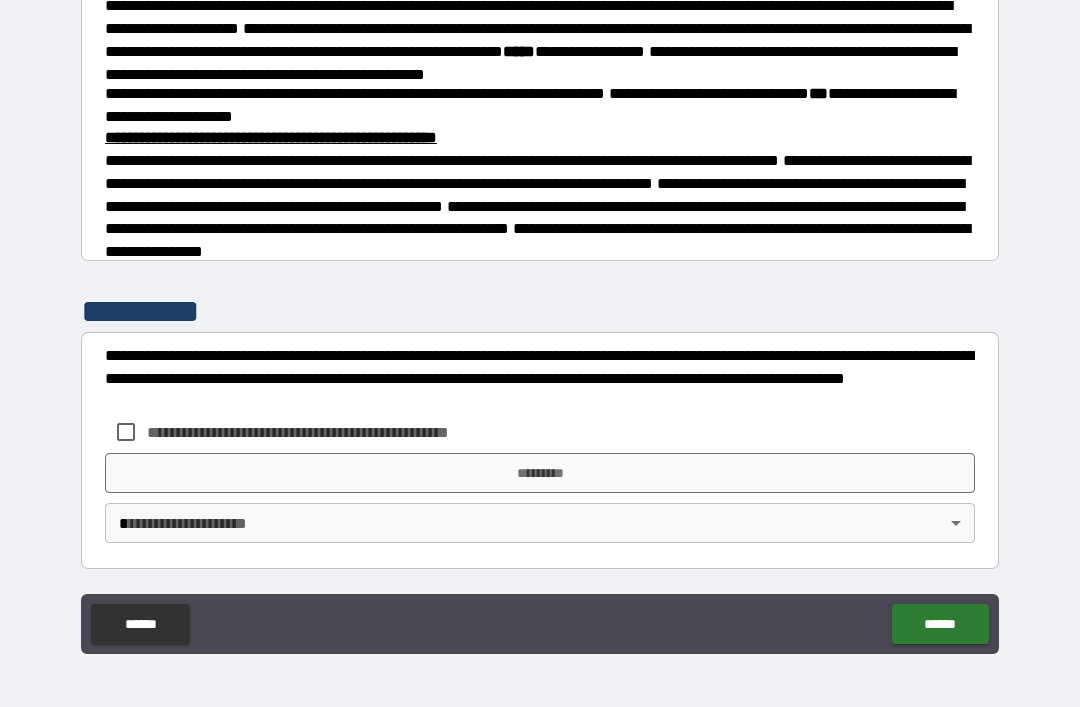 scroll, scrollTop: 598, scrollLeft: 0, axis: vertical 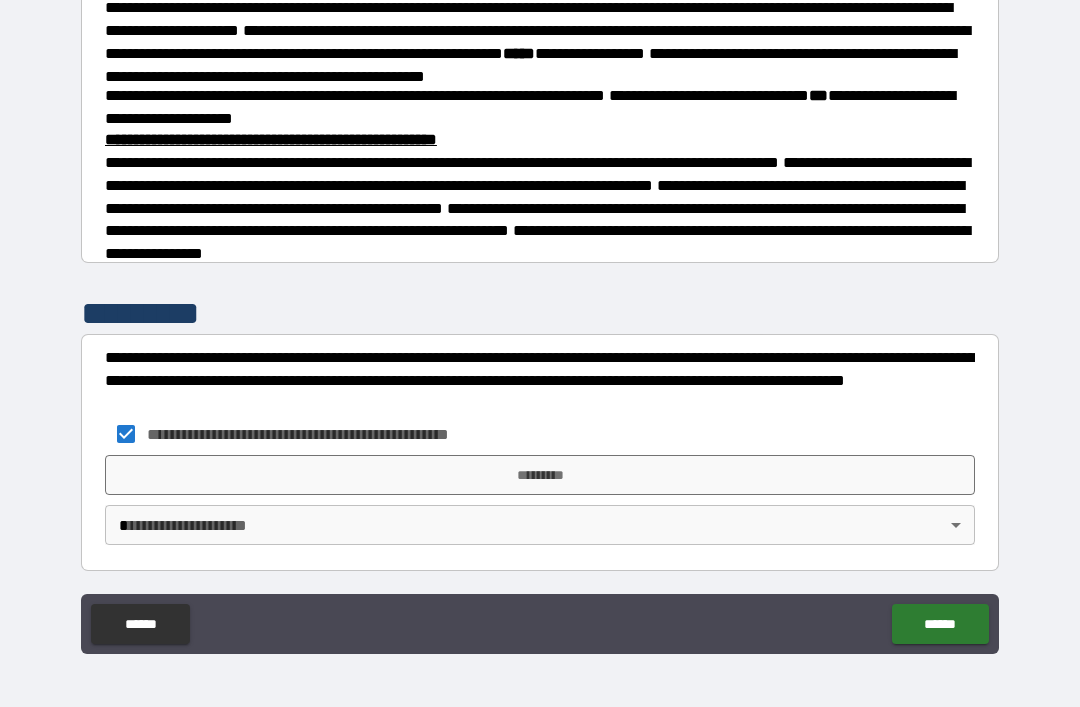 click on "**********" at bounding box center [540, 321] 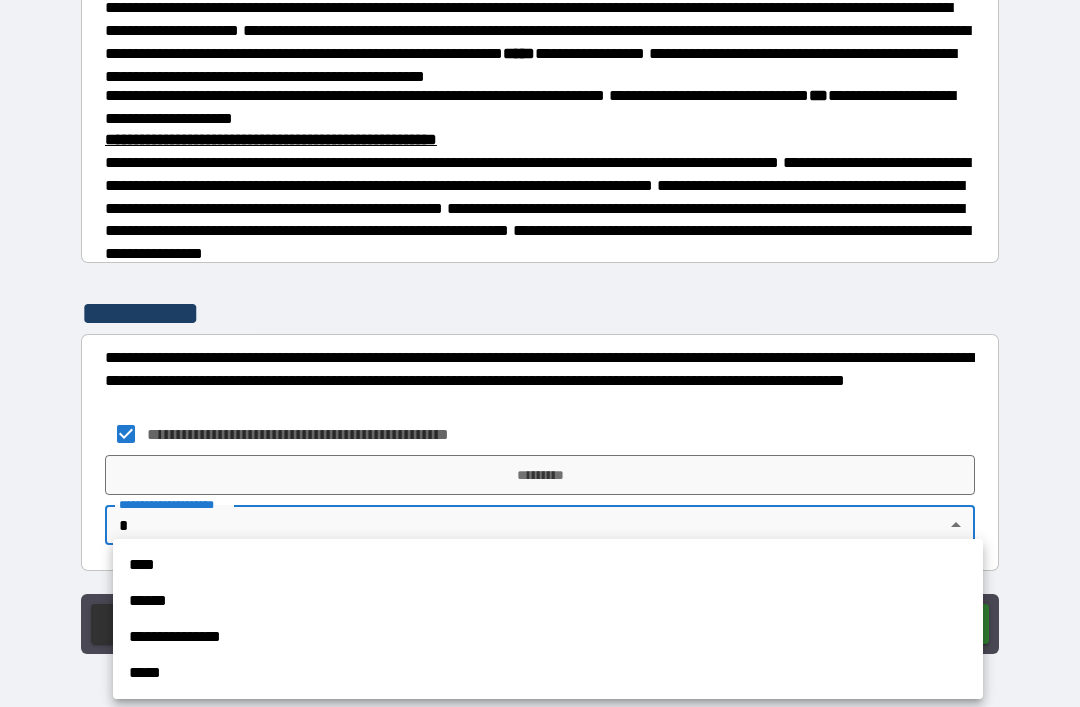 click on "**********" at bounding box center (548, 637) 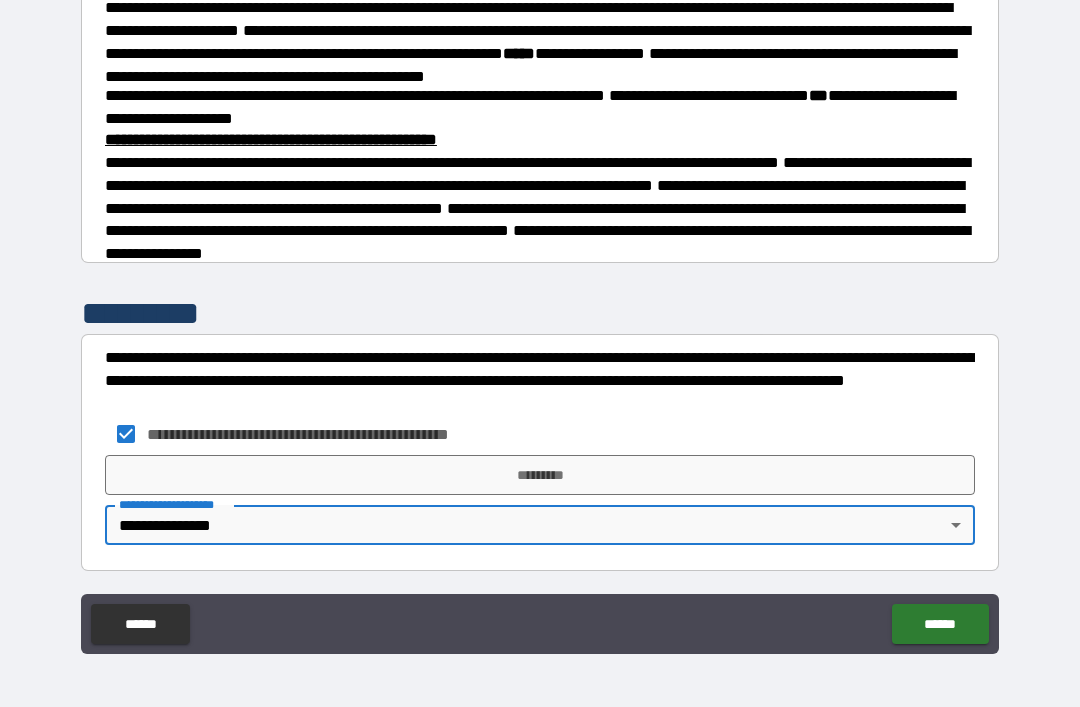 click on "******" at bounding box center (940, 624) 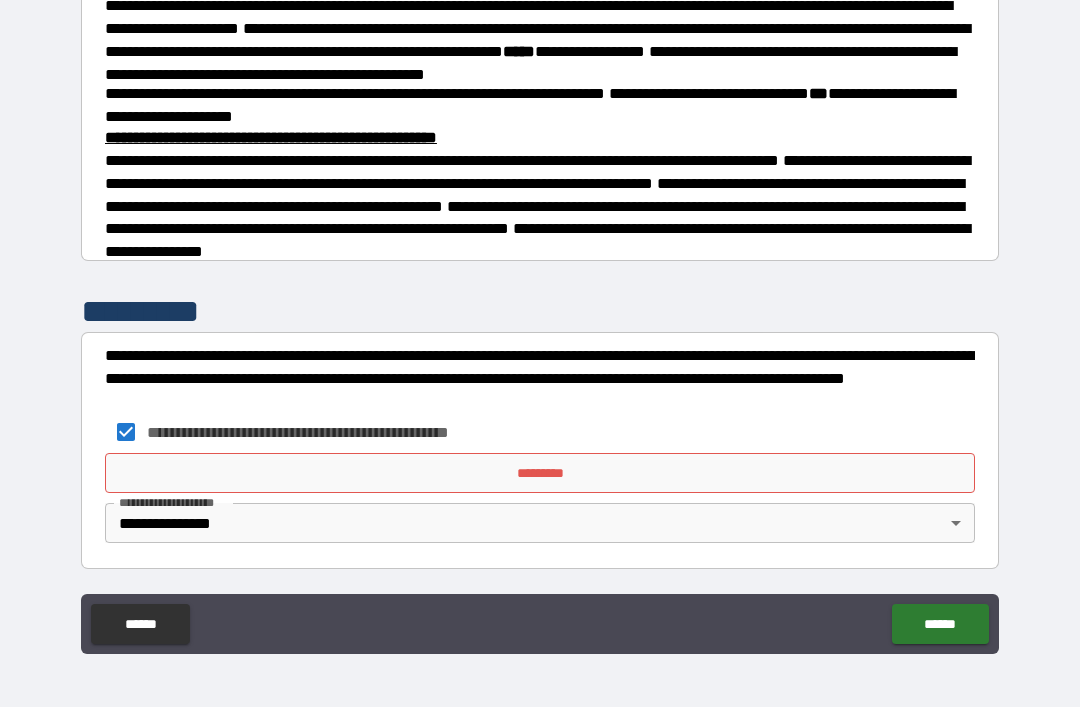 scroll, scrollTop: 598, scrollLeft: 0, axis: vertical 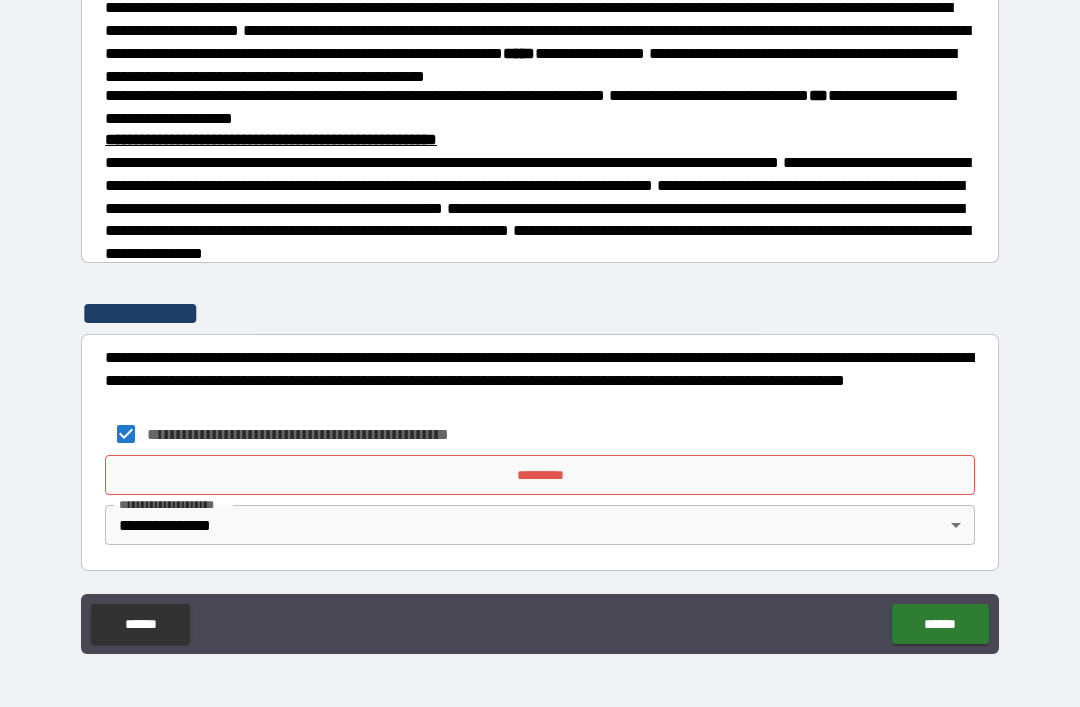 click on "*********" at bounding box center (540, 475) 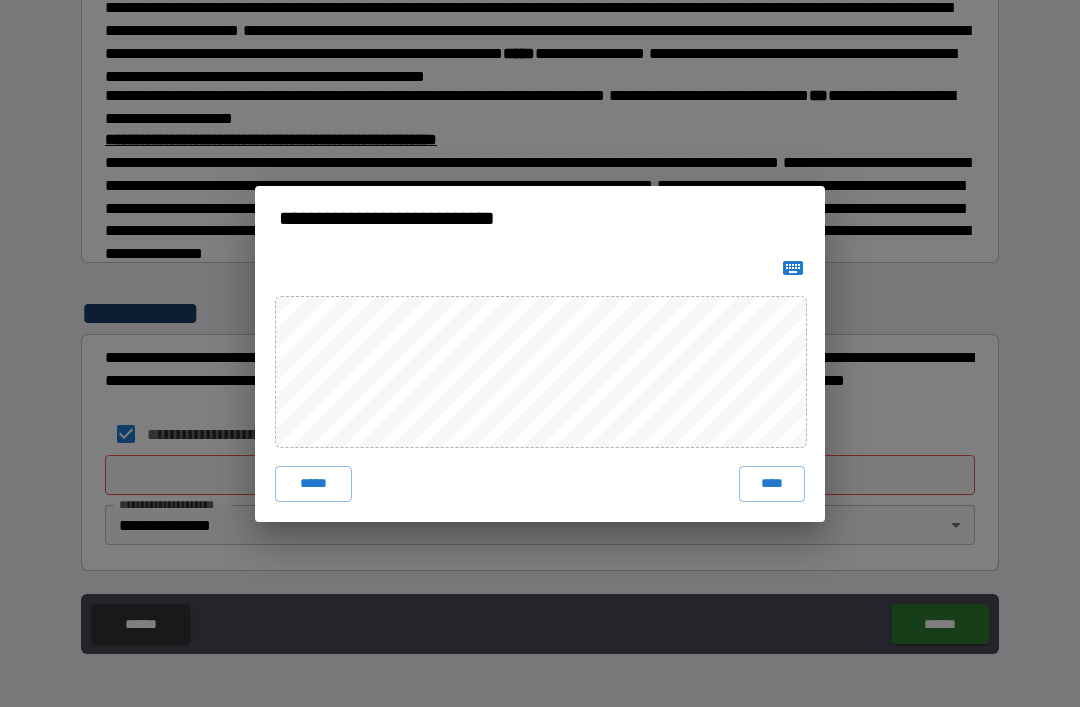 click on "****" at bounding box center [772, 484] 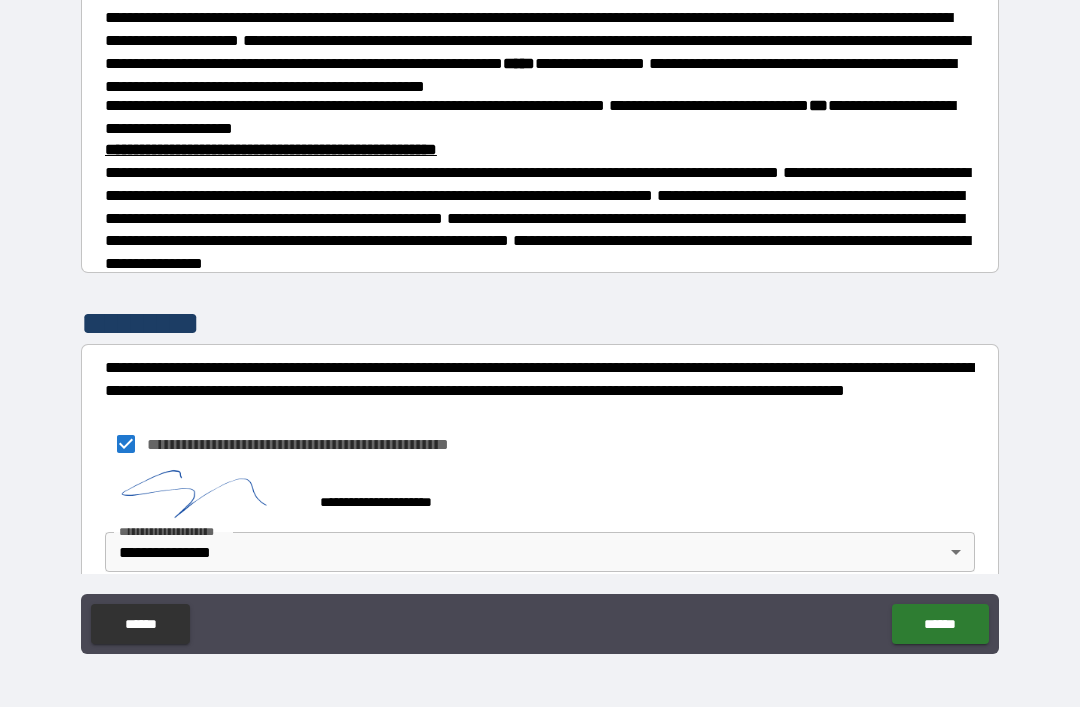 click on "******" at bounding box center (940, 624) 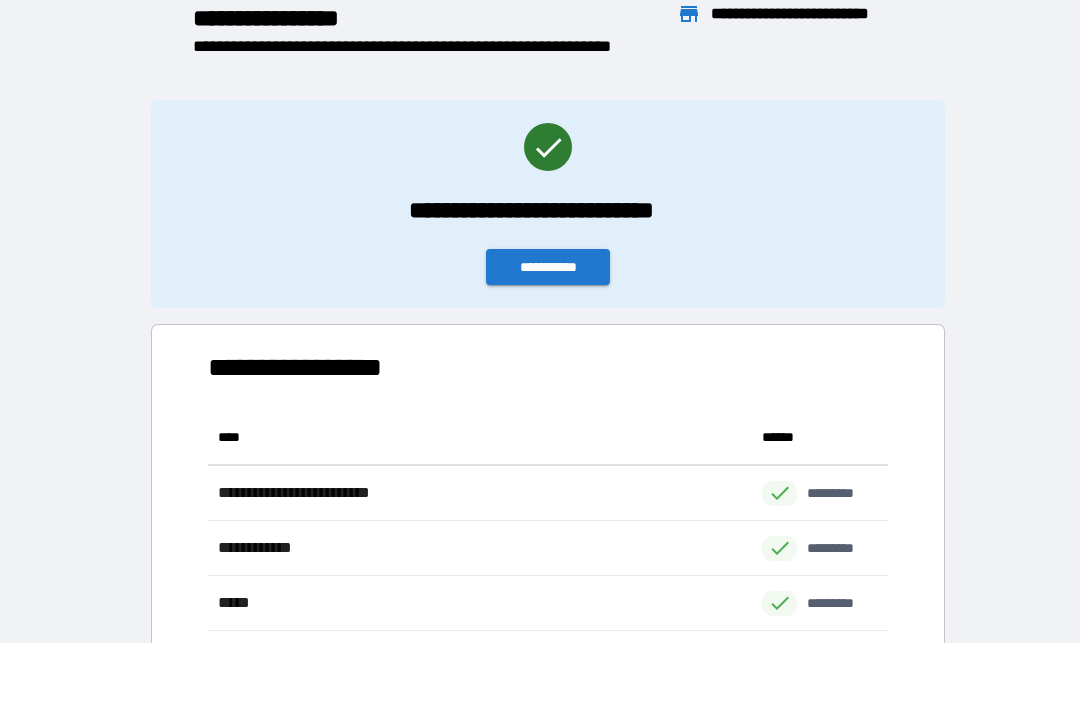 scroll, scrollTop: 1, scrollLeft: 1, axis: both 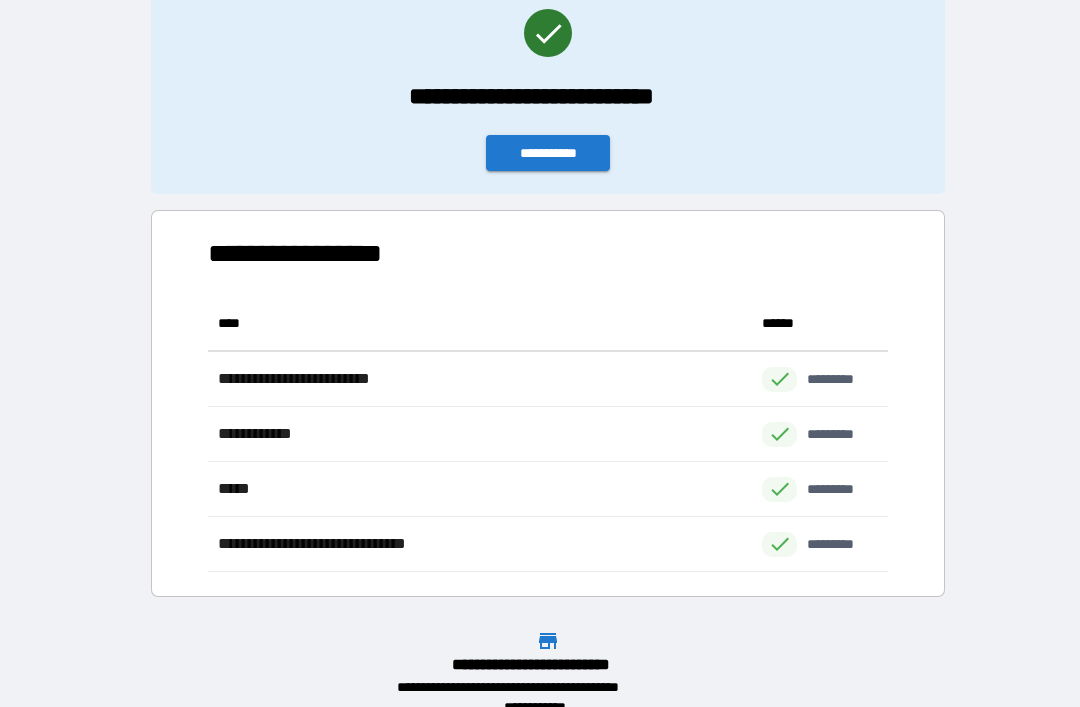 click on "**********" at bounding box center [548, 153] 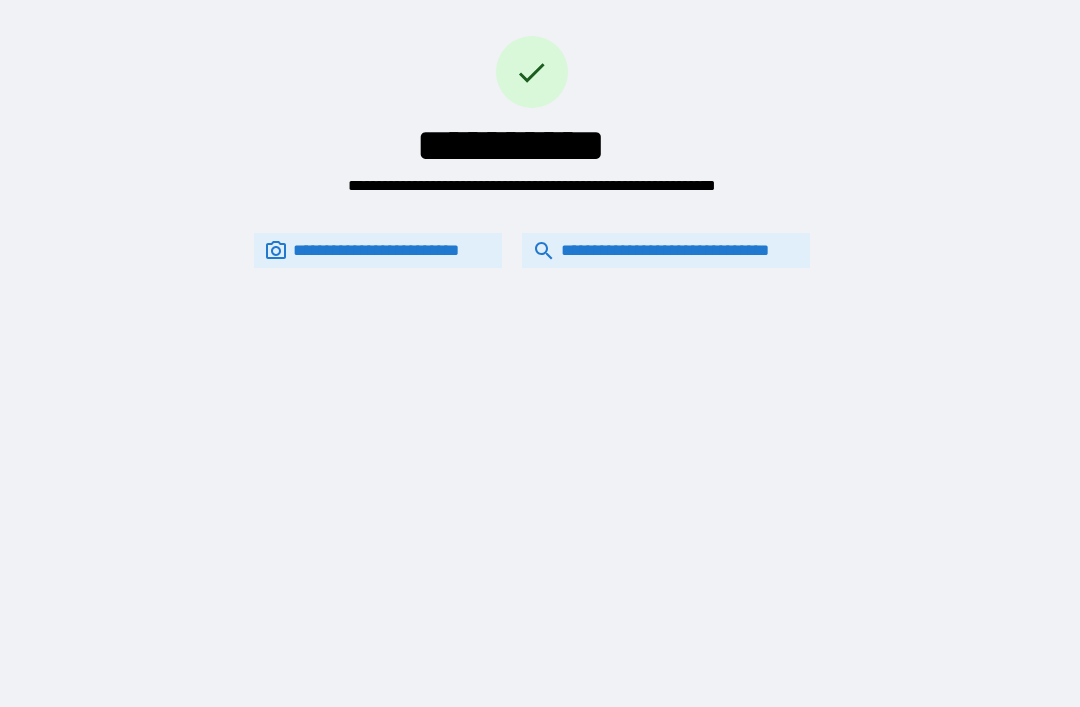 scroll, scrollTop: 0, scrollLeft: 0, axis: both 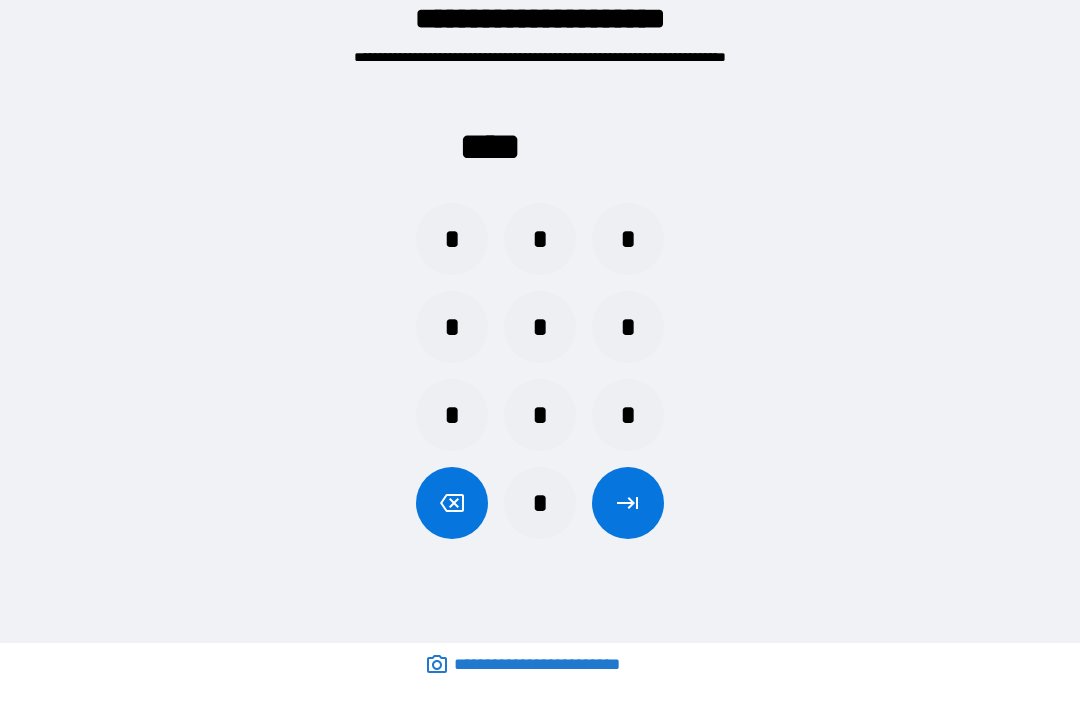 click on "*" at bounding box center [628, 327] 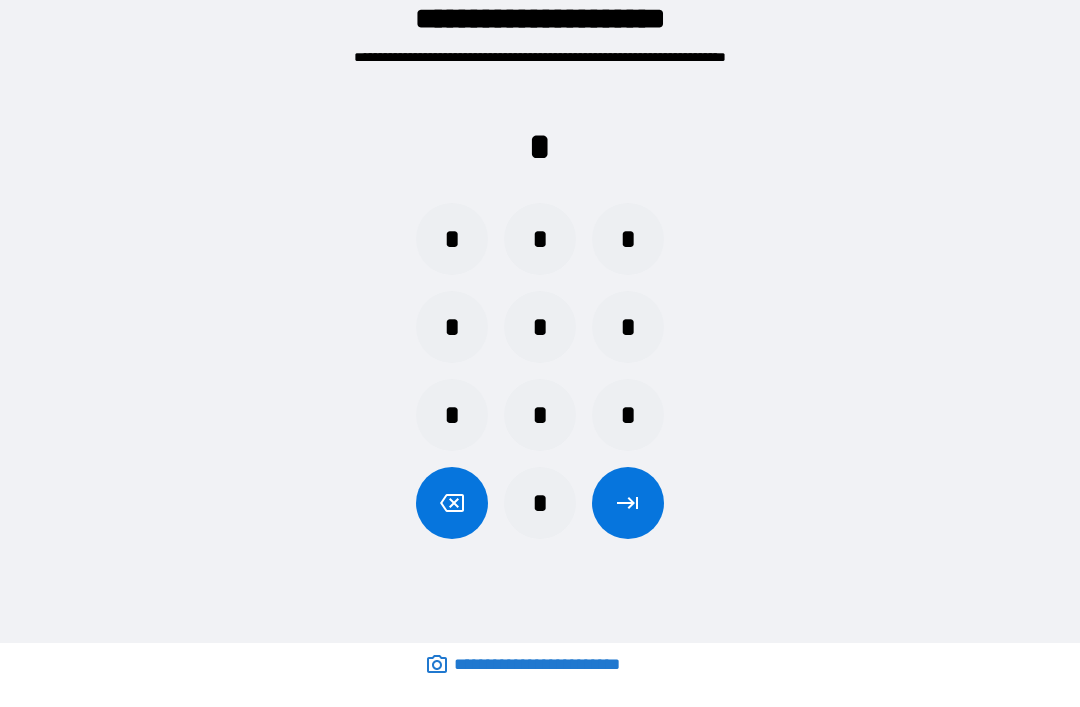 click on "*" at bounding box center [452, 327] 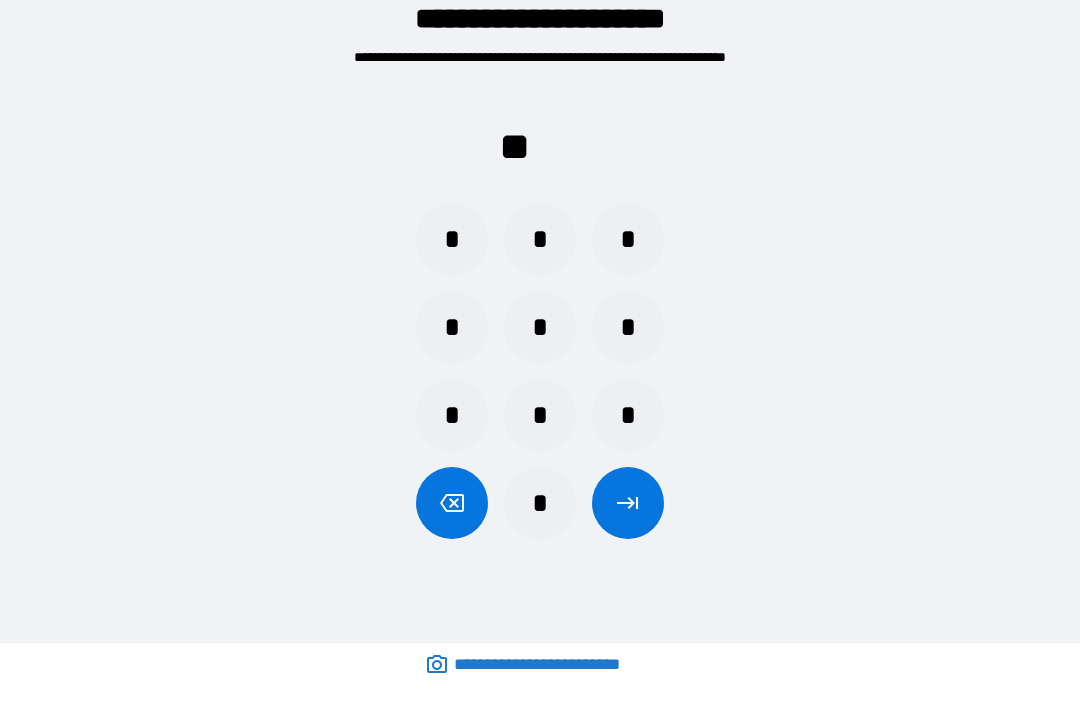 click on "*" at bounding box center (452, 327) 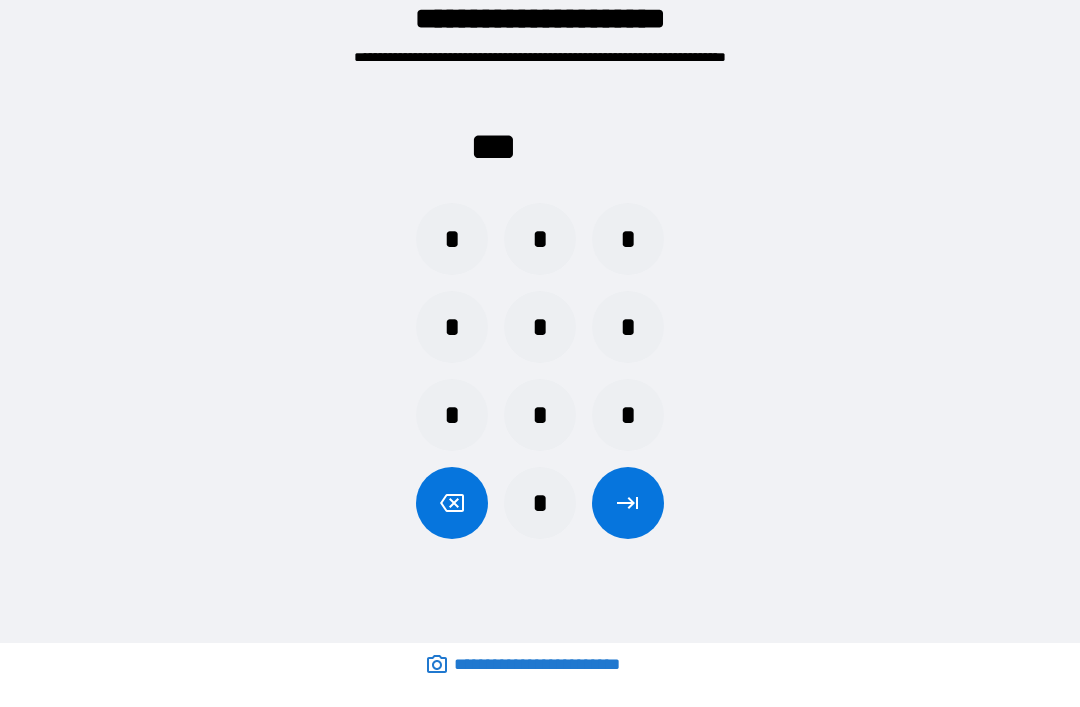 click on "*" at bounding box center [540, 503] 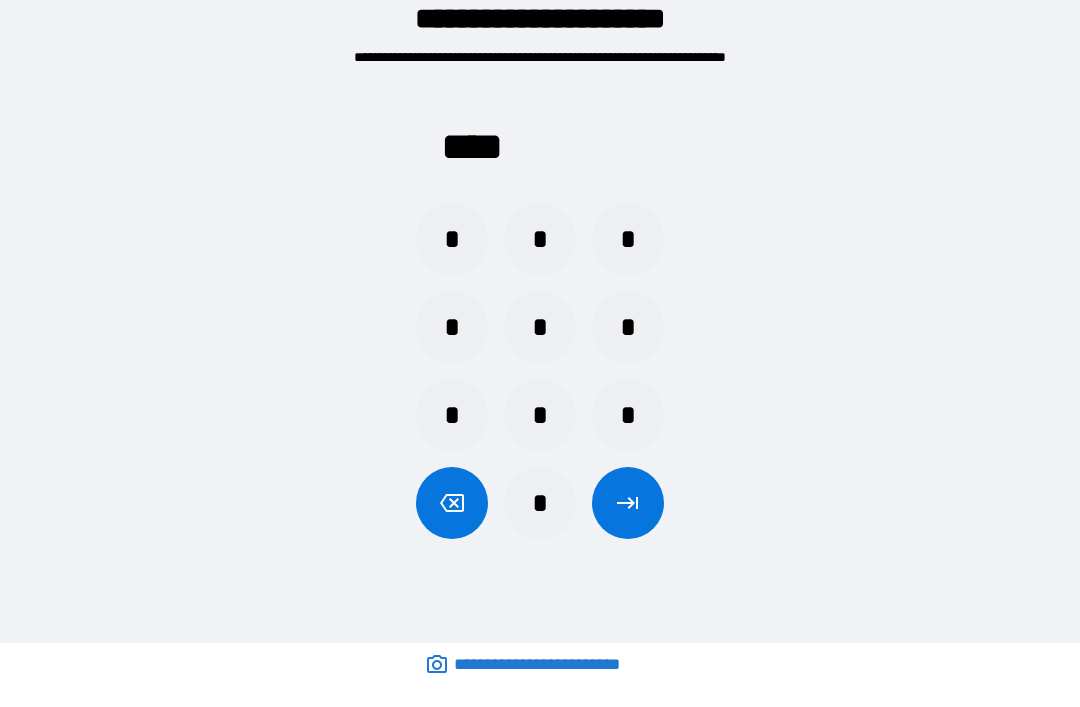 click 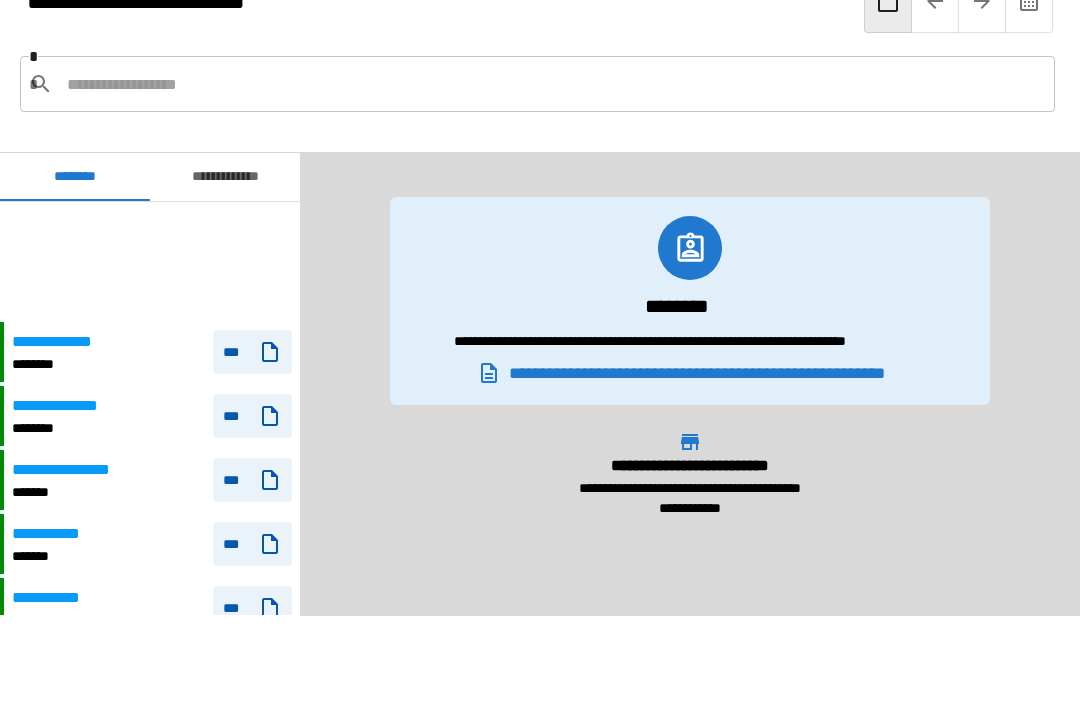 scroll, scrollTop: 120, scrollLeft: 0, axis: vertical 